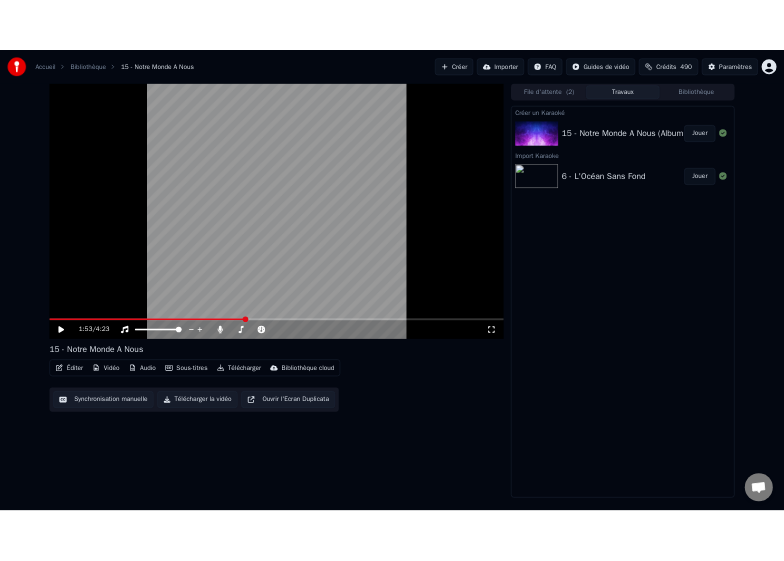 scroll, scrollTop: 0, scrollLeft: 0, axis: both 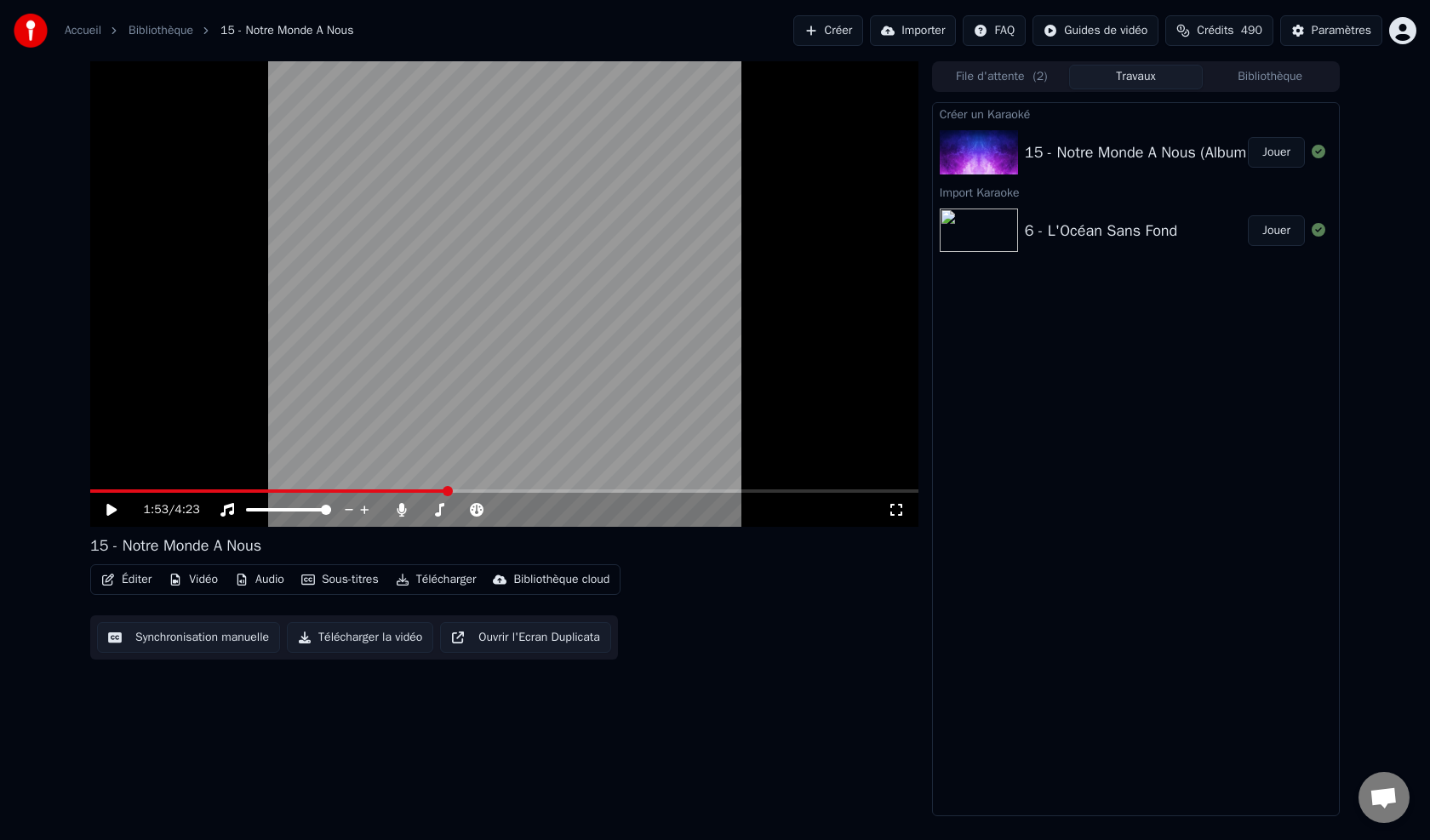 click on "Jouer" at bounding box center [1276, 231] 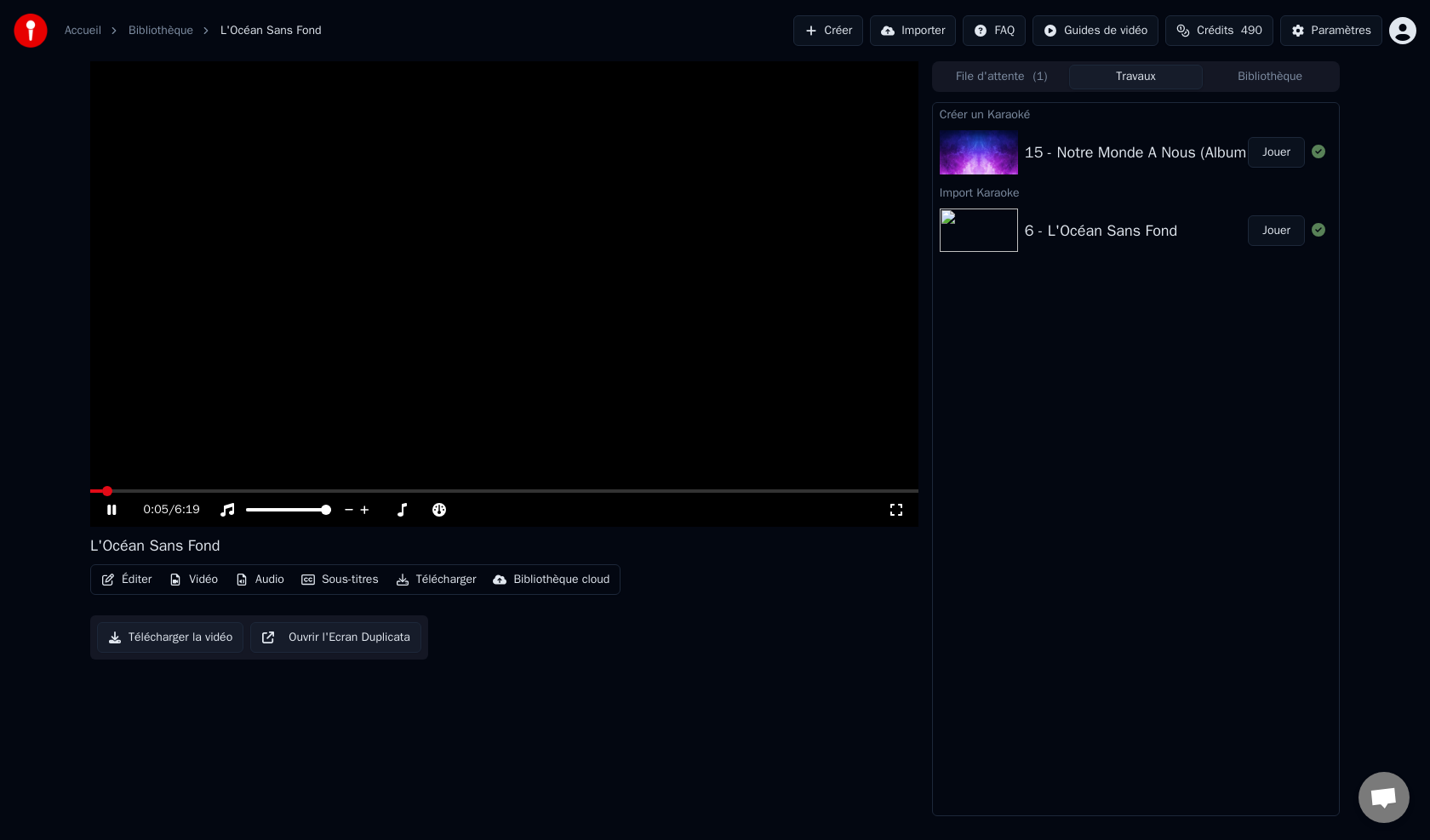 click at bounding box center (504, 294) 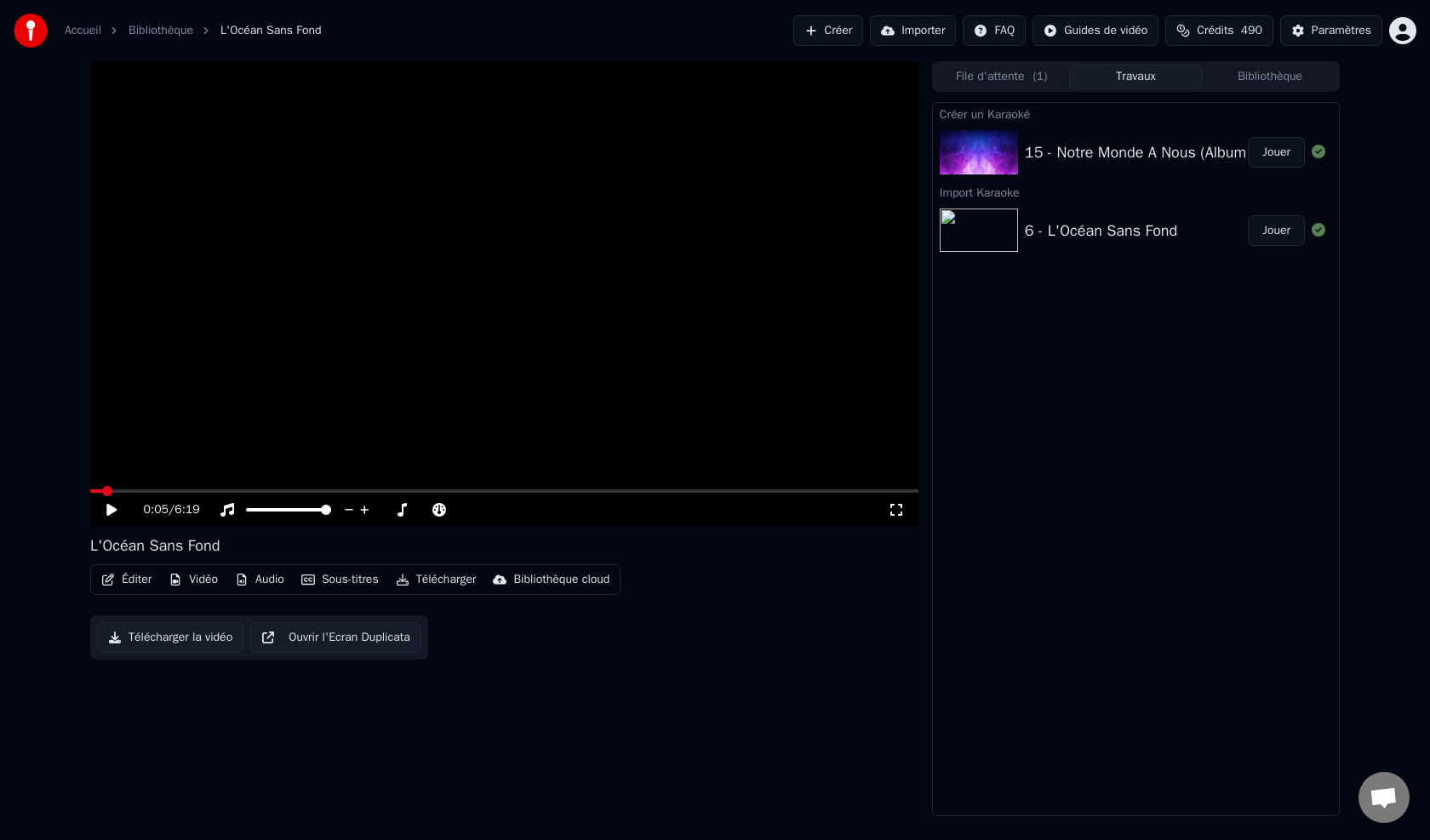 click 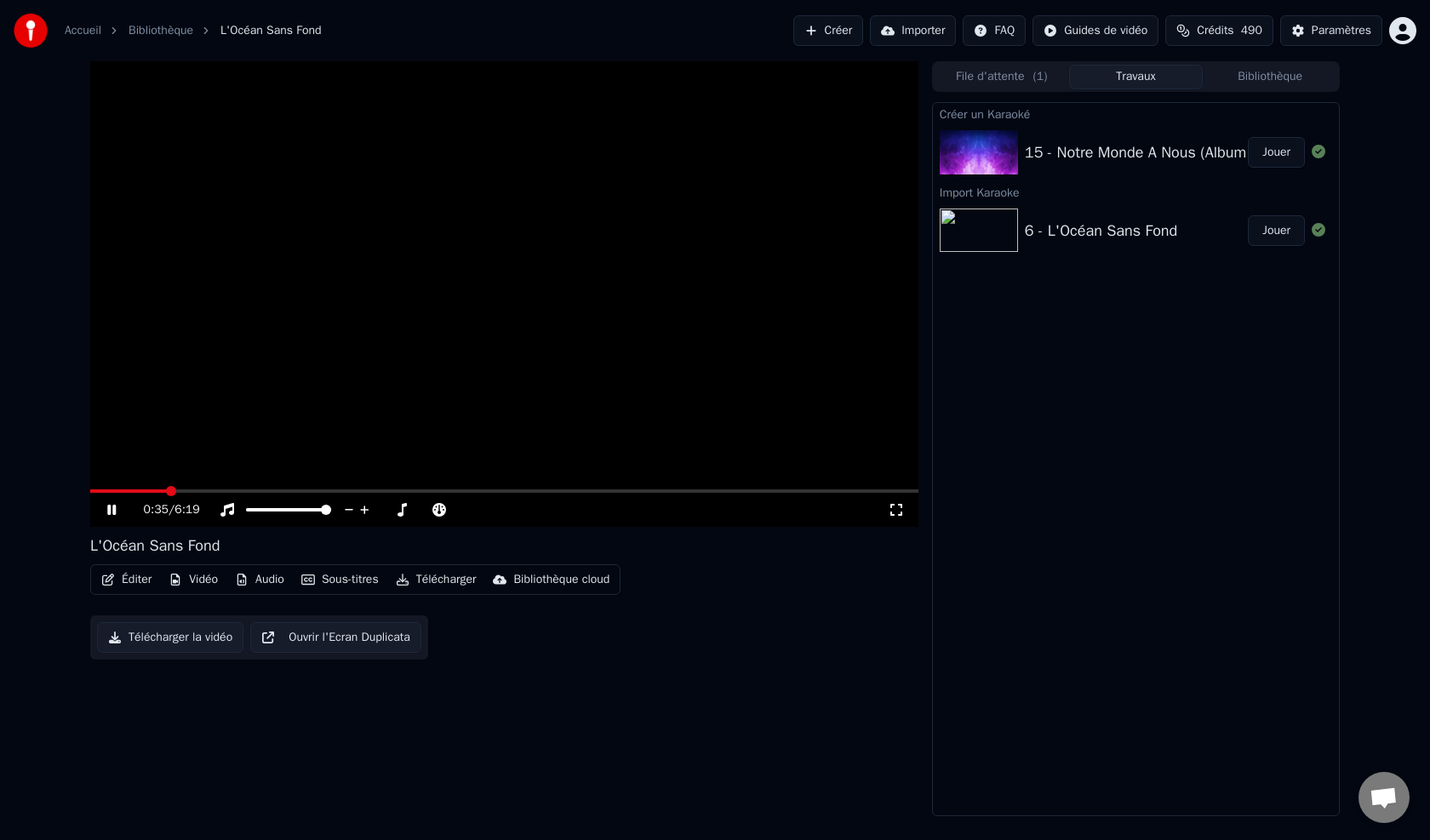 click at bounding box center (504, 491) 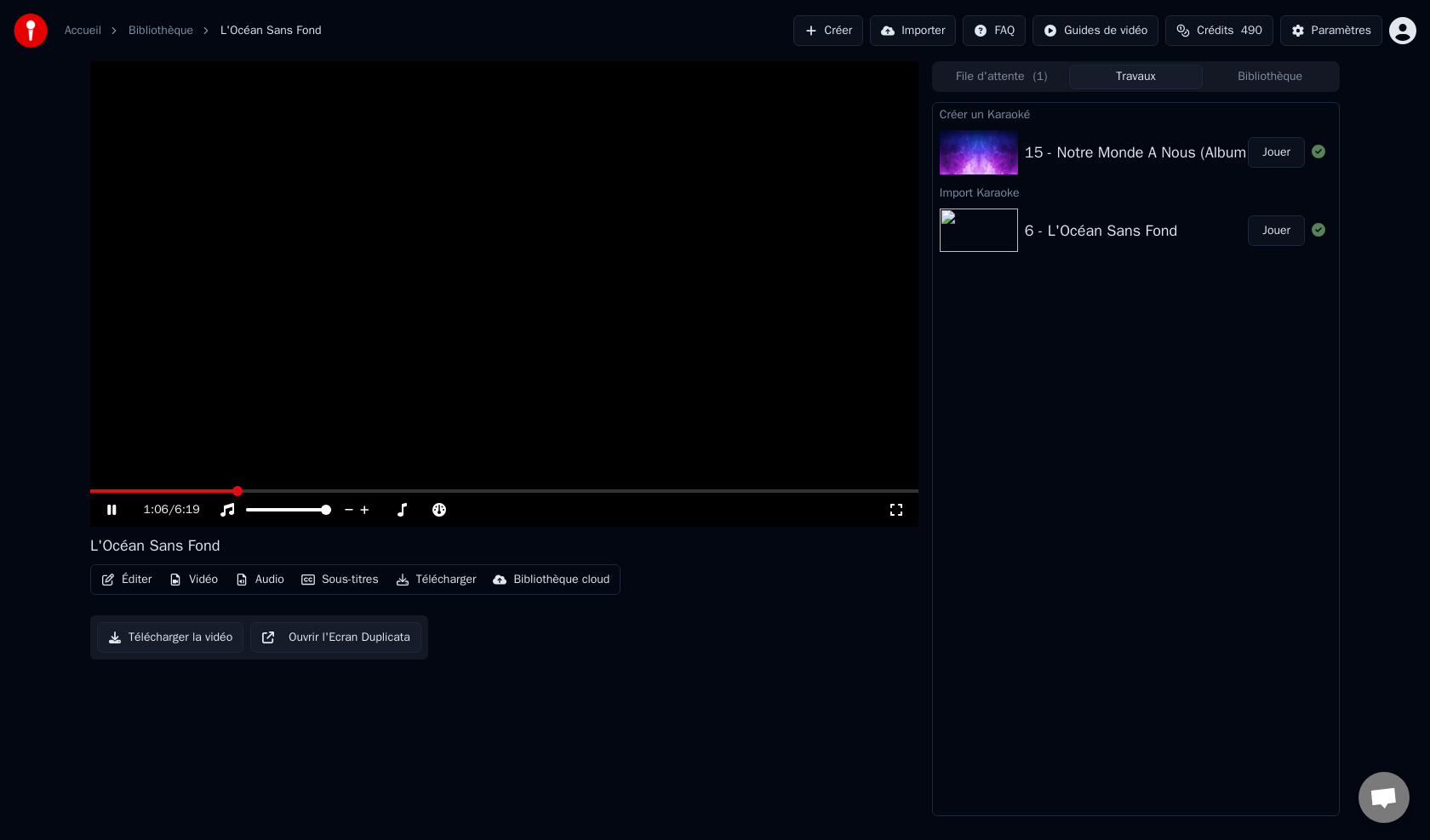 click at bounding box center (237, 491) 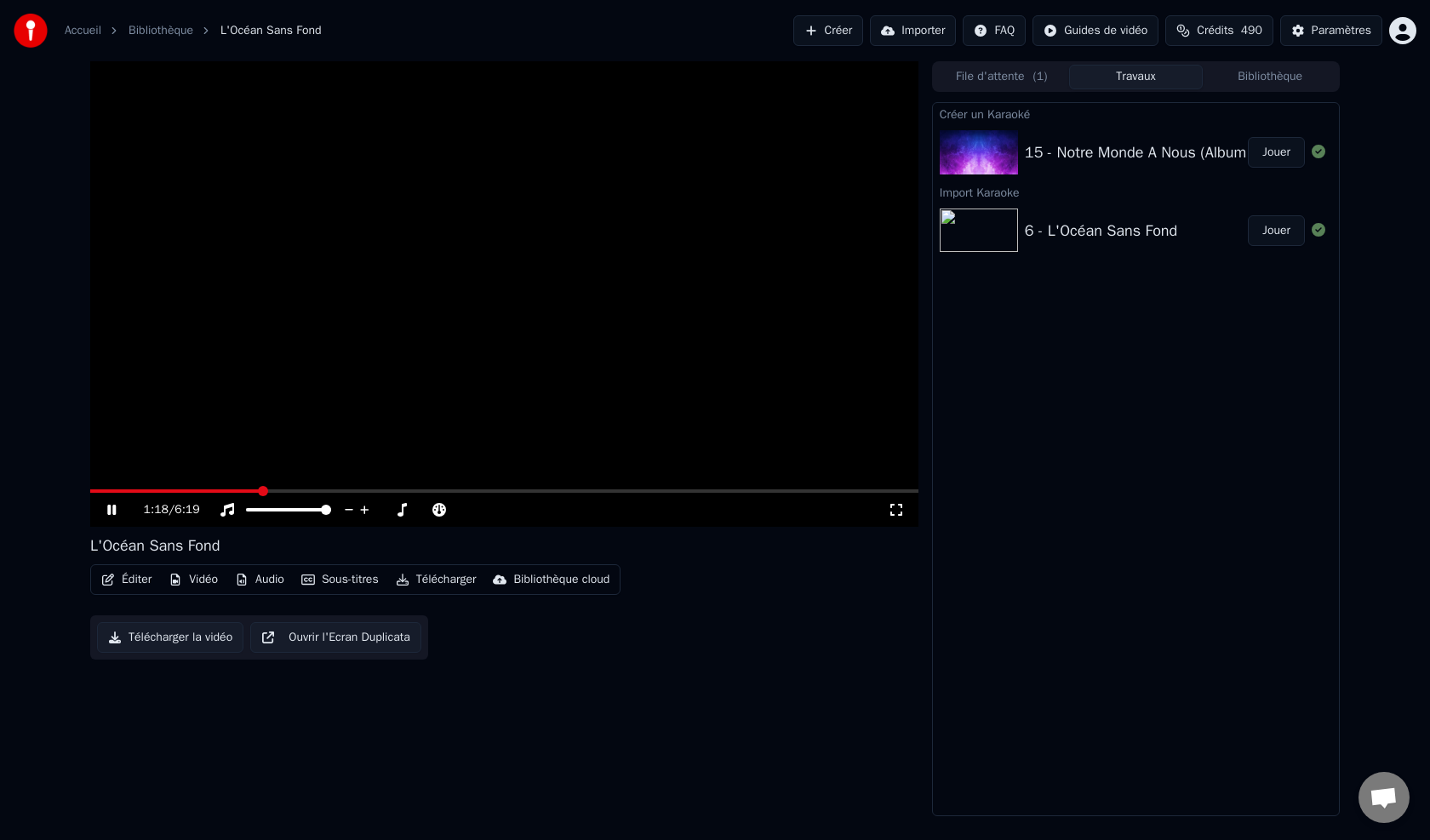 click on "Jouer" at bounding box center [1276, 231] 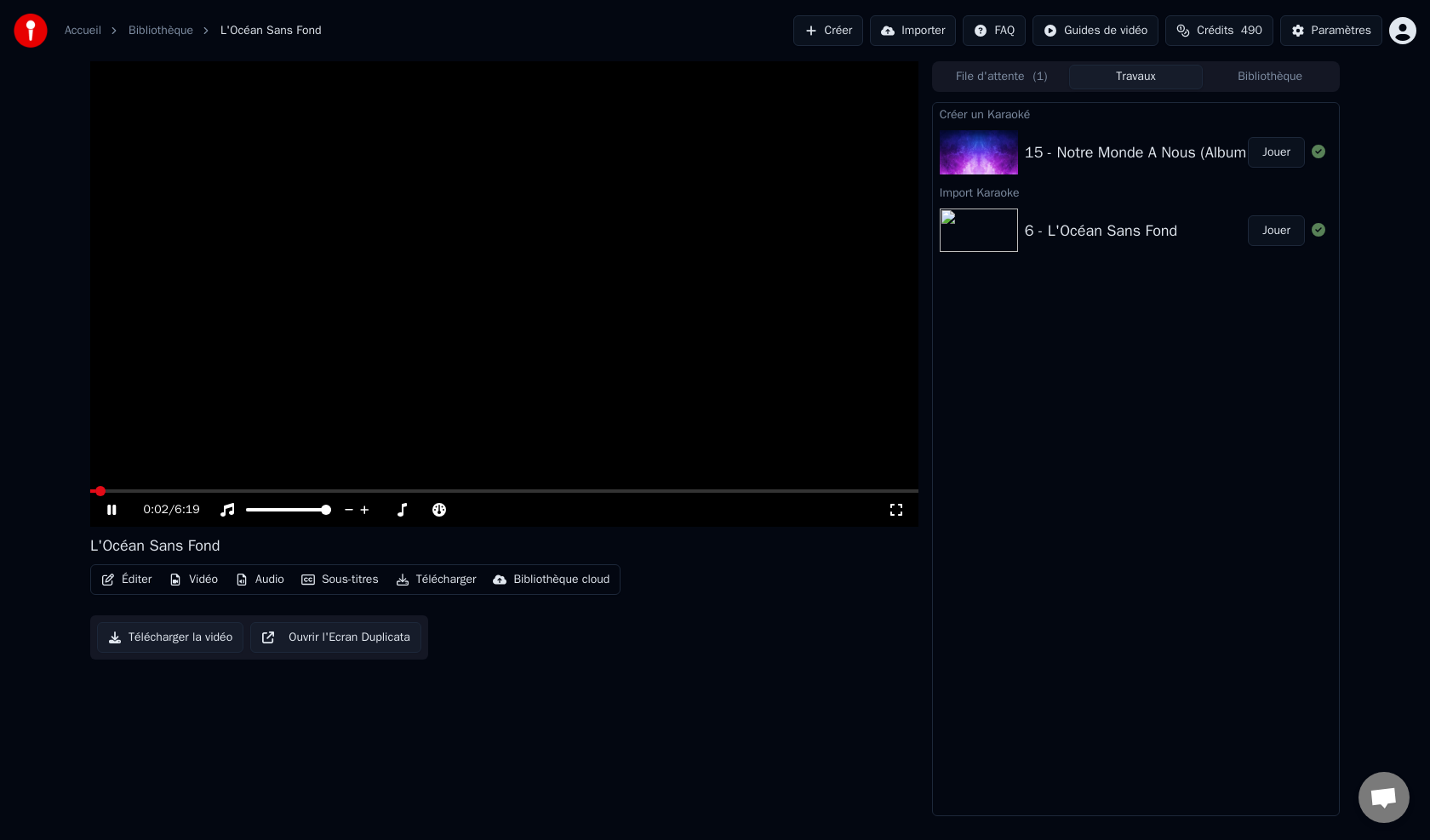 click at bounding box center [504, 491] 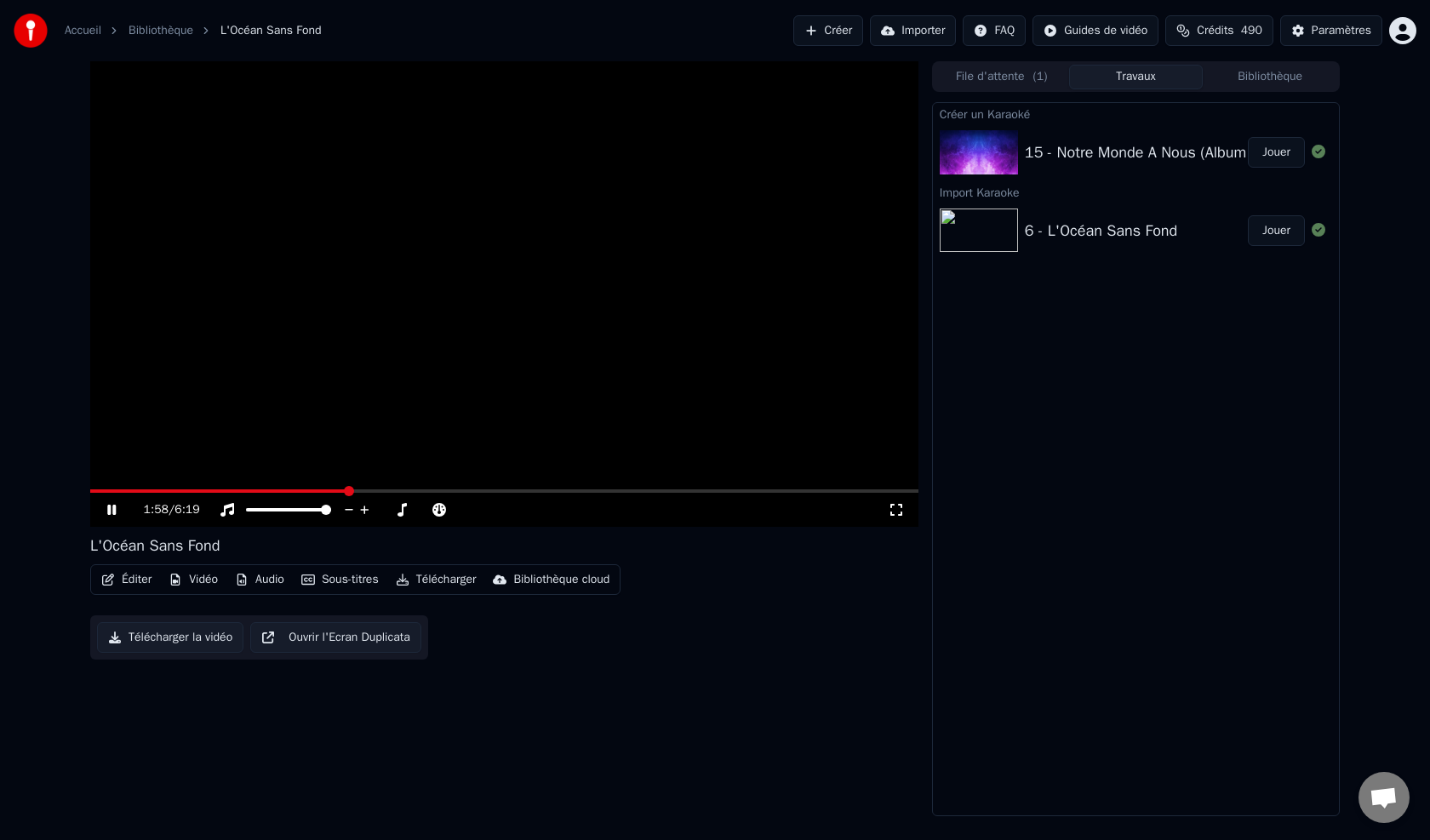 click at bounding box center [349, 491] 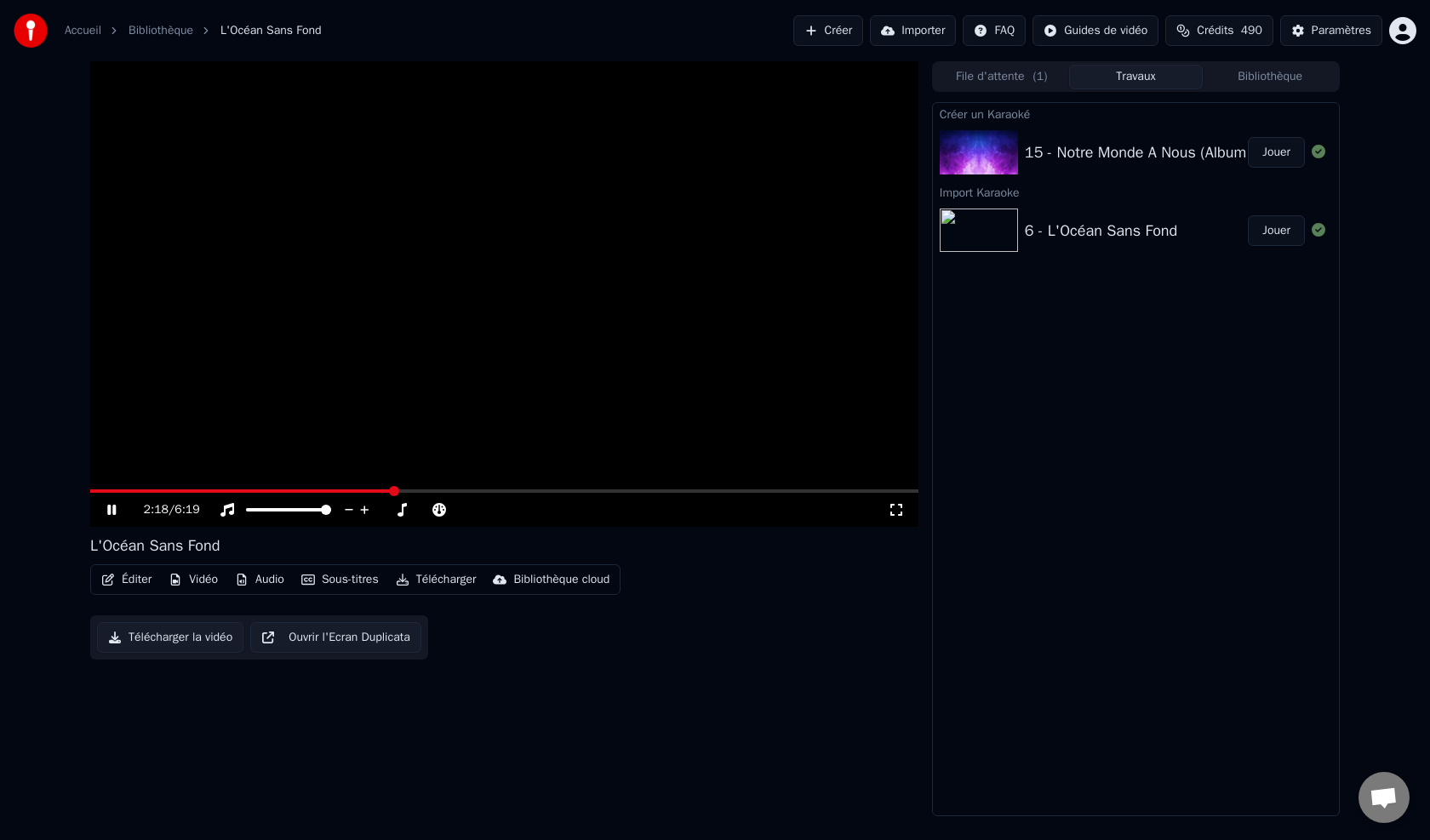 click on "Jouer" at bounding box center (1276, 231) 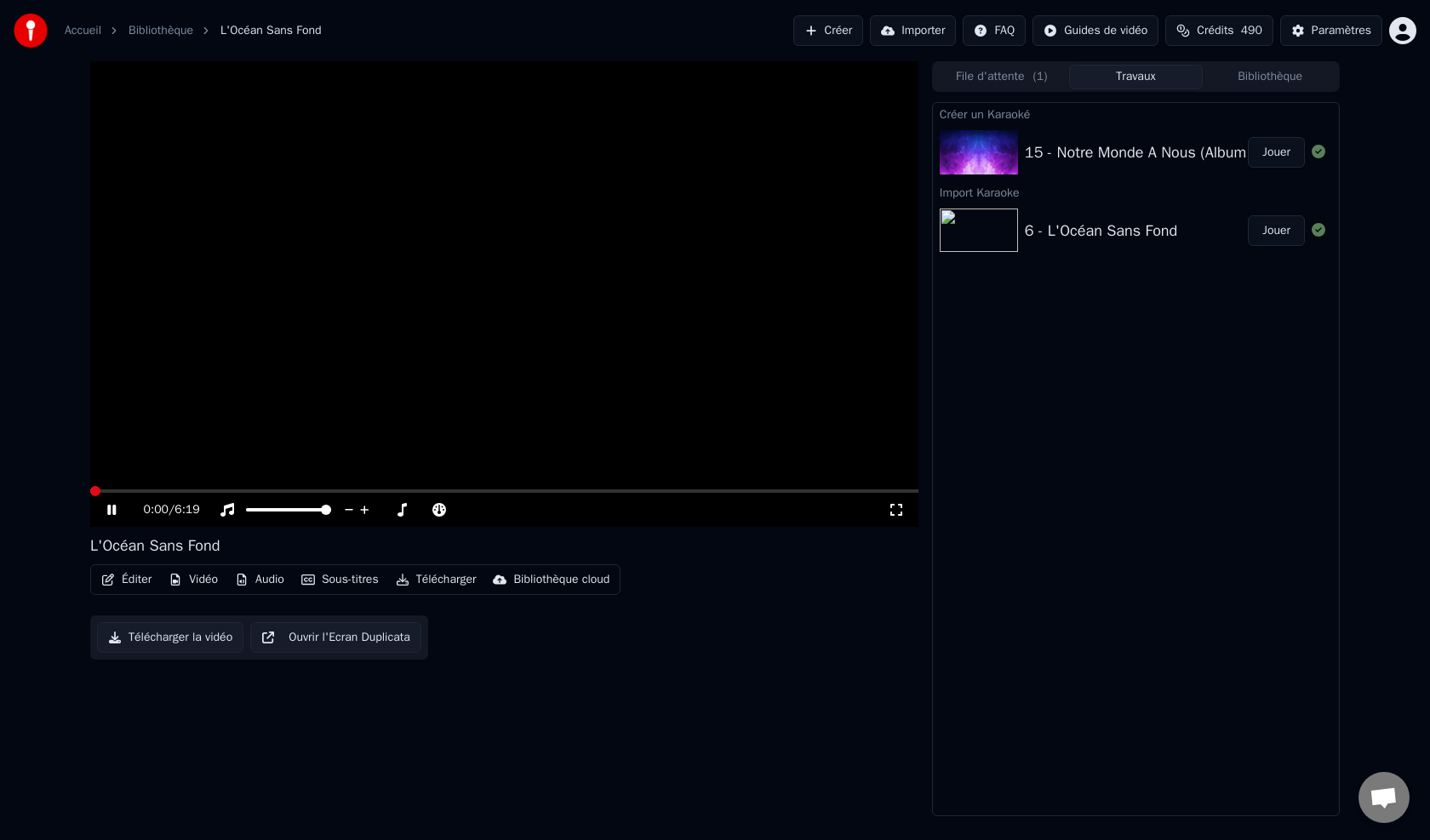 click on "15 - Notre Monde A Nous (Album Version)" at bounding box center [1165, 152] 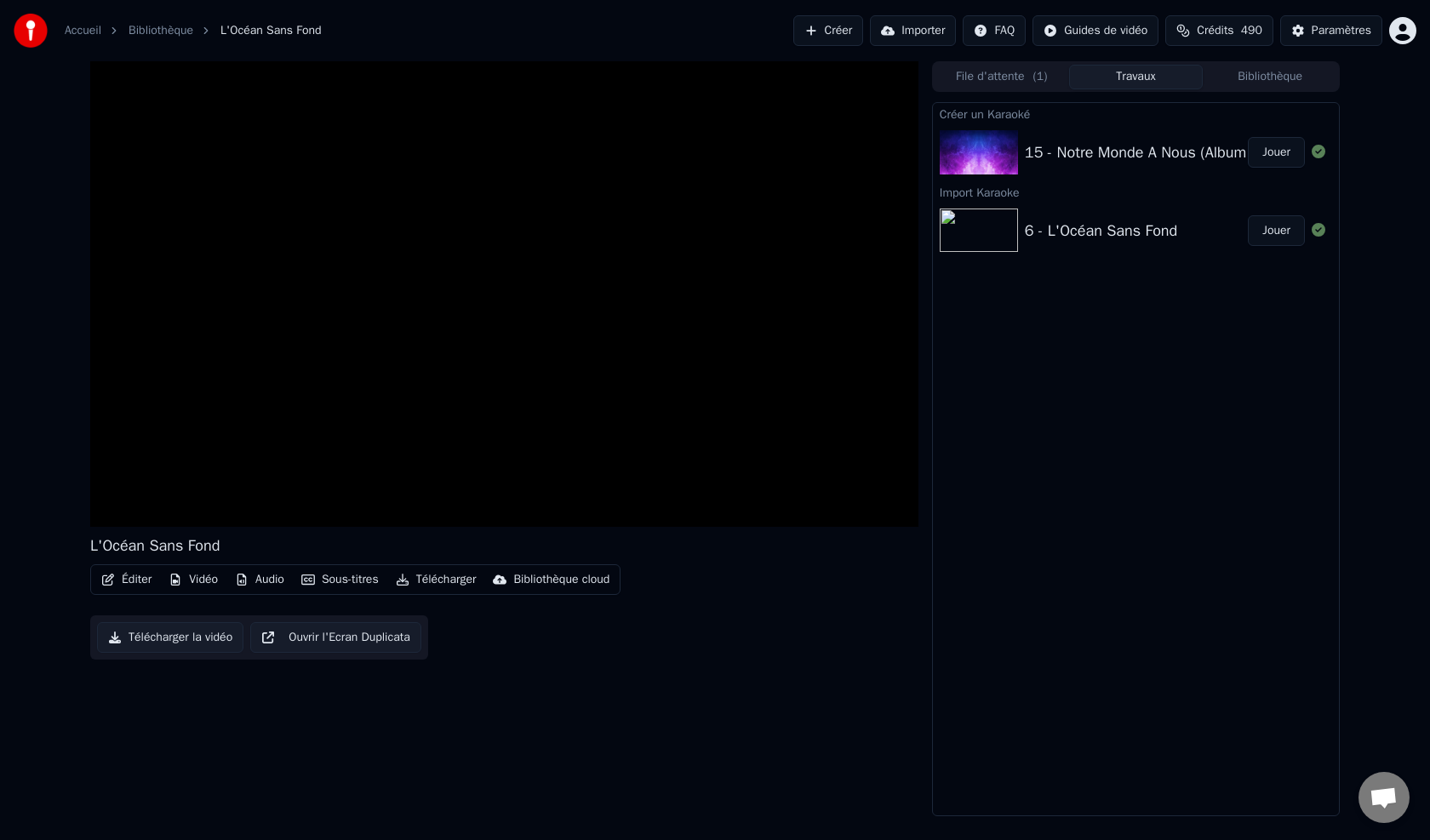 click on "Jouer" at bounding box center (1276, 152) 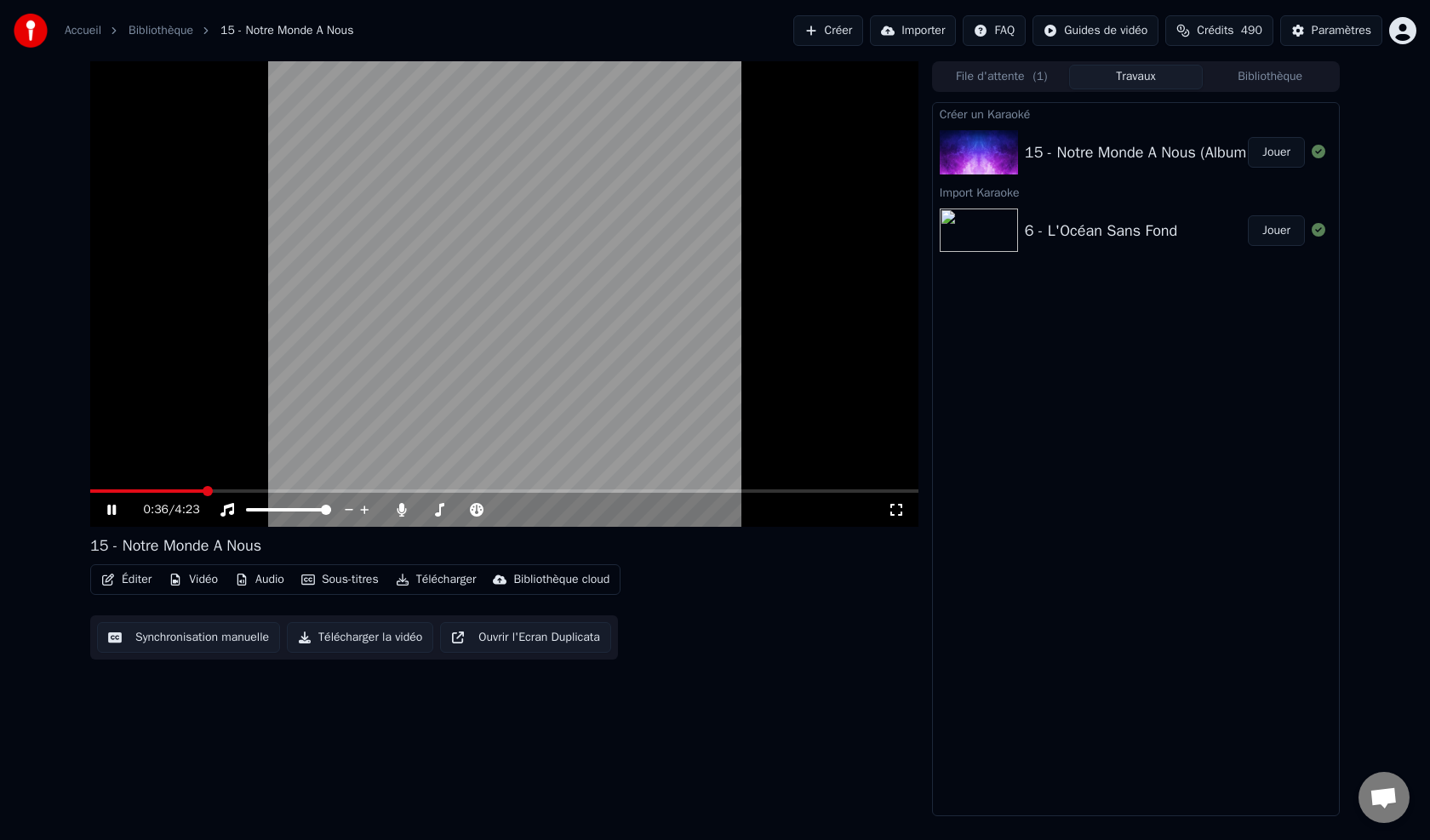 click at bounding box center [208, 491] 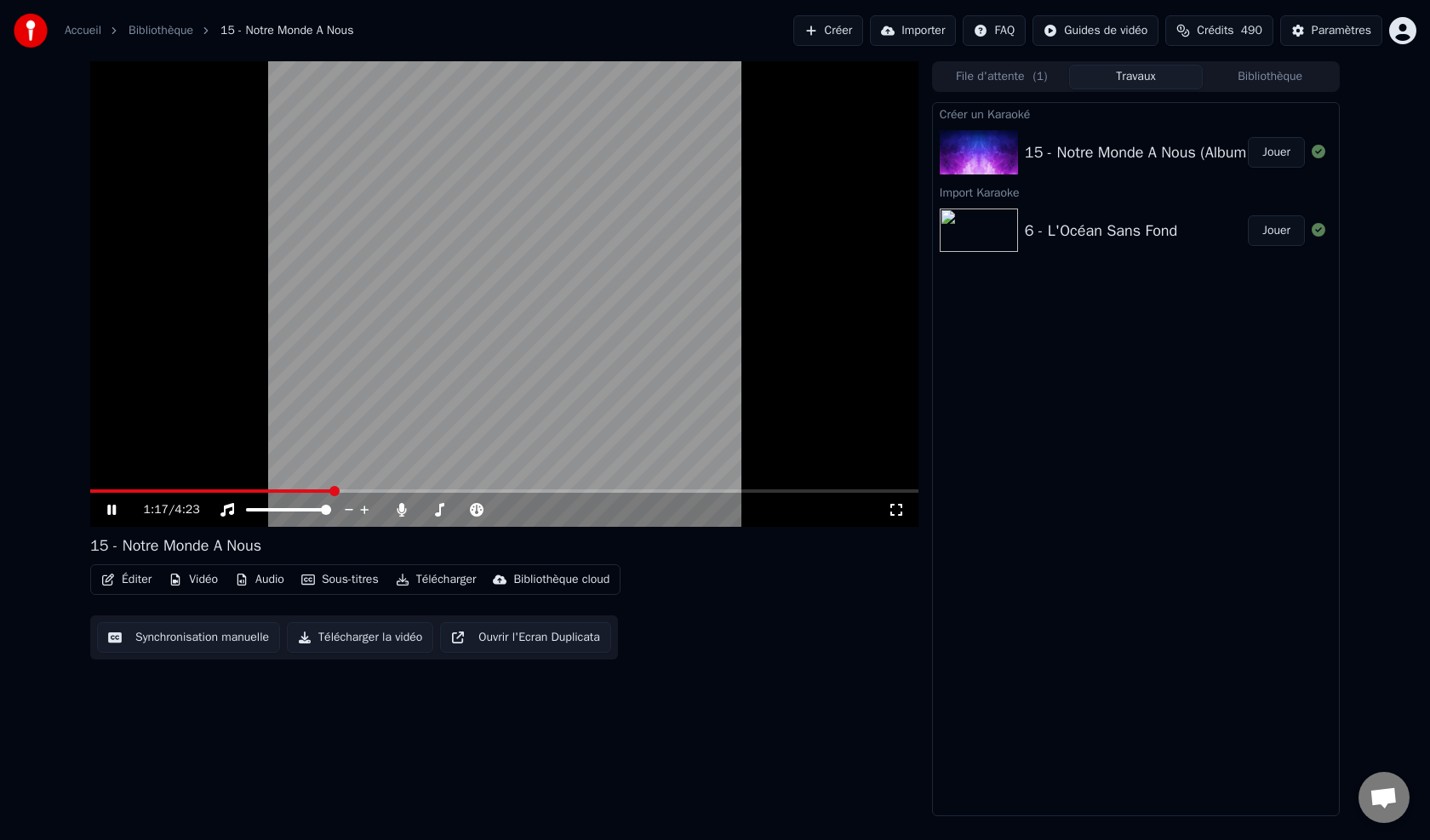 click at bounding box center (504, 491) 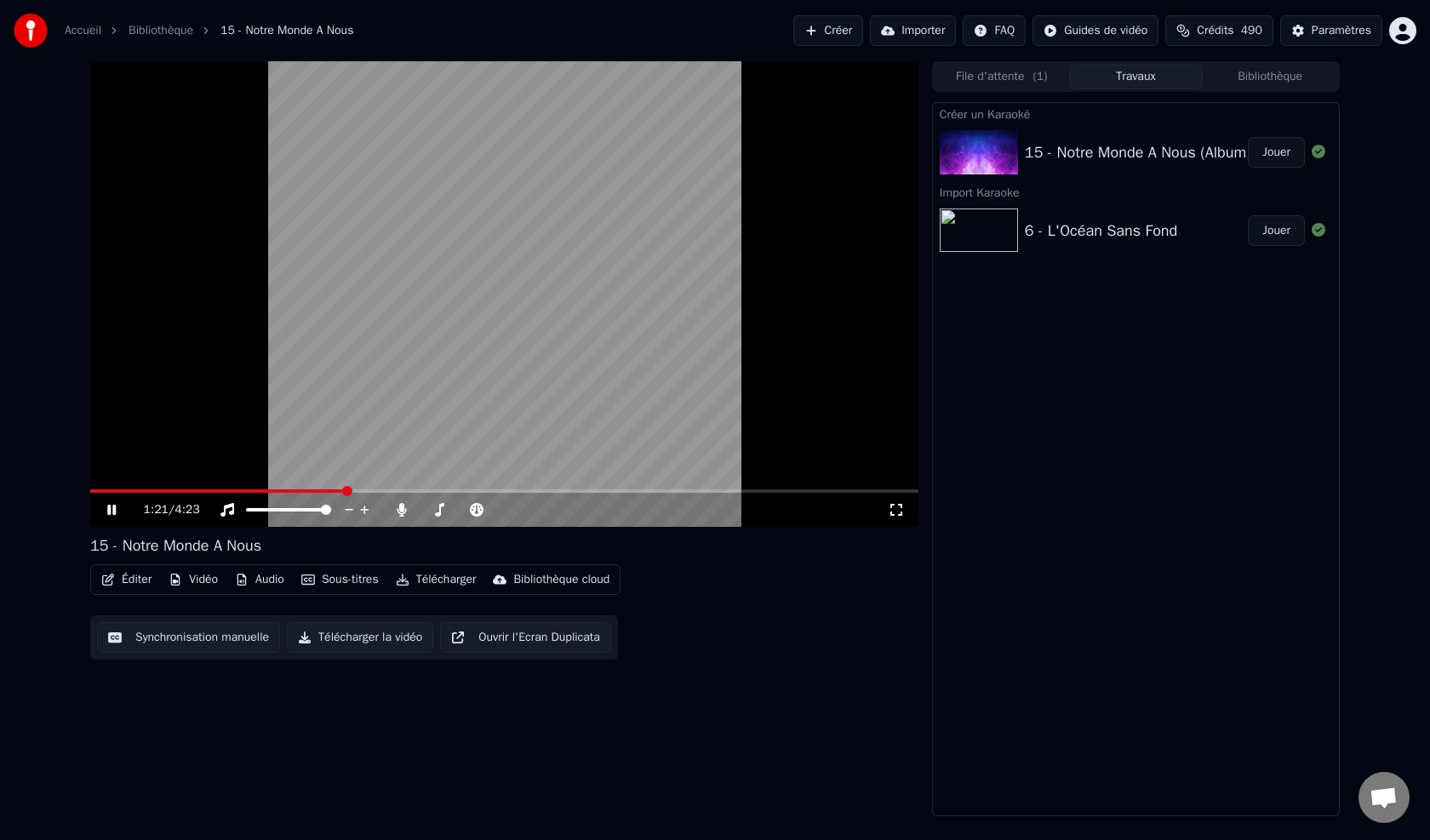 click at bounding box center [504, 294] 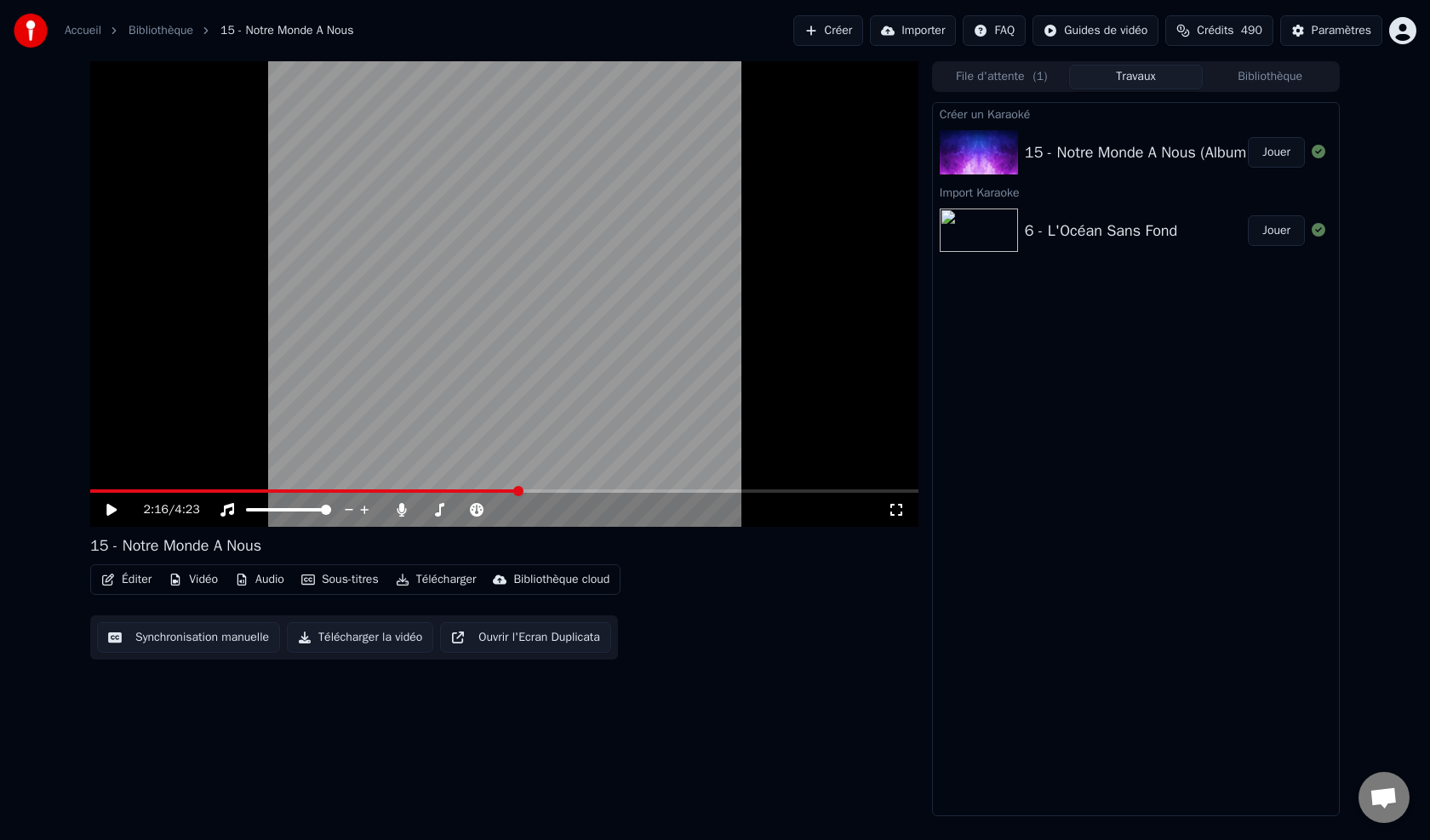 click at bounding box center (504, 491) 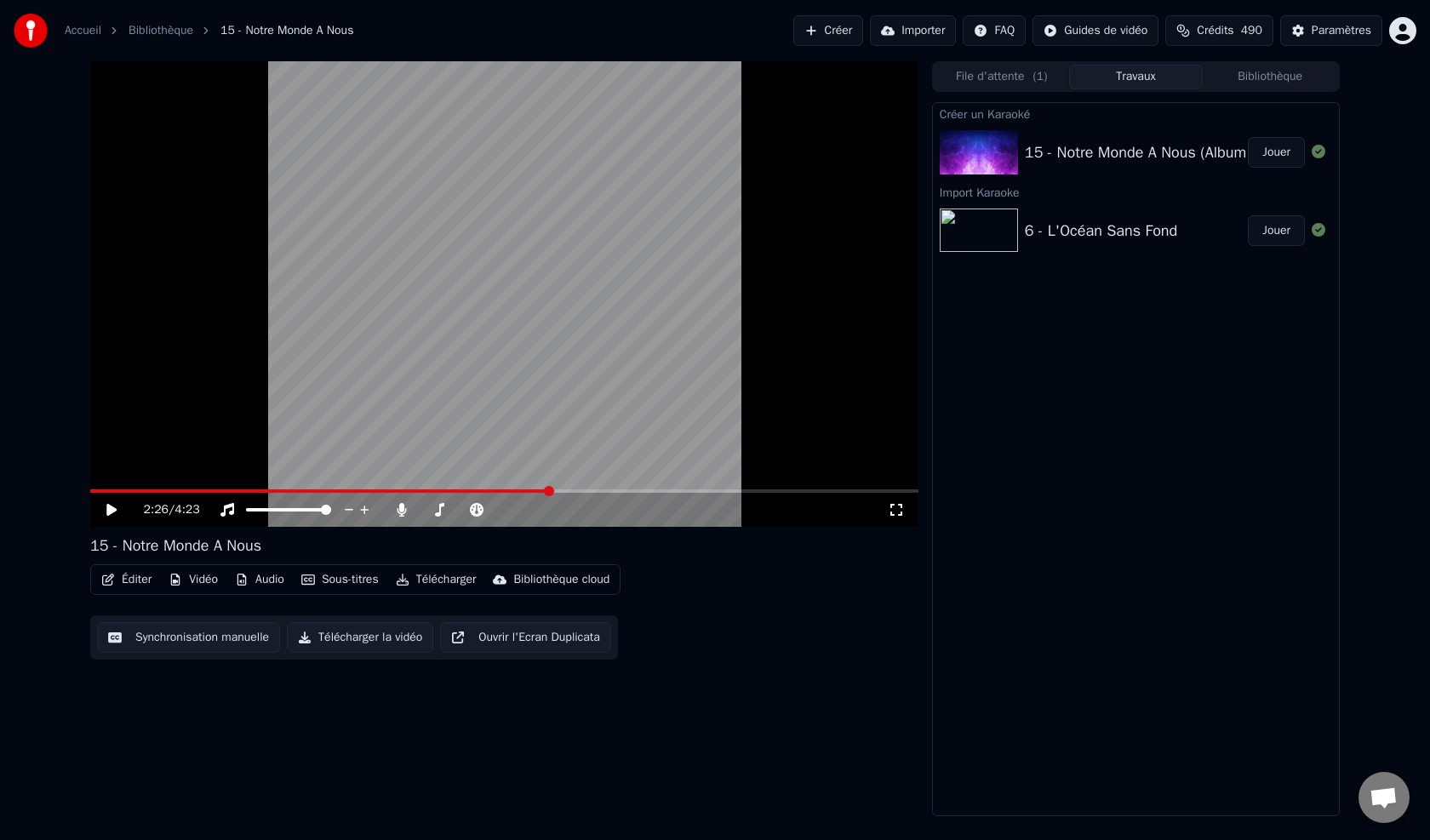 click 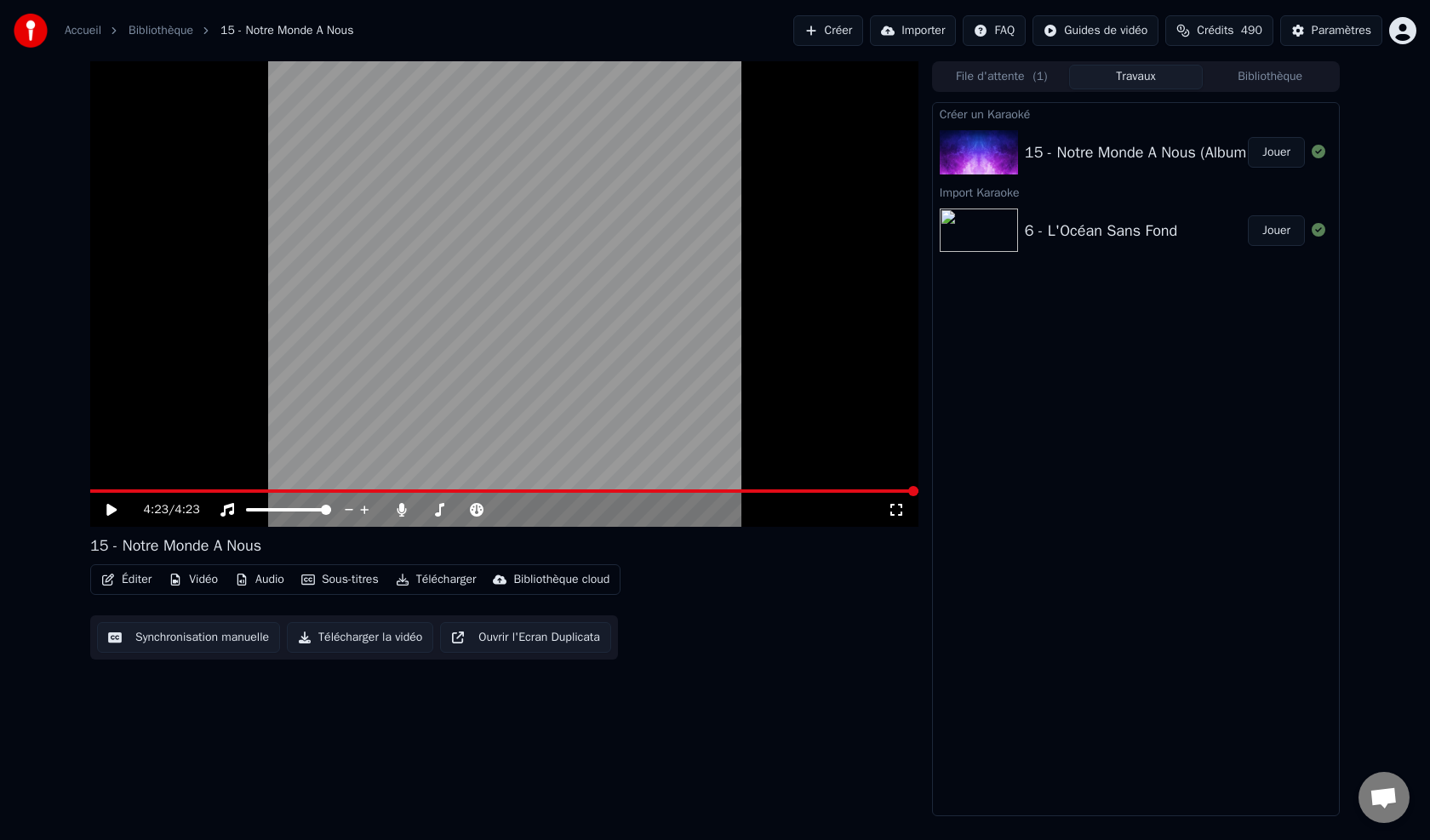 click 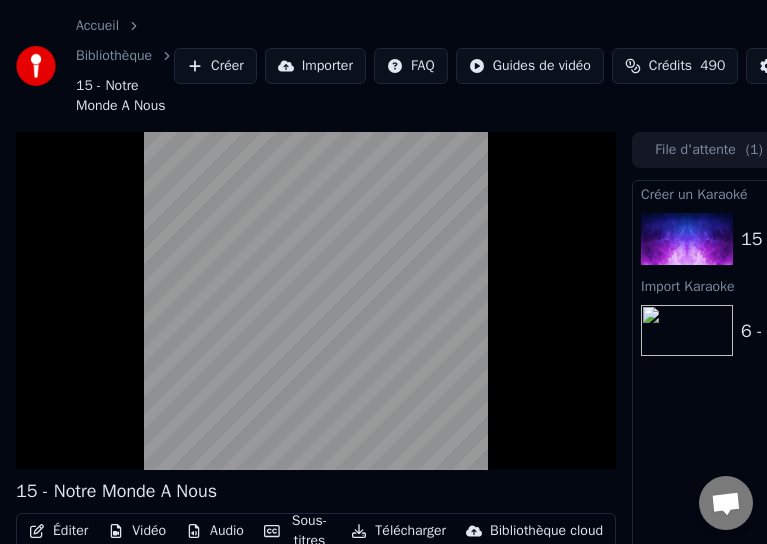 drag, startPoint x: 546, startPoint y: 1, endPoint x: 762, endPoint y: -8, distance: 216.18742 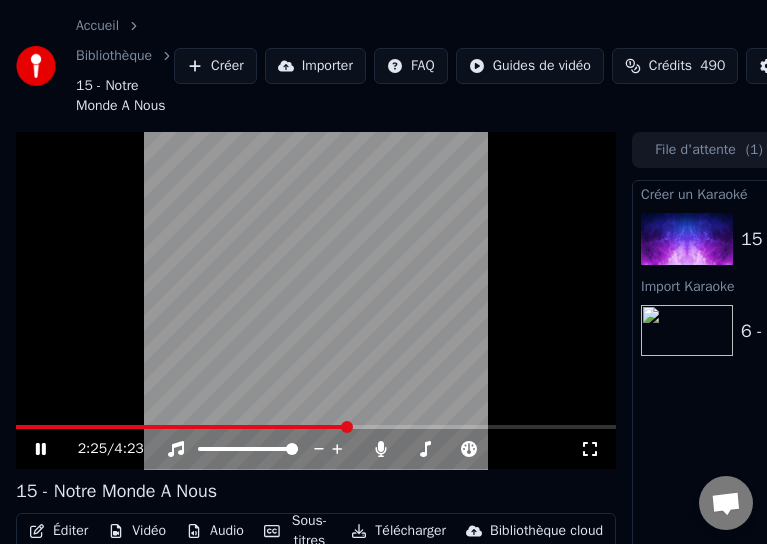 click at bounding box center (316, 301) 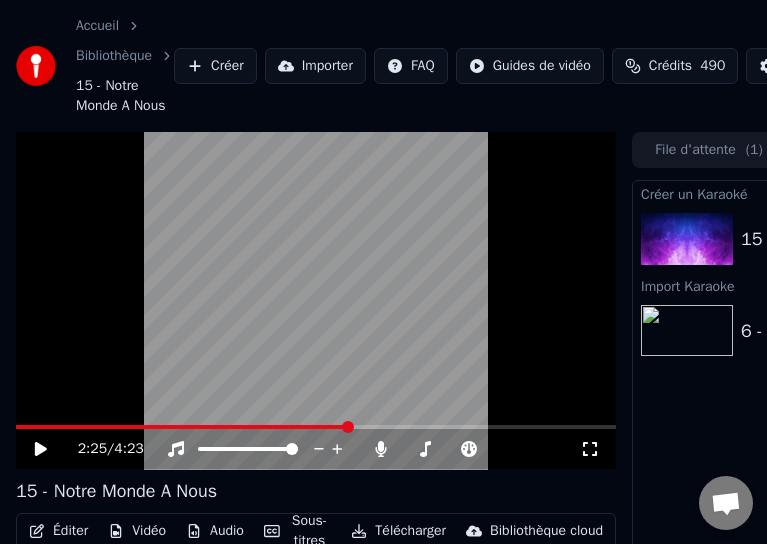 click at bounding box center (316, 301) 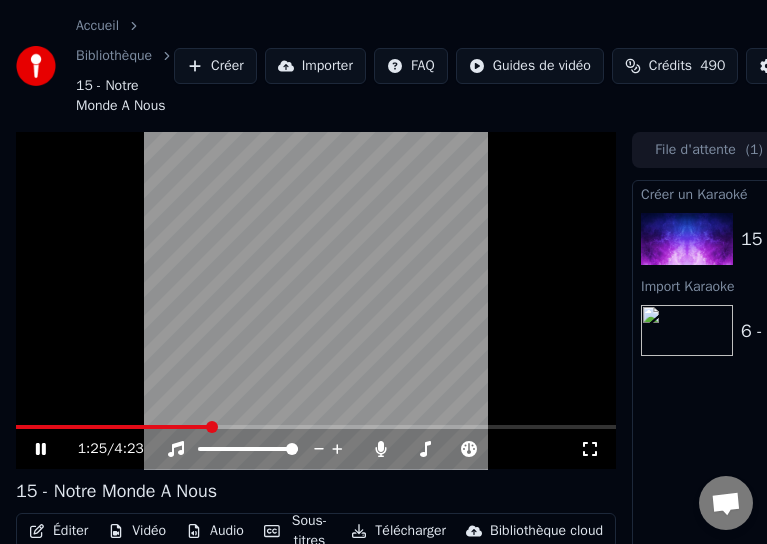 click at bounding box center [113, 427] 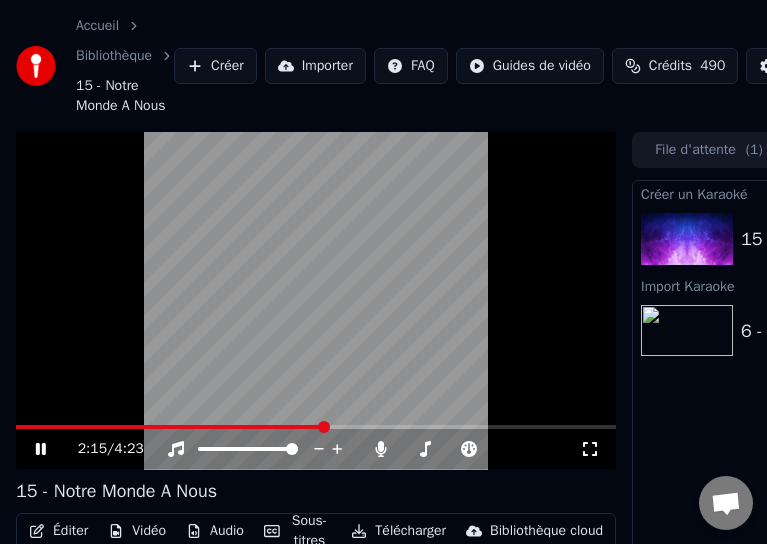 click at bounding box center (324, 427) 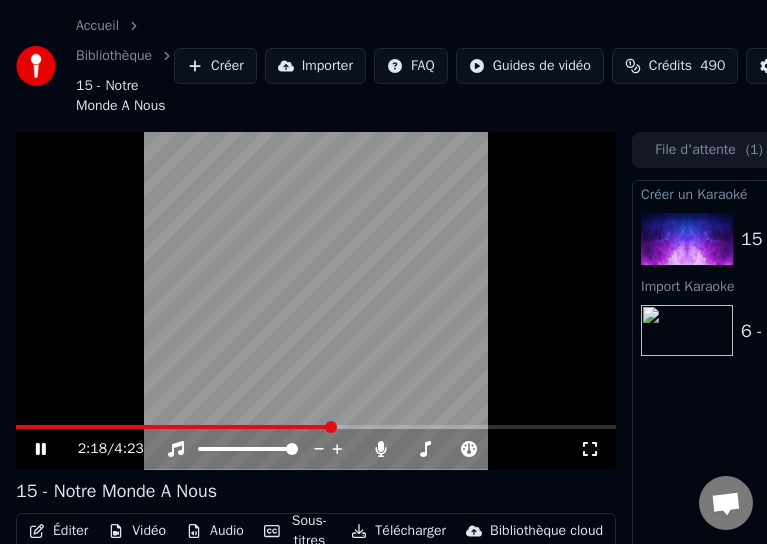 click at bounding box center (331, 427) 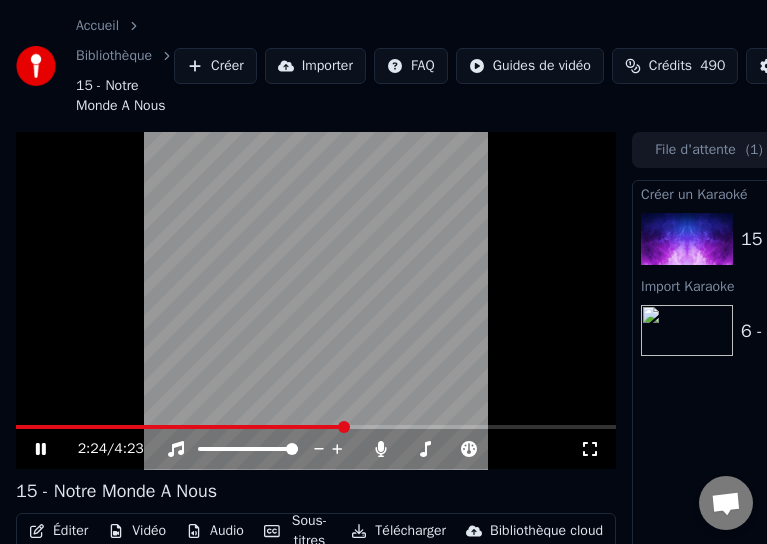 click at bounding box center [344, 427] 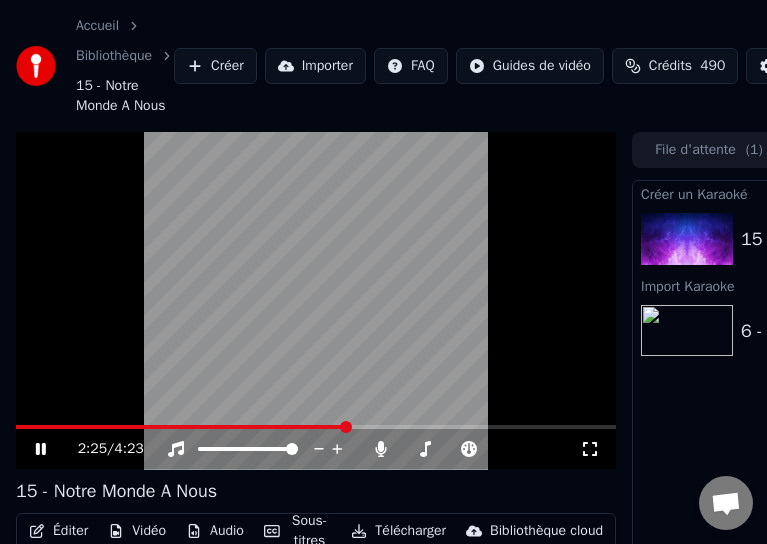 click at bounding box center [346, 427] 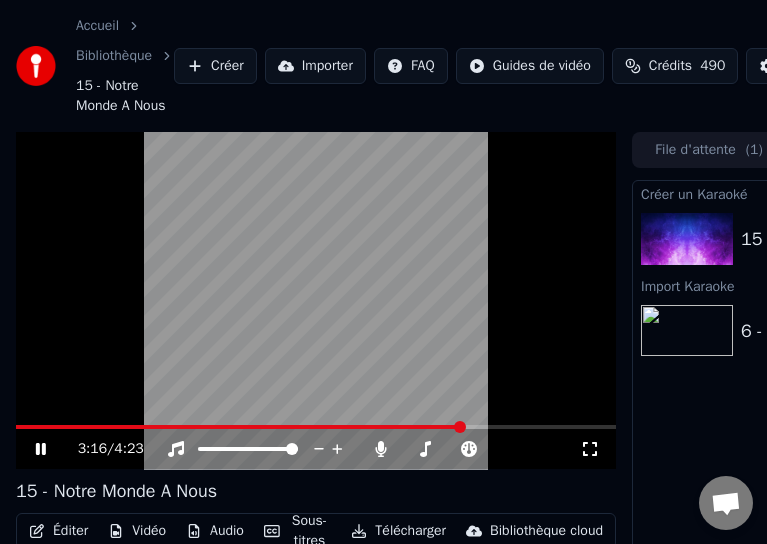 click at bounding box center (239, 427) 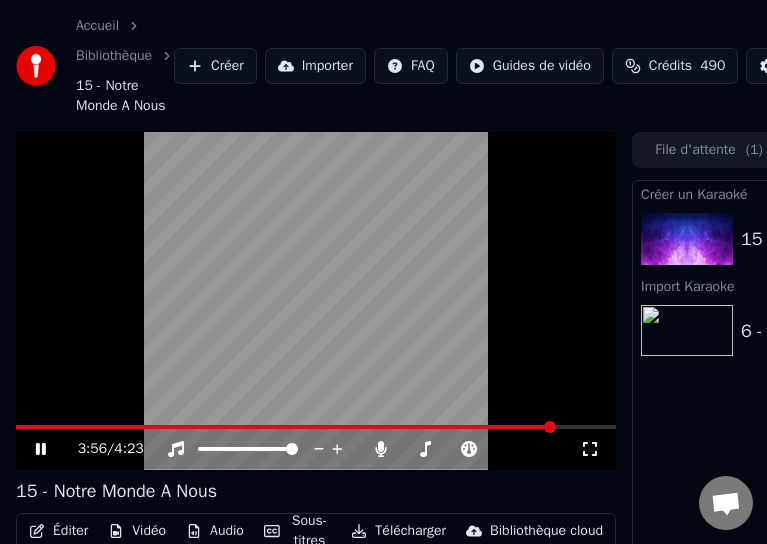 click 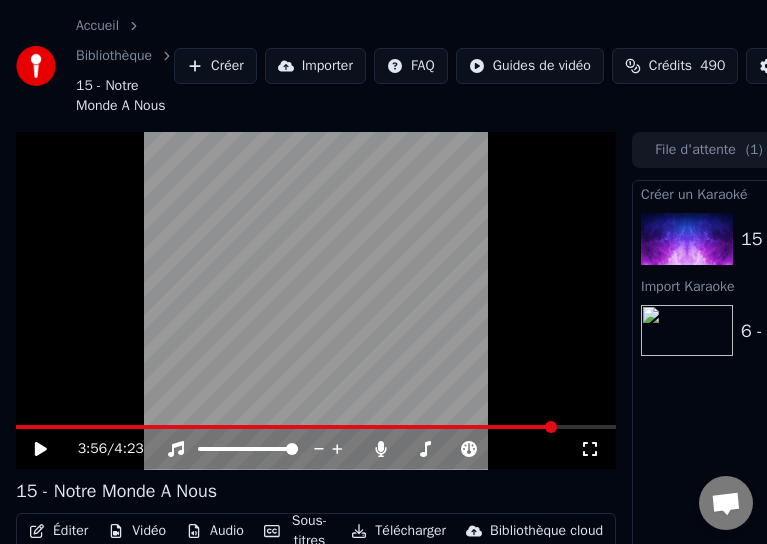 click 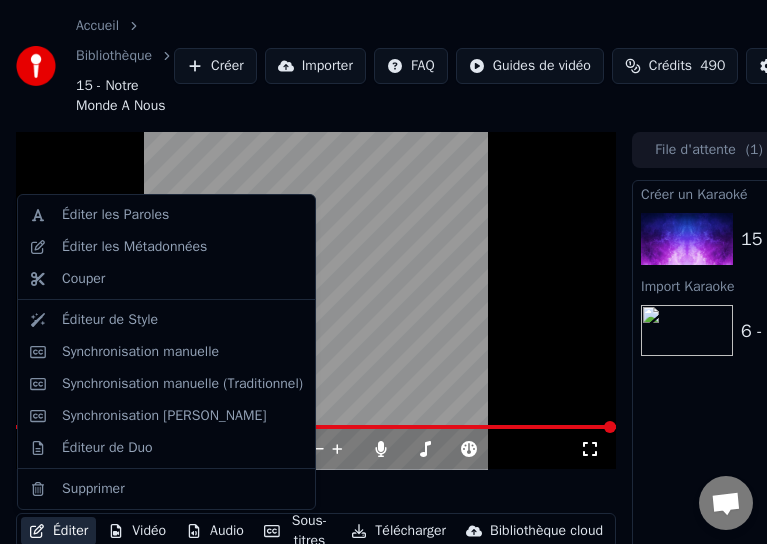 click on "Éditer" at bounding box center (58, 531) 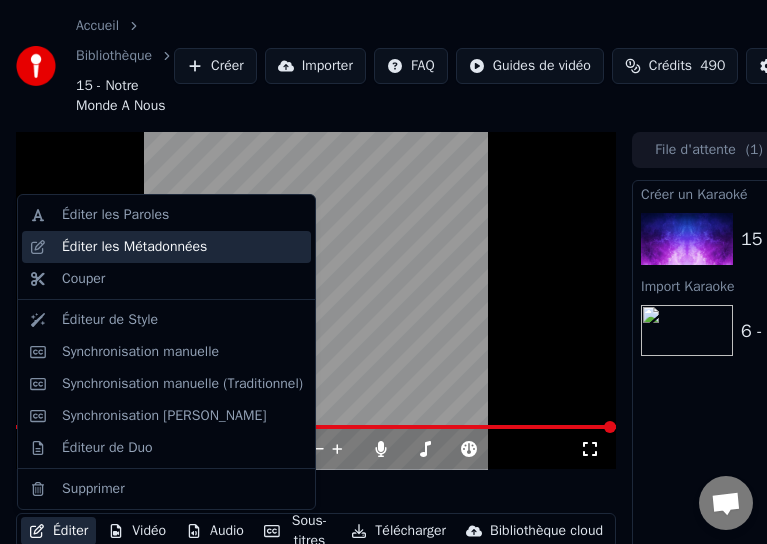 click on "Éditer les Métadonnées" at bounding box center [134, 247] 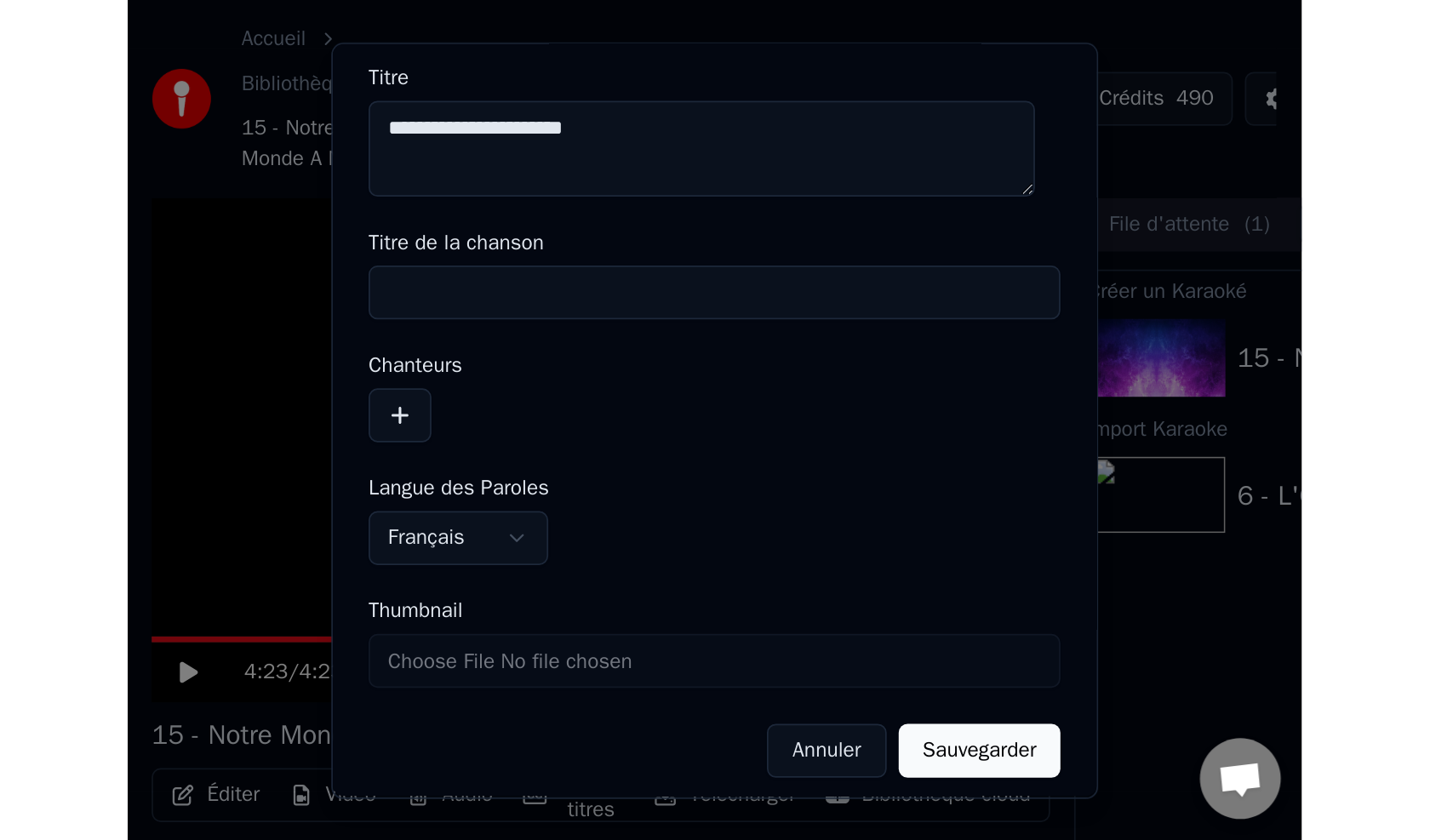 scroll, scrollTop: 46, scrollLeft: 0, axis: vertical 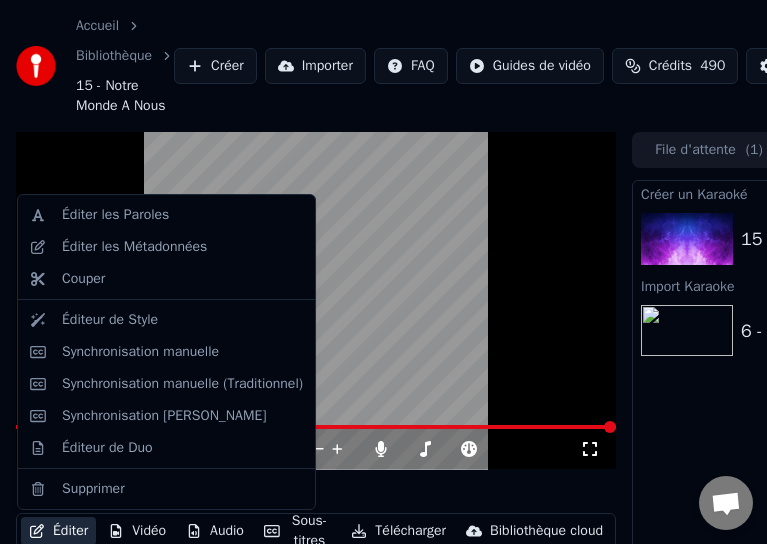 click on "Éditer" at bounding box center (58, 531) 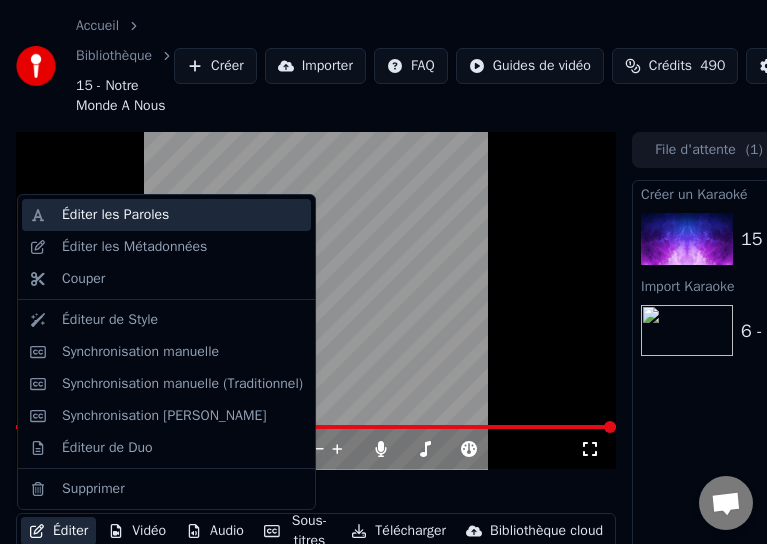 click on "Éditer les Paroles" at bounding box center [115, 215] 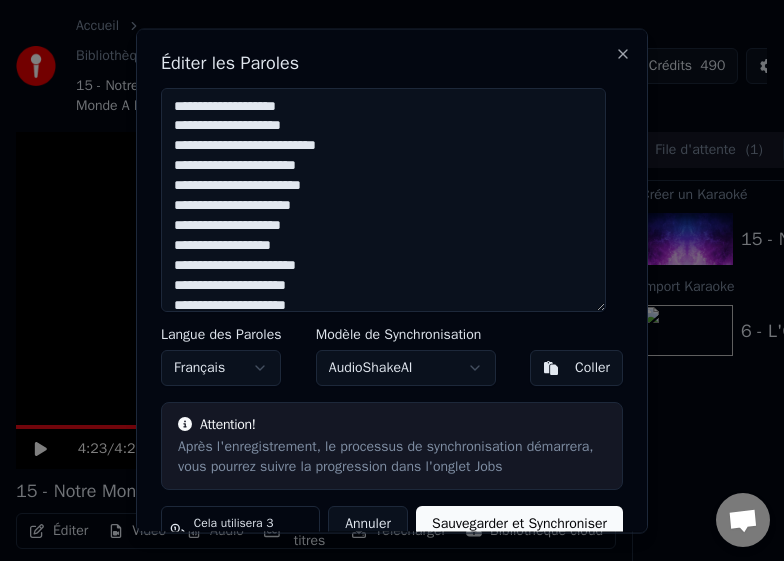 click on "Coller" at bounding box center [592, 367] 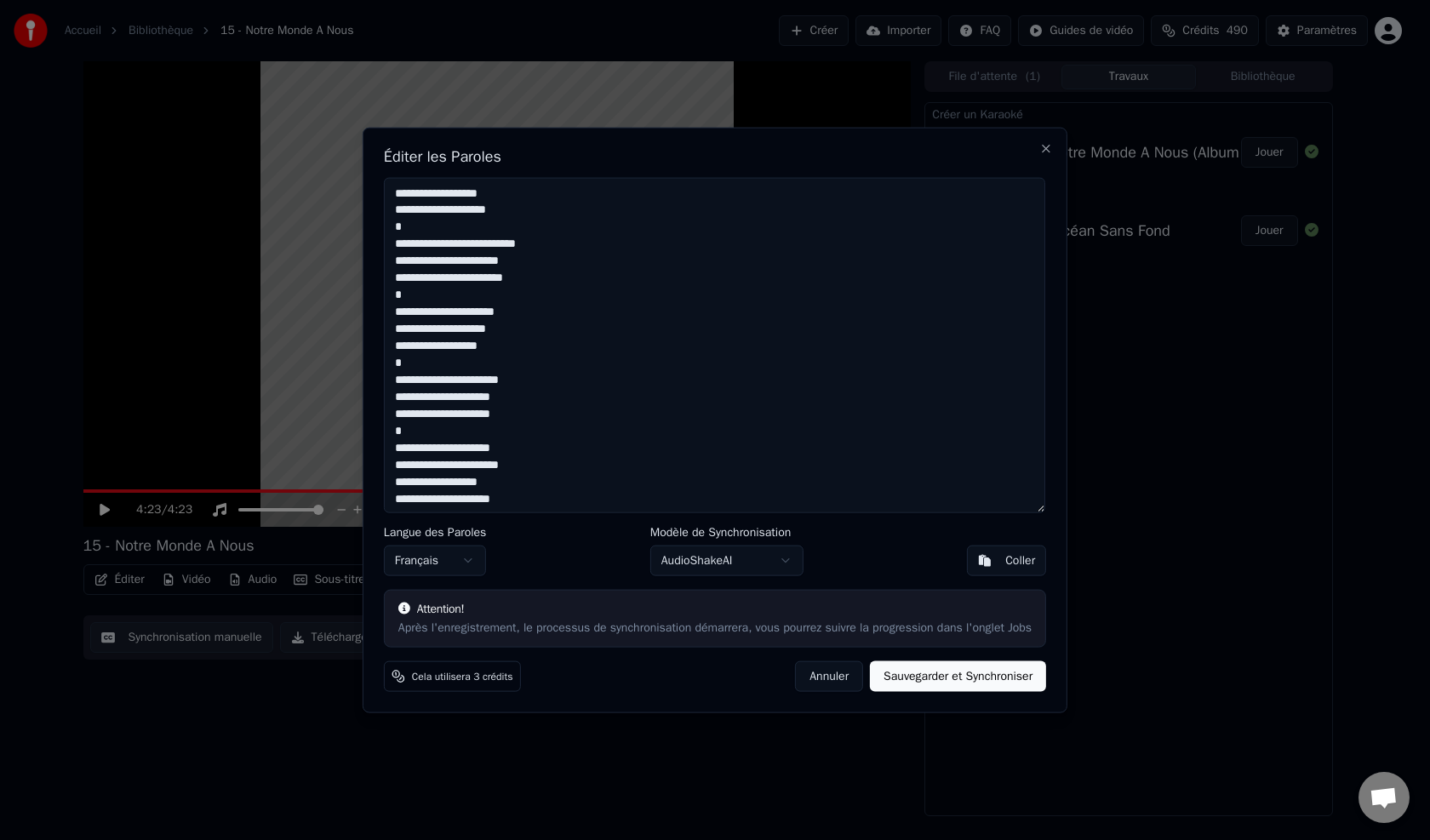 click on "Attention! Après l'enregistrement, le processus de synchronisation démarrera, vous pourrez suivre la progression dans l'onglet Jobs" at bounding box center (715, 619) 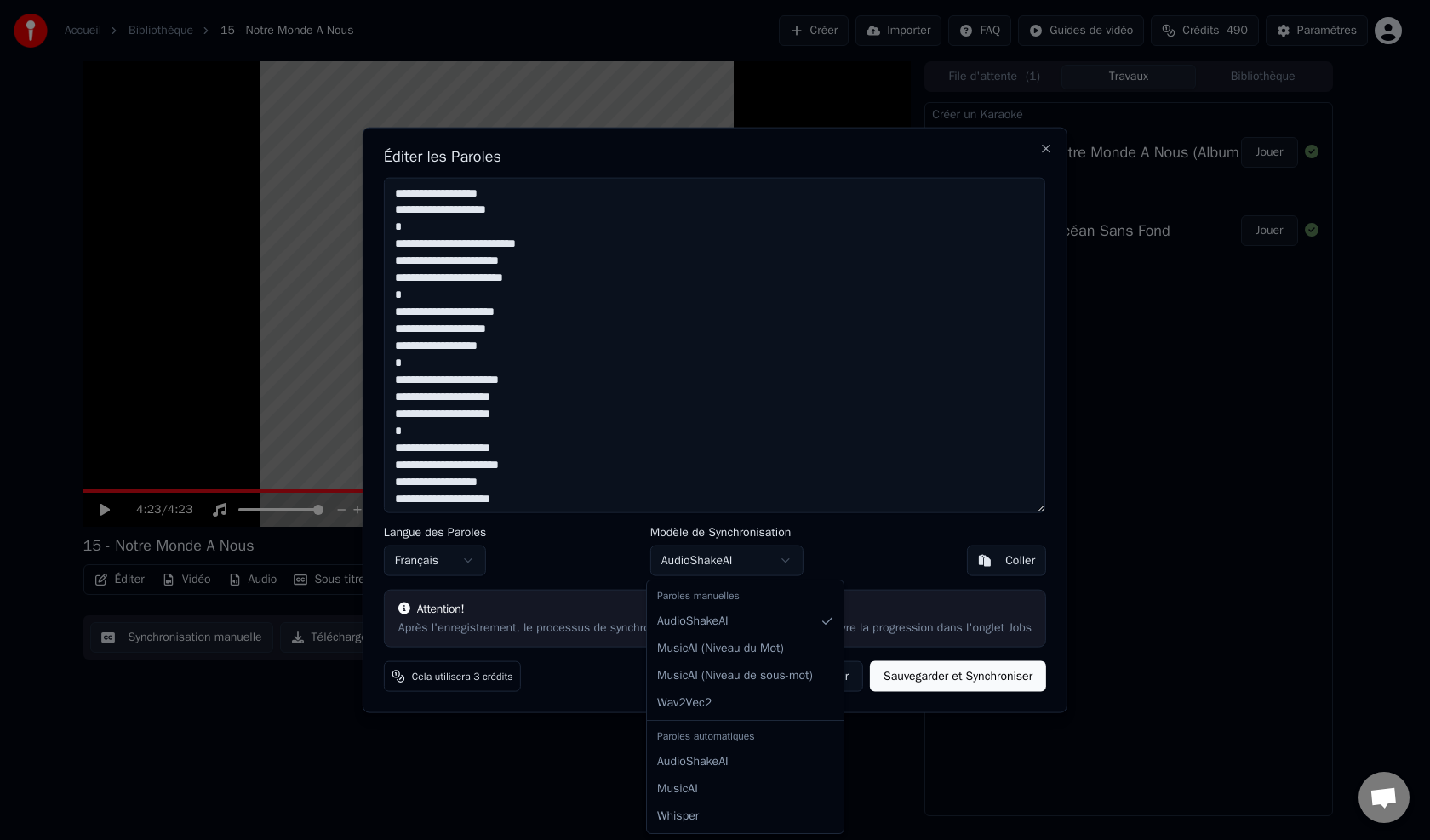click on "Accueil Bibliothèque 15 - Notre Monde A Nous Créer Importer FAQ Guides de vidéo Crédits 490 Paramètres 4:23  /  4:23 15 - Notre Monde A Nous Éditer Vidéo Audio Sous-titres Télécharger Bibliothèque cloud Synchronisation manuelle Télécharger la vidéo Ouvrir l'Ecran Duplicata File d'attente ( 1 ) Travaux Bibliothèque Créer un Karaoké 15 - Notre Monde A Nous (Album Version) Jouer Import Karaoke 6 - L'Océan Sans Fond Jouer Messages [PERSON_NAME] Des questions ? Discutons ! Support absent Hors-ligne. Inactif pendant trop de temps. Envoyez un message pour vous reconnecter. Youka Desktop Bonjour ! Comment puis-je vous aider ?  Envoyer un fichier Insérer un emoji Envoyer un fichier Message audio We run on Crisp Éditer les Paroles Langue des Paroles Français Modèle de Synchronisation AudioShakeAI Coller Attention! Après l'enregistrement, le processus de synchronisation démarrera, vous pourrez suivre la progression dans l'onglet Jobs Cela utilisera 3 crédits Annuler Sauvegarder et Synchroniser Close ) )" at bounding box center (707, 420) 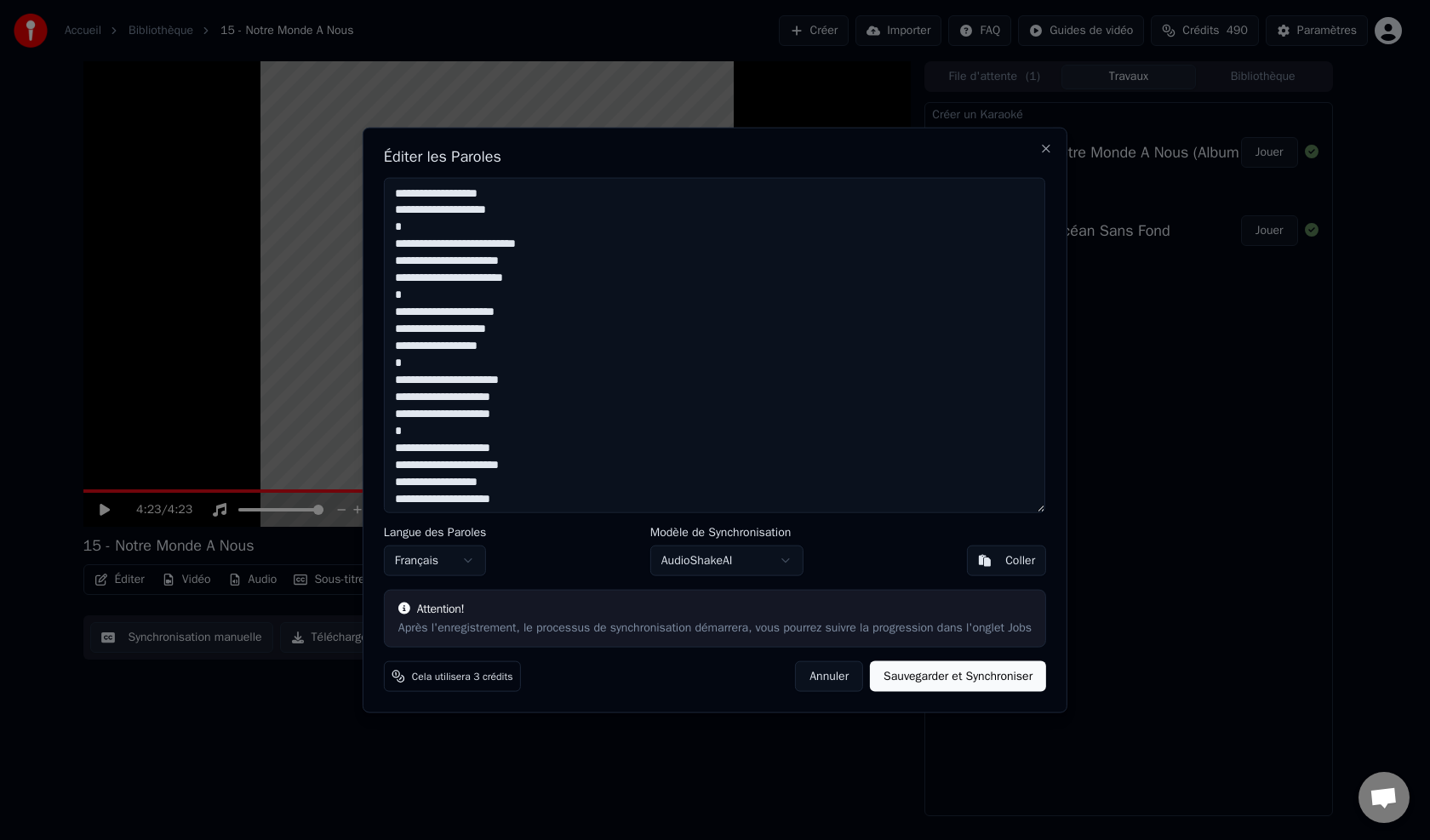 click on "Cela utilisera 3 crédits" at bounding box center (462, 677) 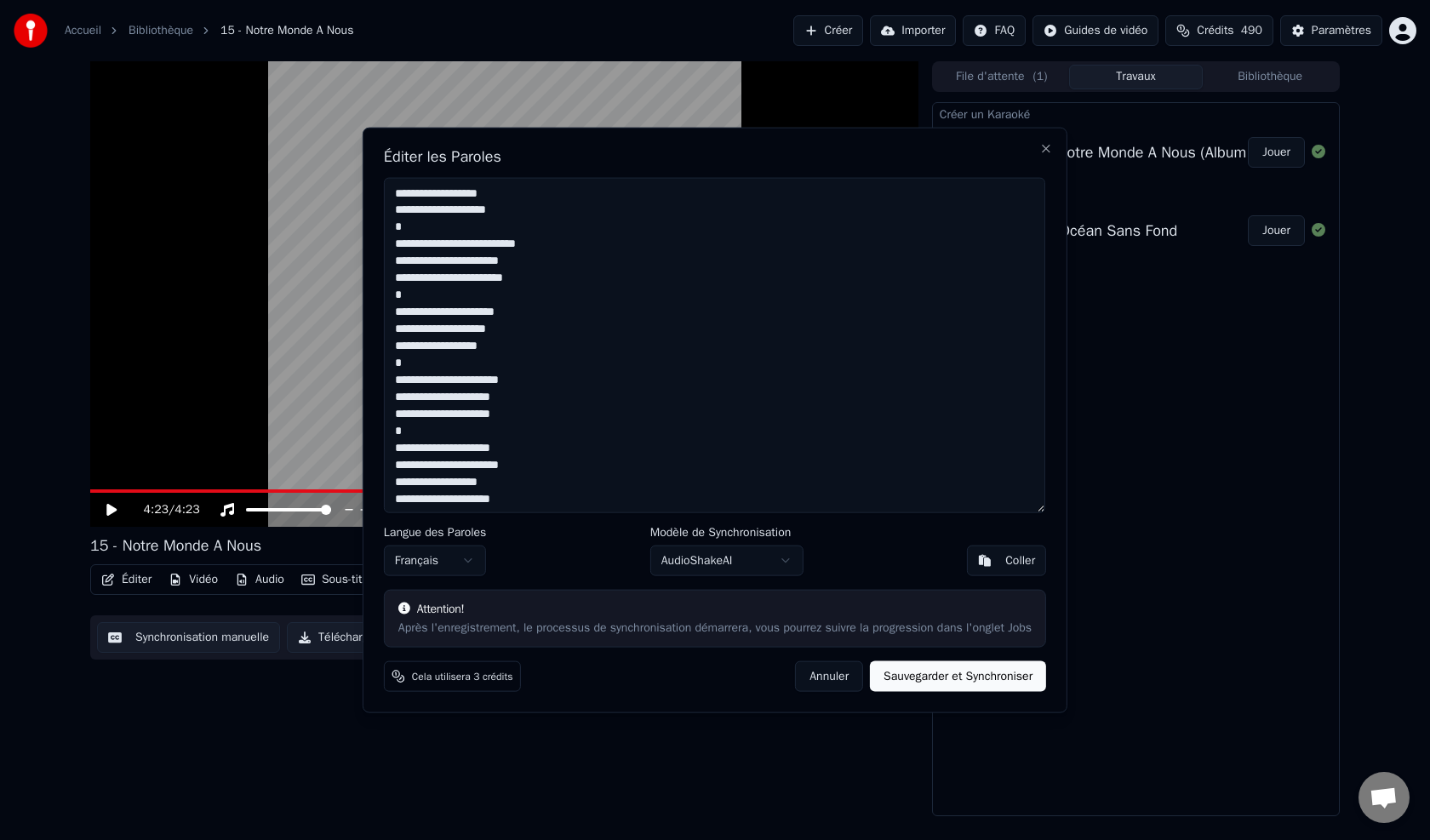 type on "**********" 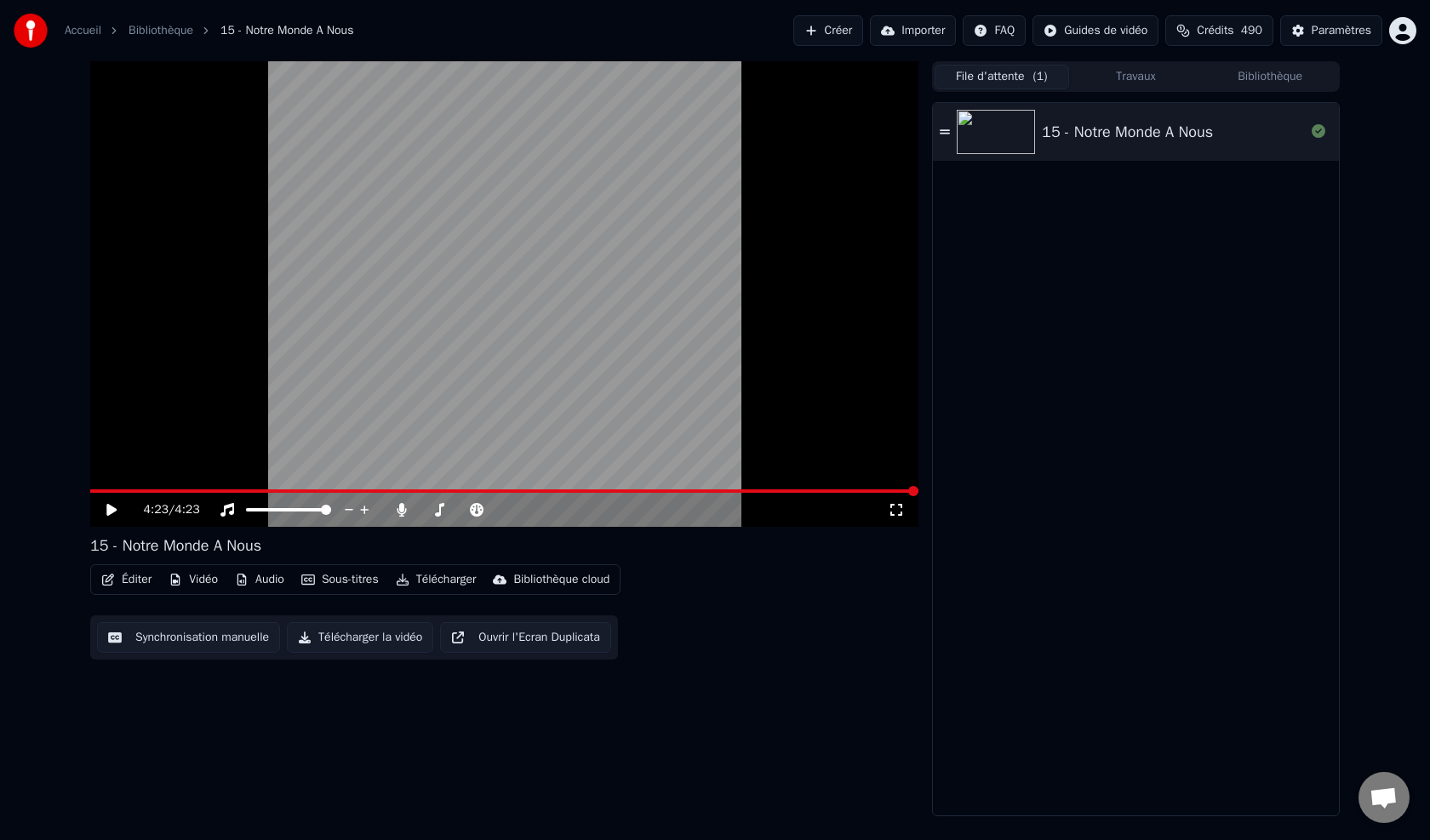 click on "File d'attente ( 1 )" at bounding box center (1002, 77) 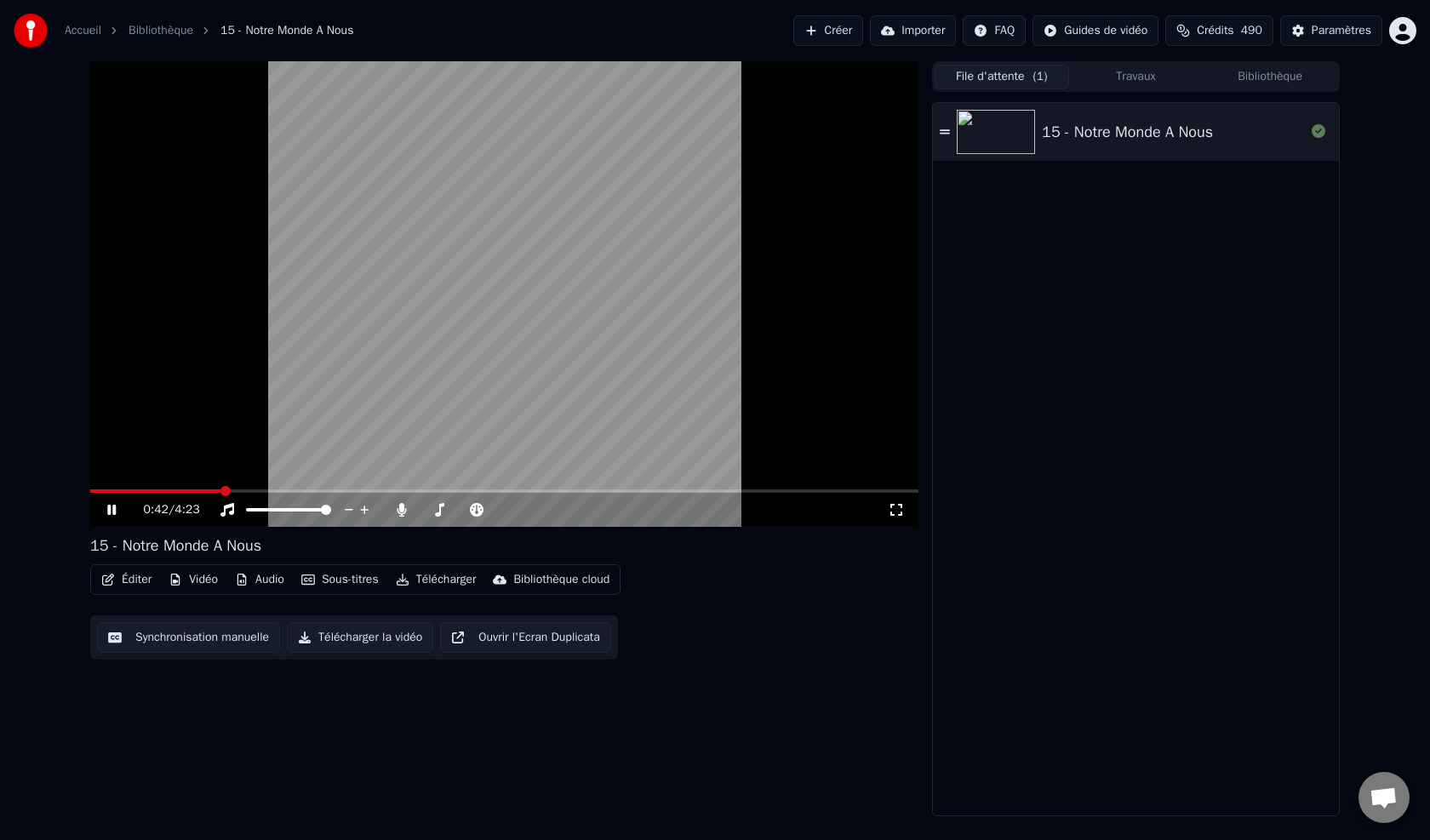 click at bounding box center (226, 491) 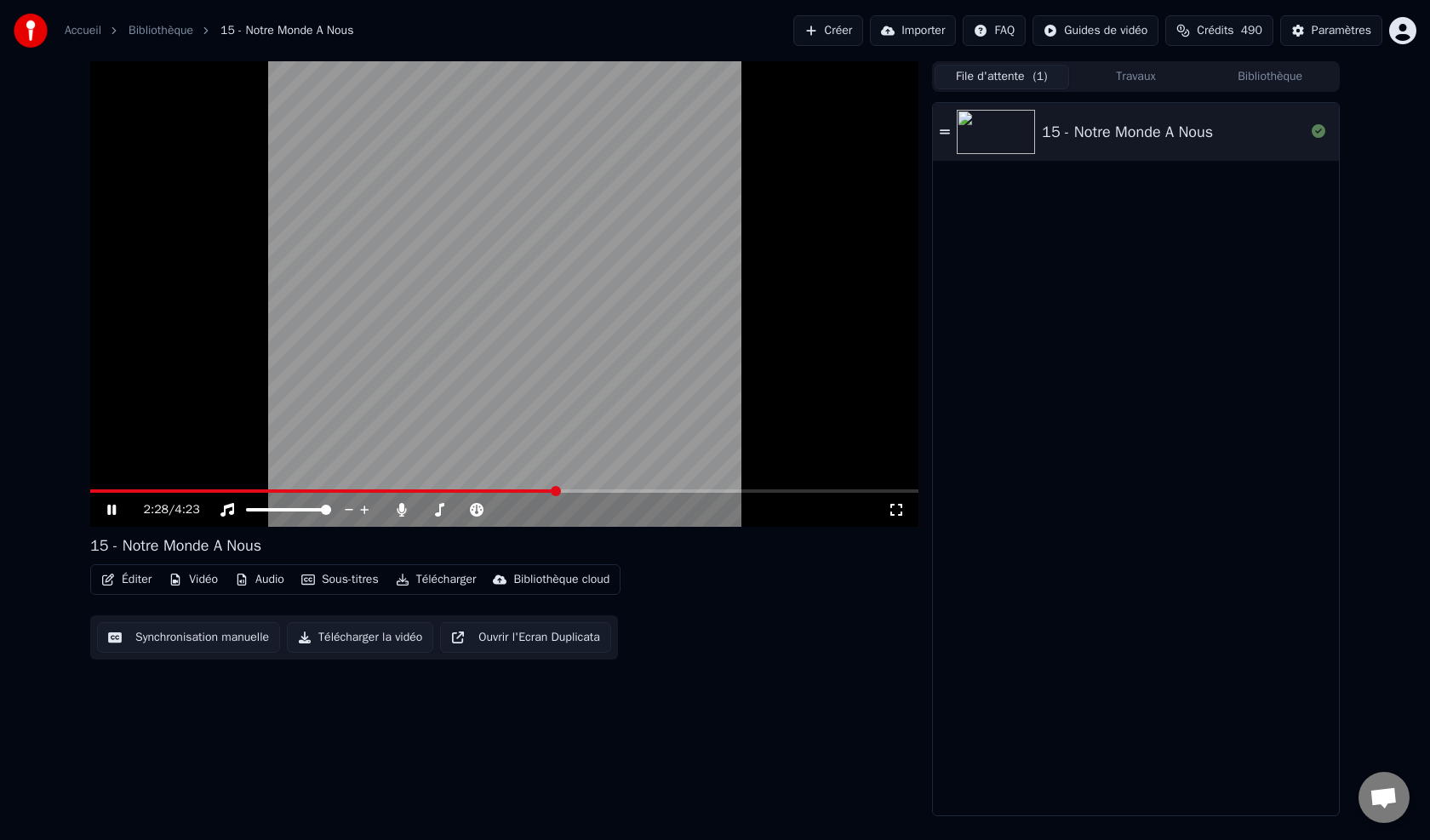 click at bounding box center (556, 491) 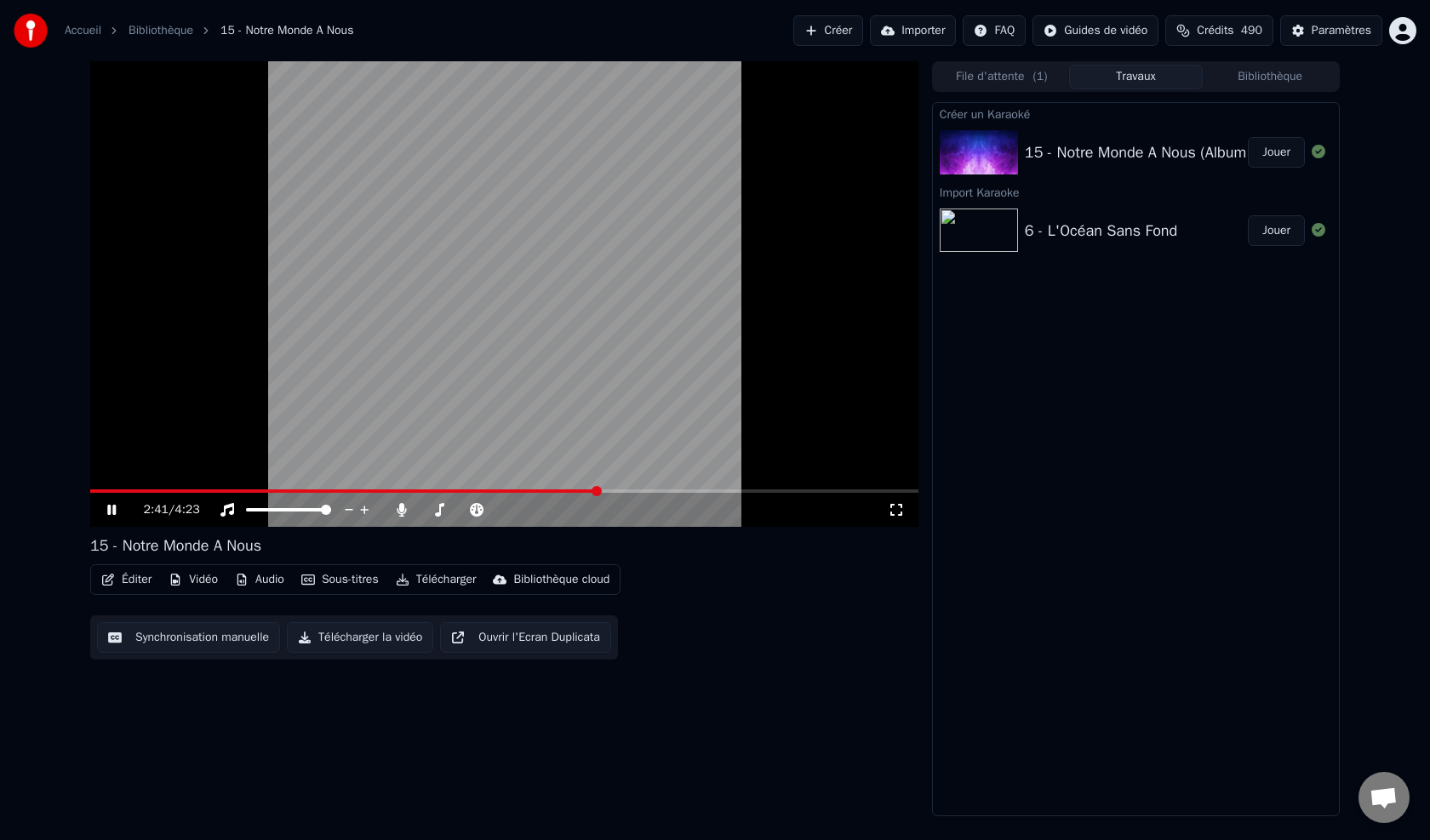 click on "Travaux" at bounding box center (1136, 77) 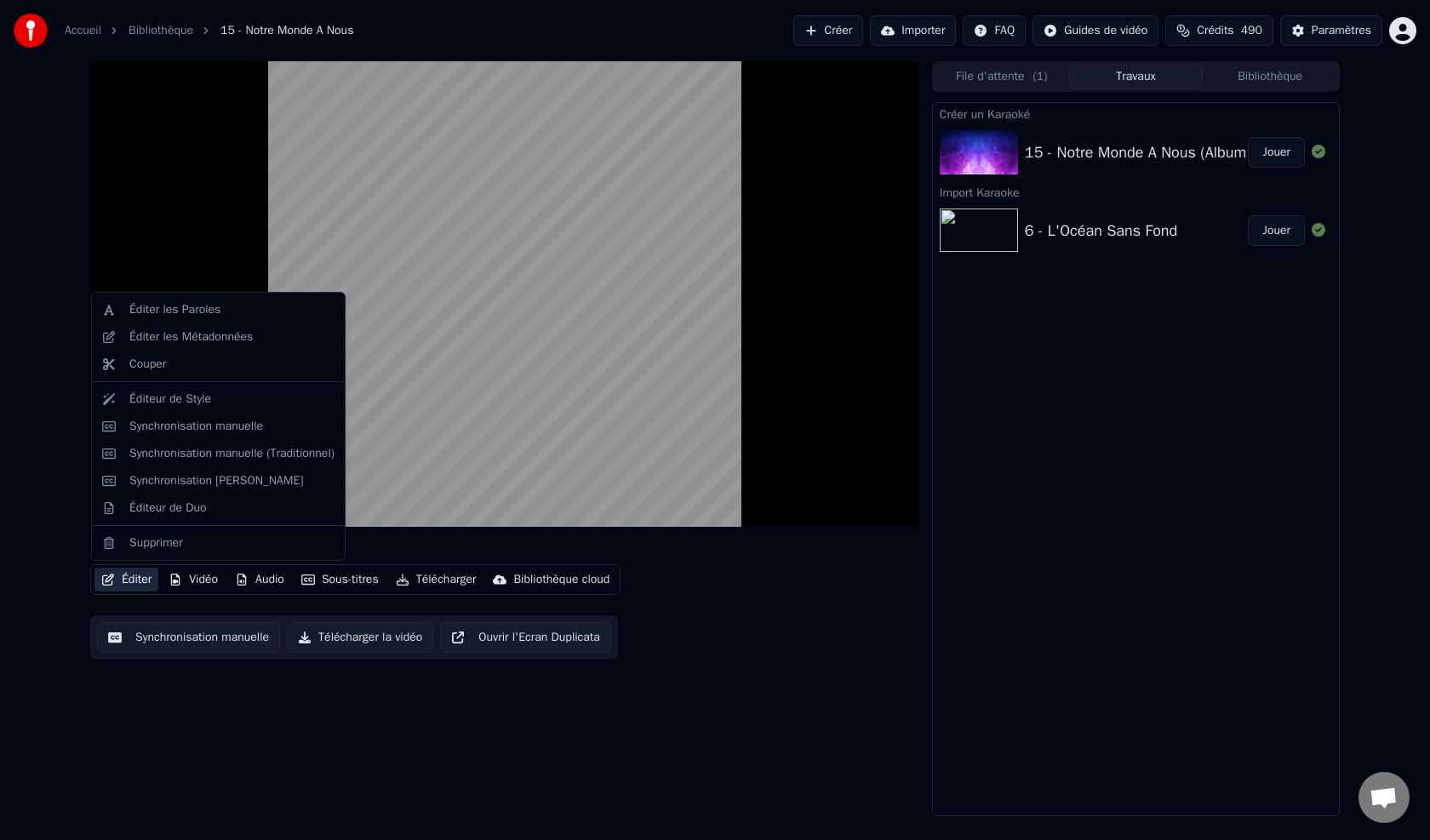 click on "Éditer" at bounding box center [126, 580] 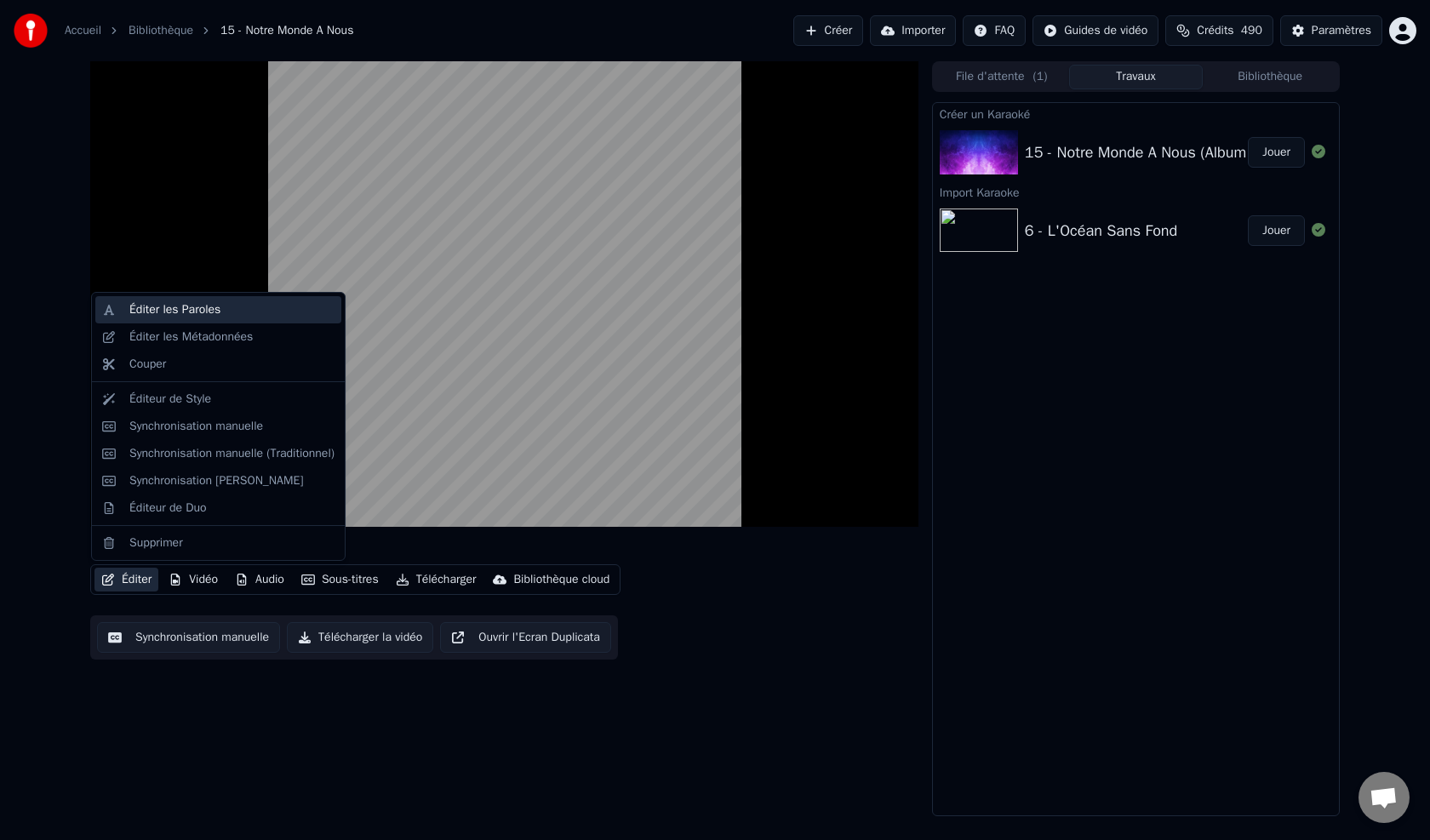 click on "Éditer les Paroles" at bounding box center [174, 310] 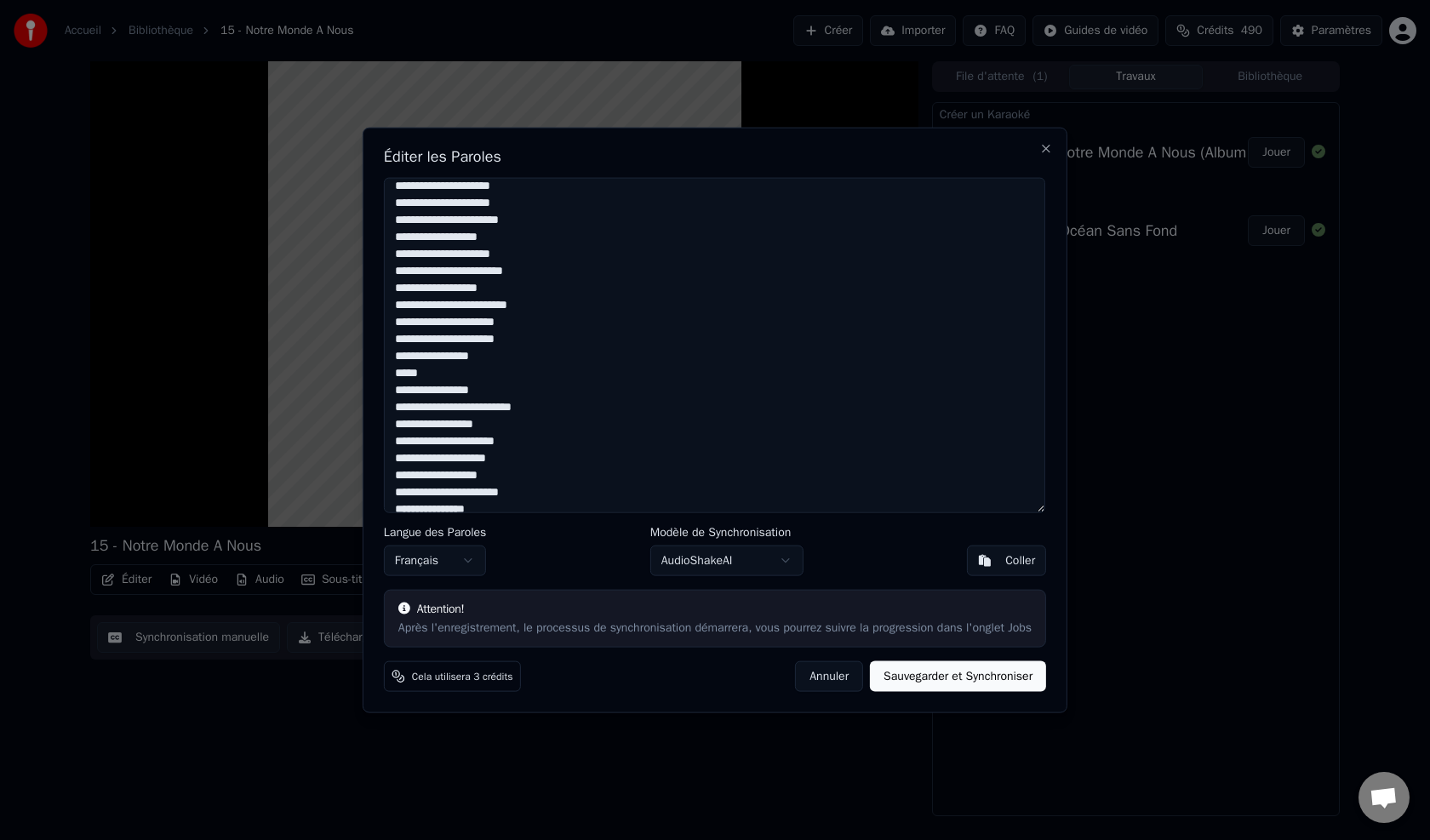 scroll, scrollTop: 224, scrollLeft: 0, axis: vertical 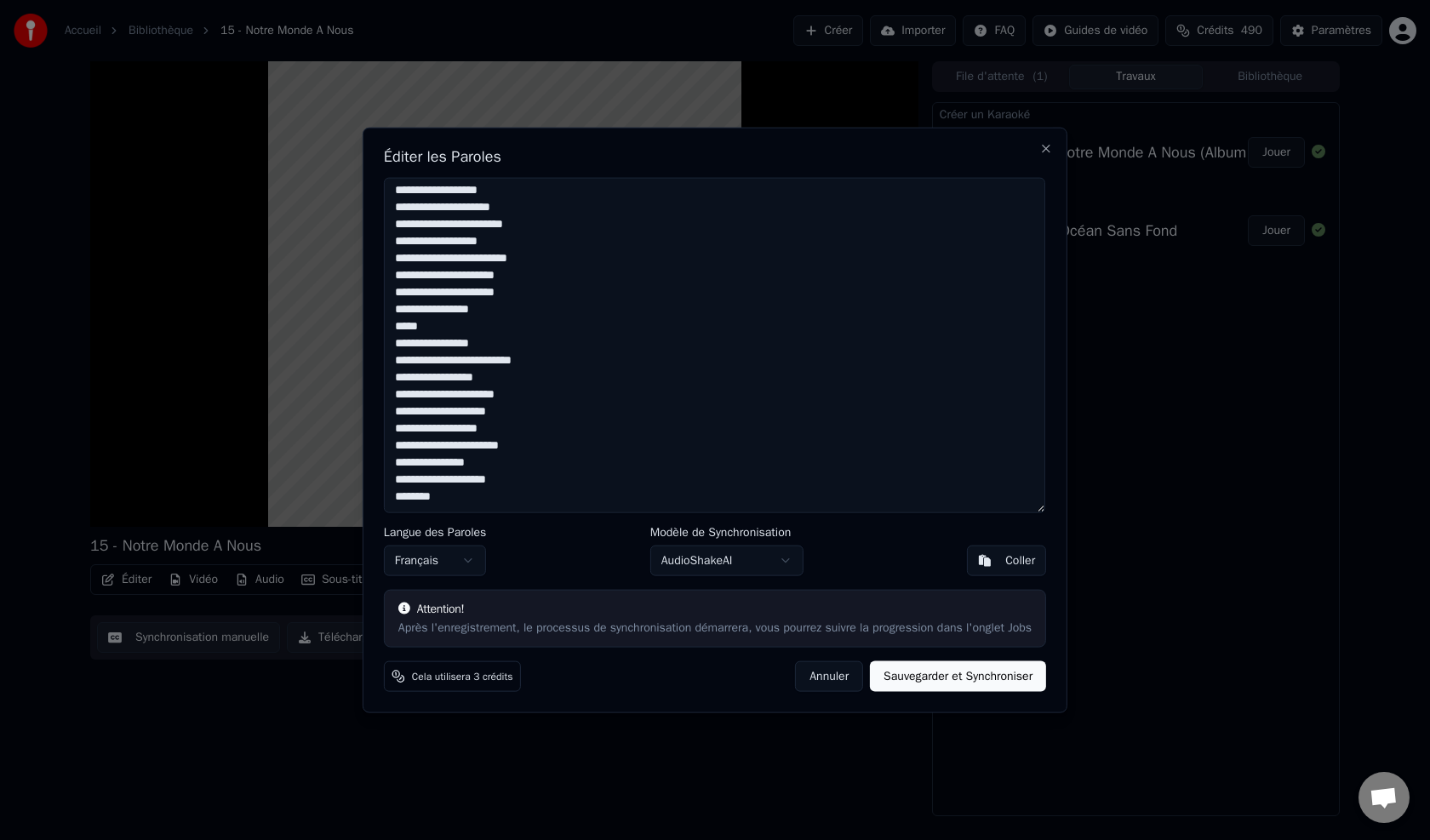 click on "Après l'enregistrement, le processus de synchronisation démarrera, vous pourrez suivre la progression dans l'onglet Jobs" at bounding box center (715, 628) 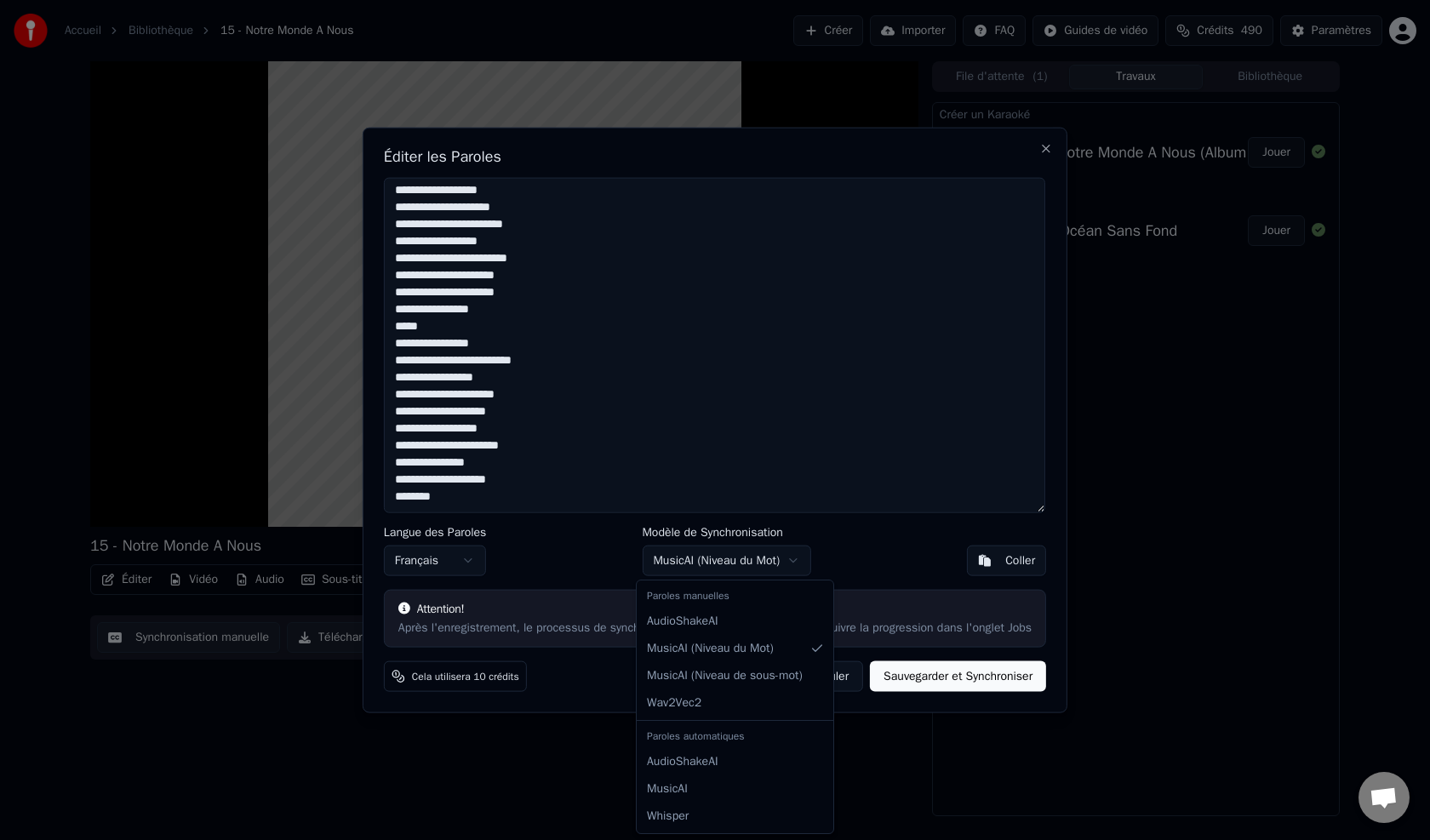 click on "Accueil Bibliothèque 15 - Notre Monde A Nous Créer Importer FAQ Guides de vidéo Crédits 490 Paramètres 15 - Notre Monde A Nous Éditer Vidéo Audio Sous-titres Télécharger Bibliothèque cloud Synchronisation manuelle Télécharger la vidéo Ouvrir l'Ecran Duplicata File d'attente ( 1 ) Travaux Bibliothèque Créer un Karaoké 15 - Notre Monde A Nous (Album Version) Jouer Import Karaoke 6 - L'Océan Sans Fond Jouer Messages [PERSON_NAME] Des questions ? Discutons ! Support absent Hors-ligne. Inactif pendant trop de temps. Envoyez un message pour vous reconnecter. Youka Desktop Bonjour ! Comment puis-je vous aider ?  Envoyer un fichier Insérer un emoji Envoyer un fichier Message audio We run on Crisp Éditer les Paroles Langue des Paroles Français Modèle de Synchronisation MusicAI ( Niveau du Mot ) Coller Attention! Après l'enregistrement, le processus de synchronisation démarrera, vous pourrez suivre la progression dans l'onglet Jobs Cela utilisera 10 crédits Annuler Sauvegarder et Synchroniser Close ) )" at bounding box center (715, 420) 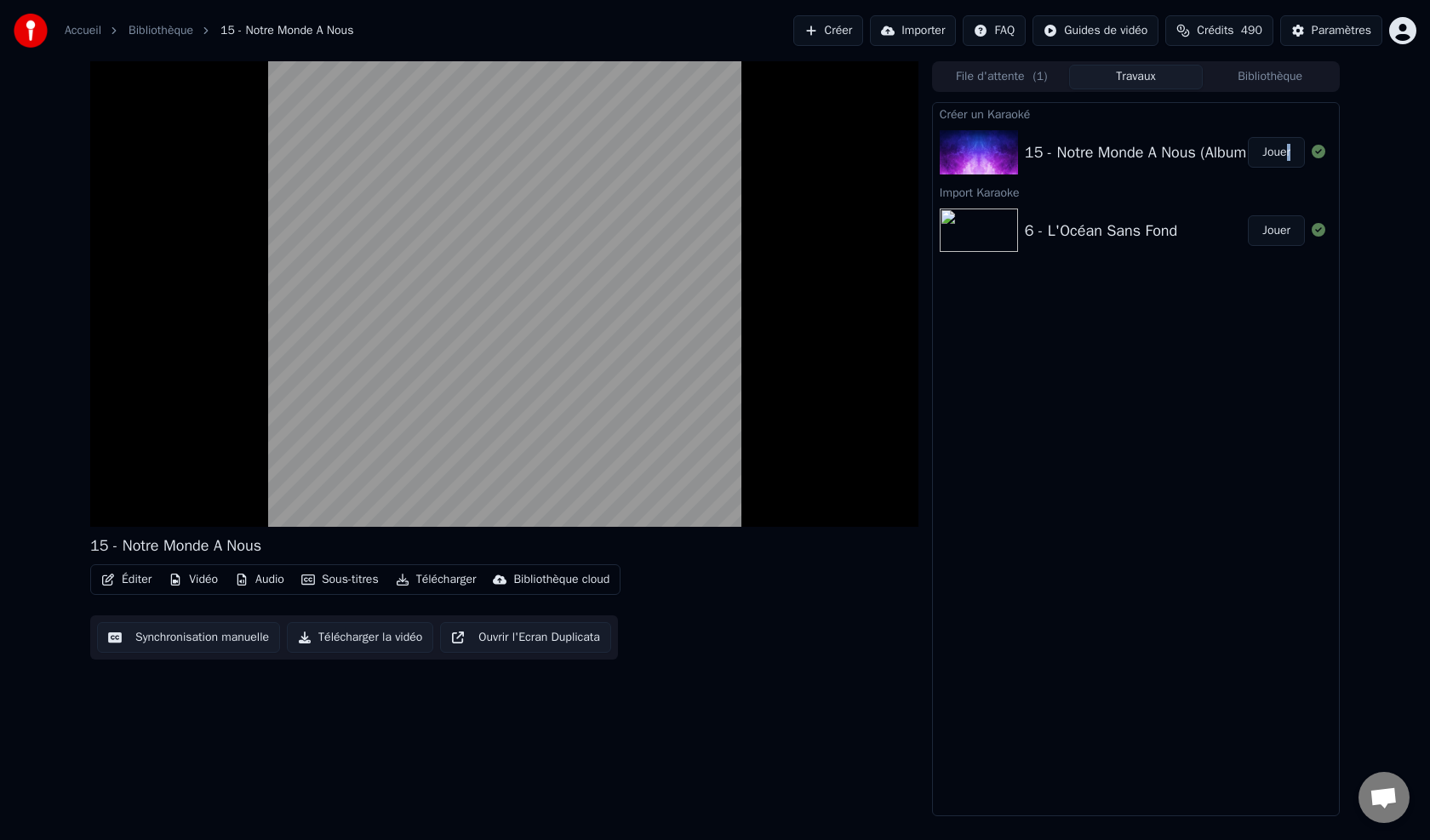 click on "Jouer" at bounding box center [1276, 152] 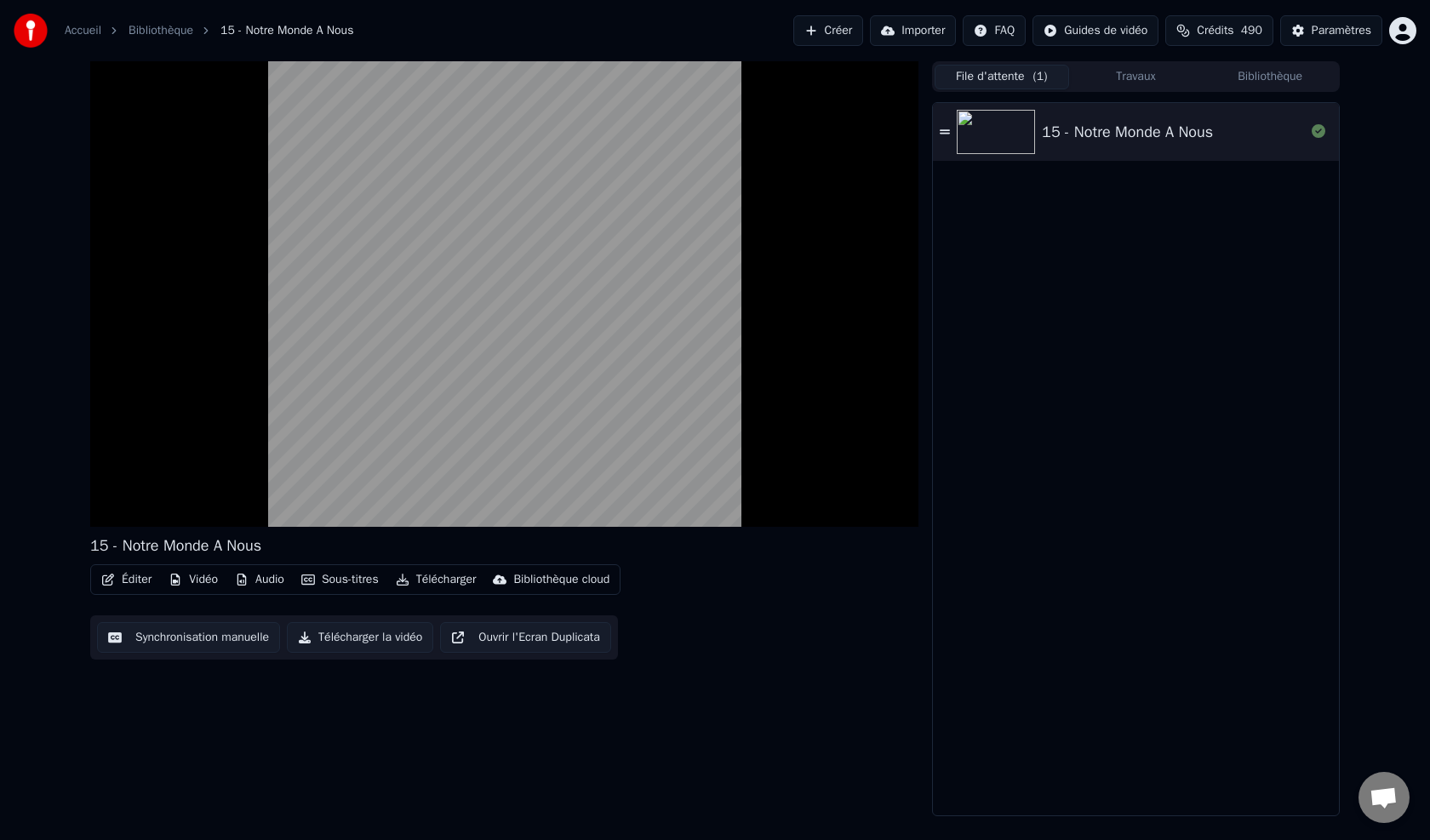 click on "File d'attente ( 1 )" at bounding box center (1002, 77) 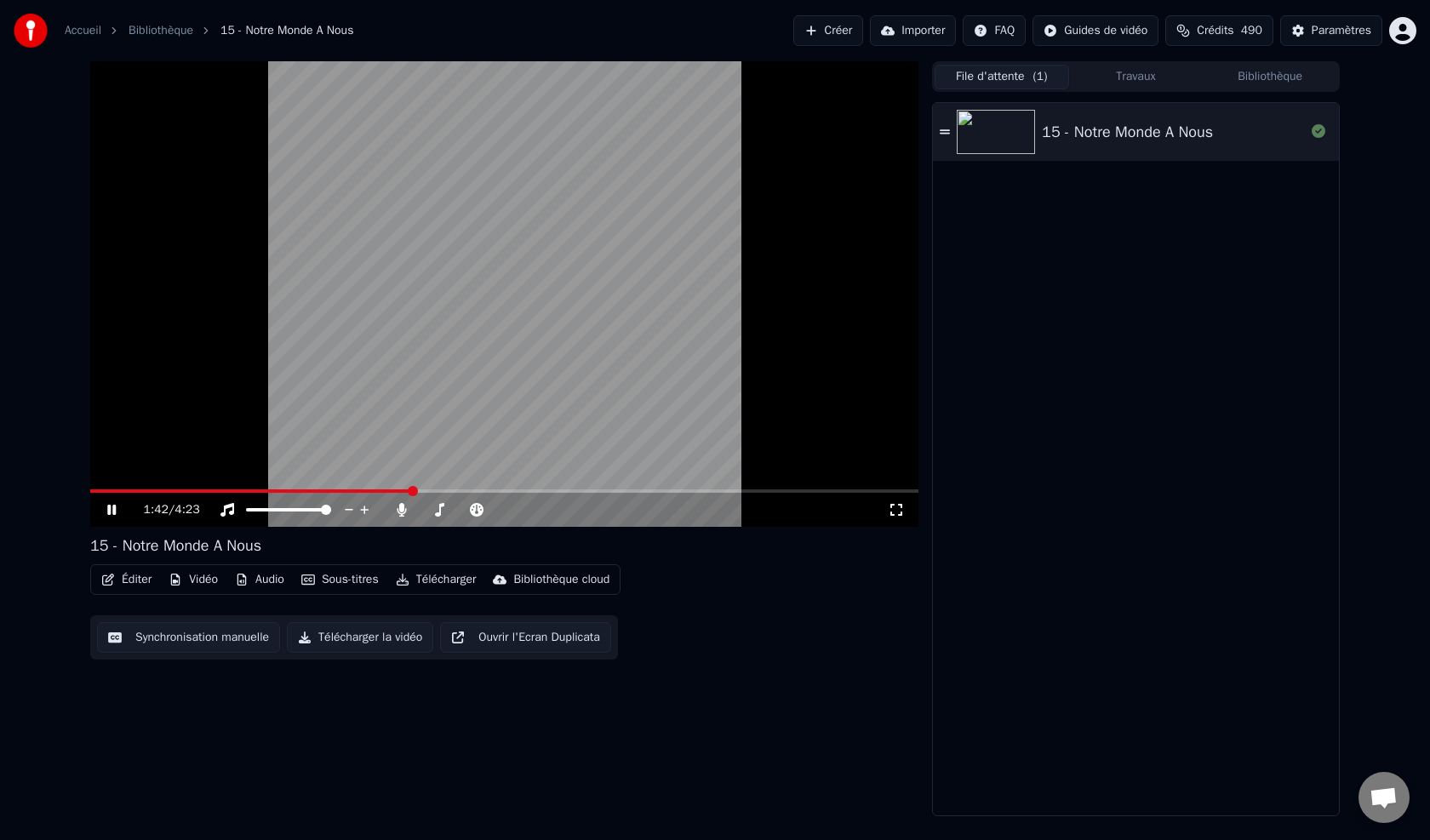 click at bounding box center (413, 491) 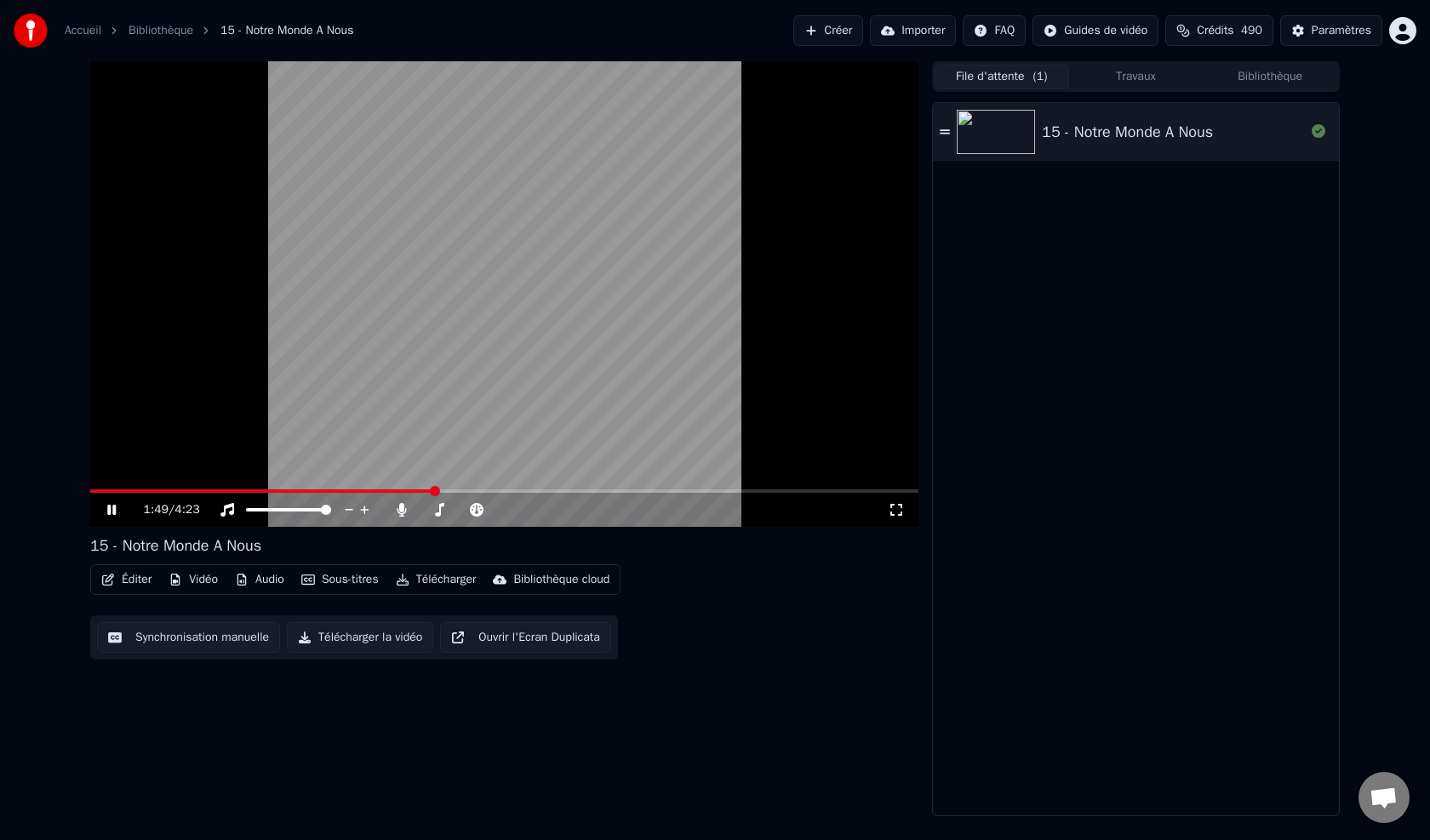 drag, startPoint x: 434, startPoint y: 483, endPoint x: 592, endPoint y: 489, distance: 158.11388 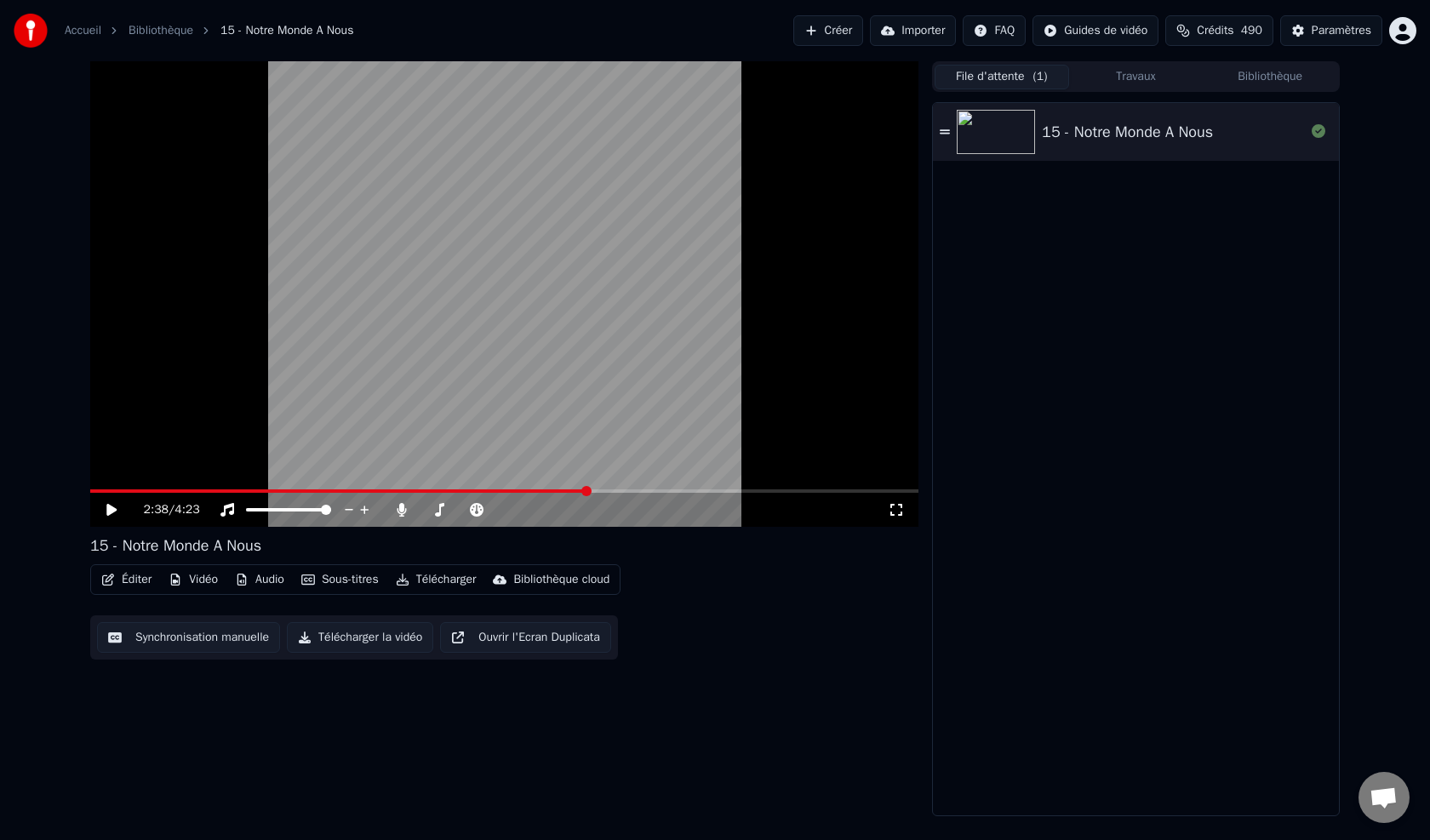 click at bounding box center (504, 491) 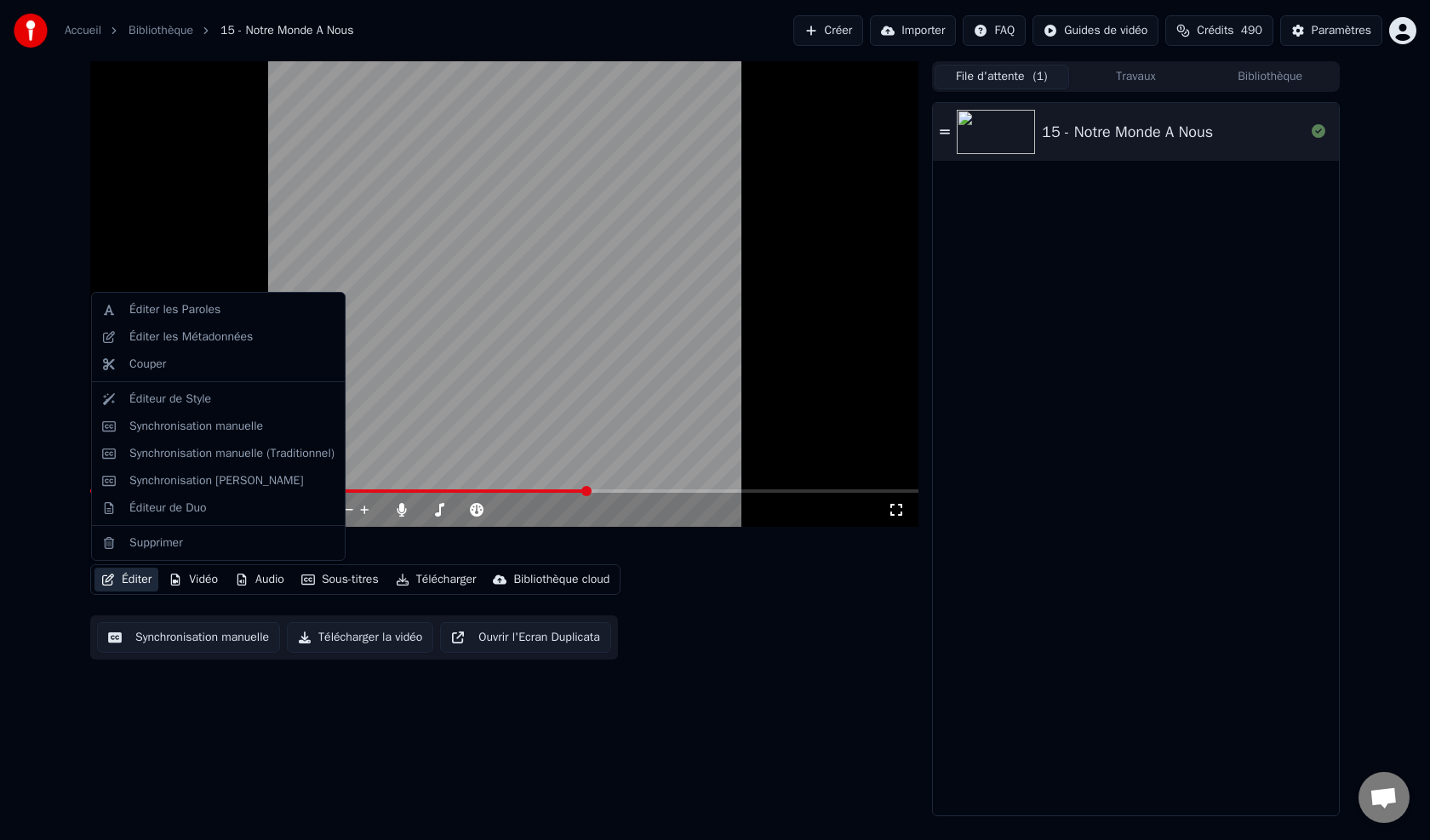 click on "Éditer" at bounding box center (126, 580) 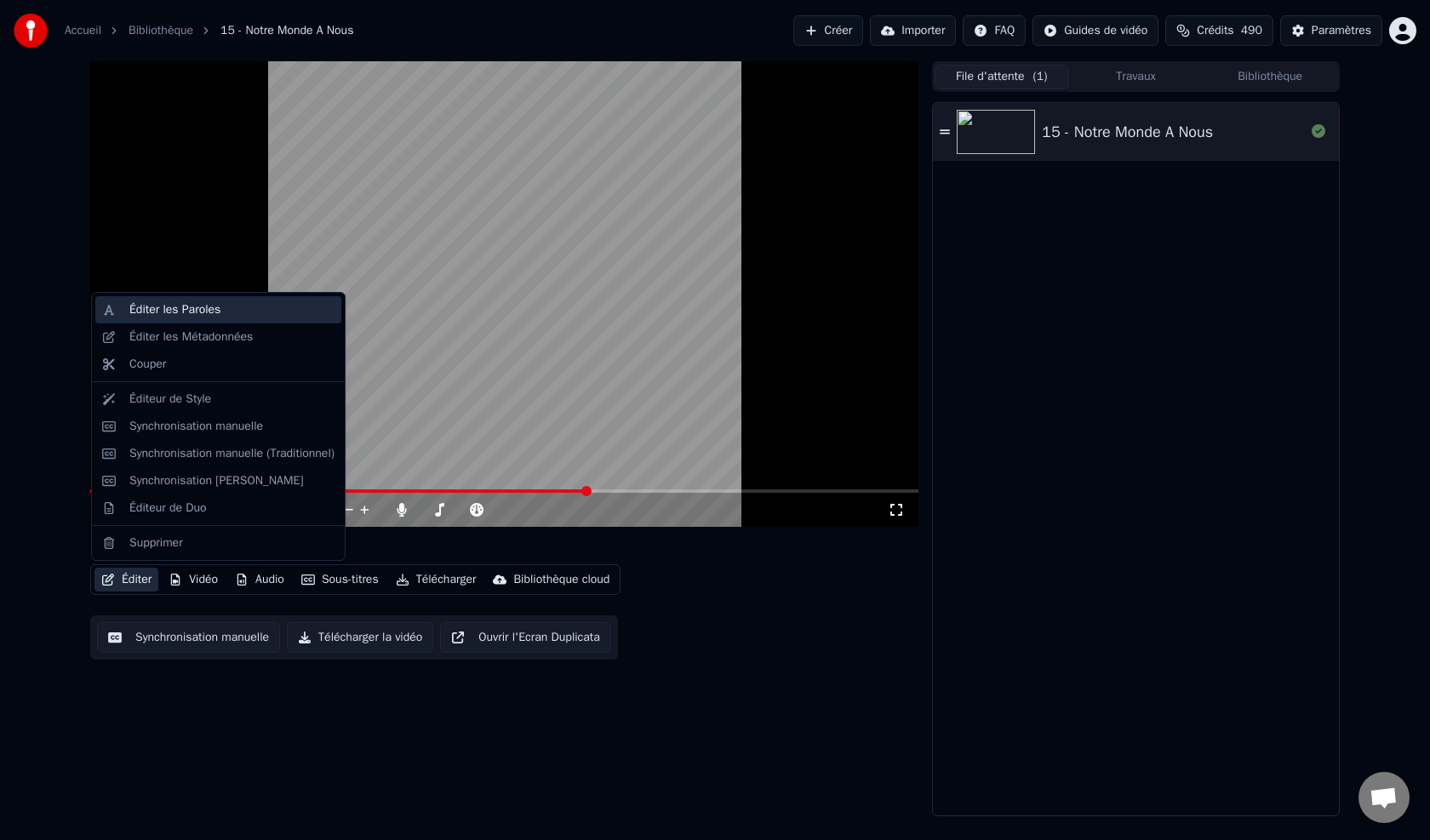 click on "Éditer les Paroles" at bounding box center (174, 310) 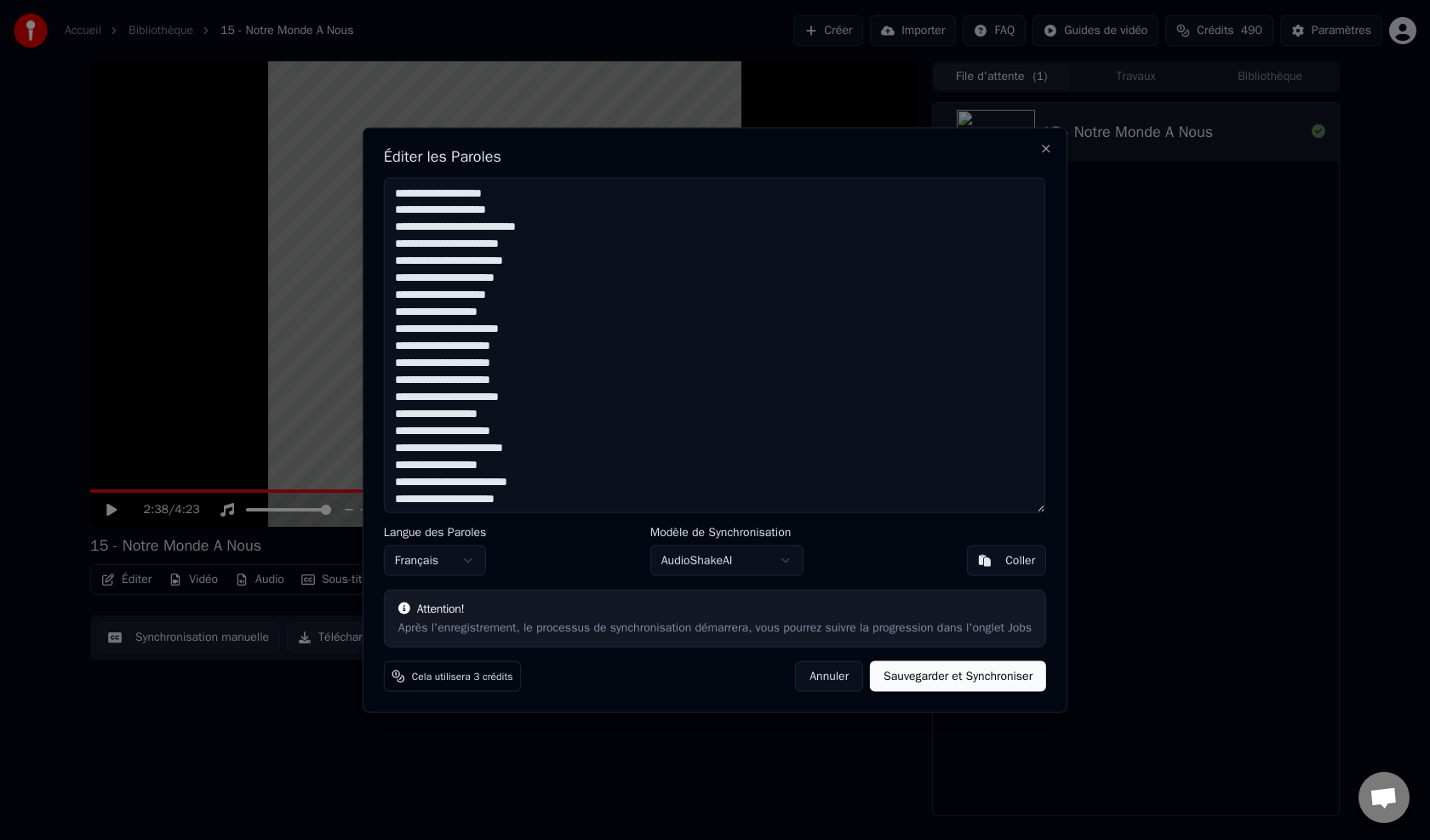 click on "Coller" at bounding box center (1006, 561) 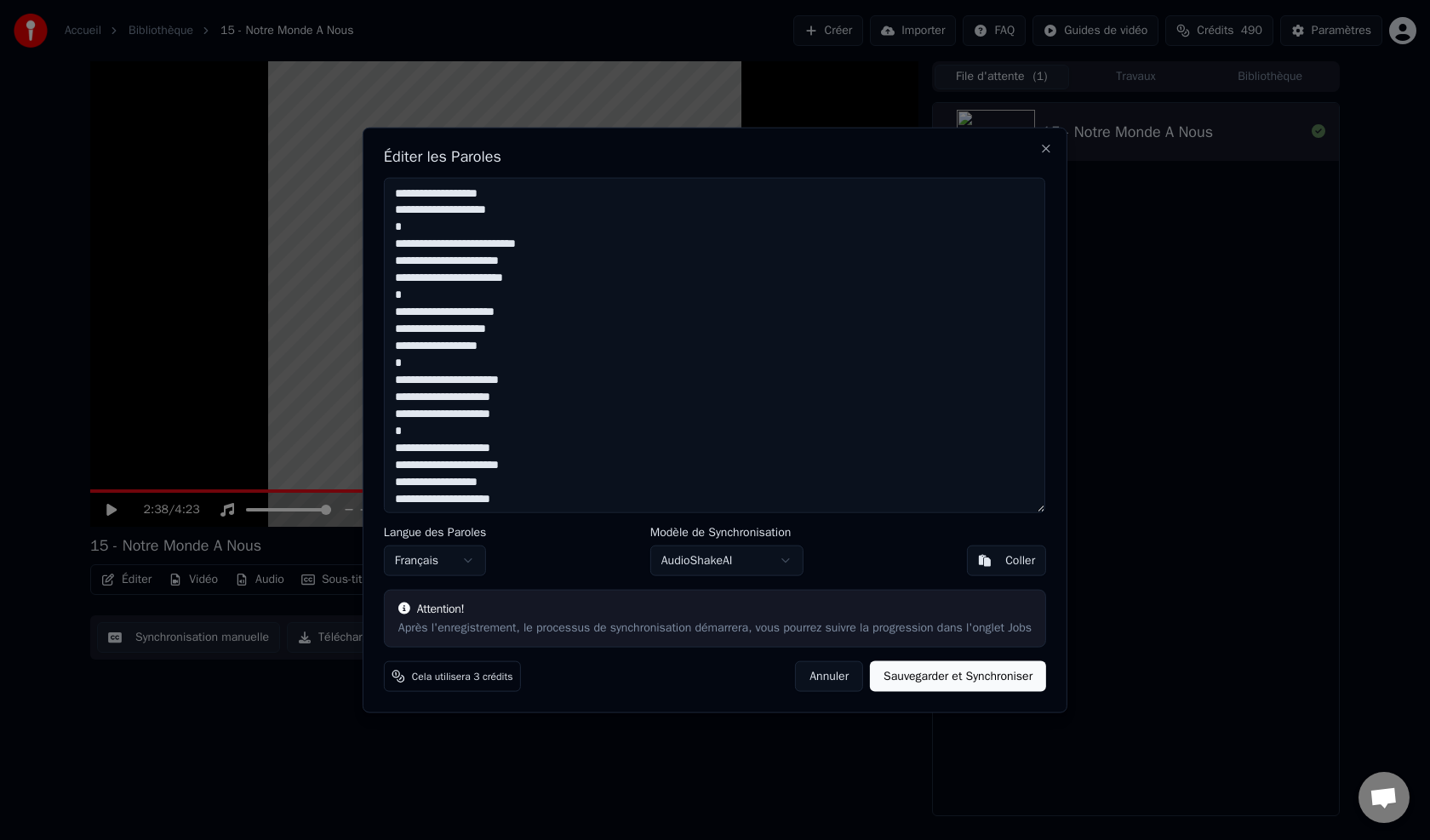 click on "Coller" at bounding box center (1006, 561) 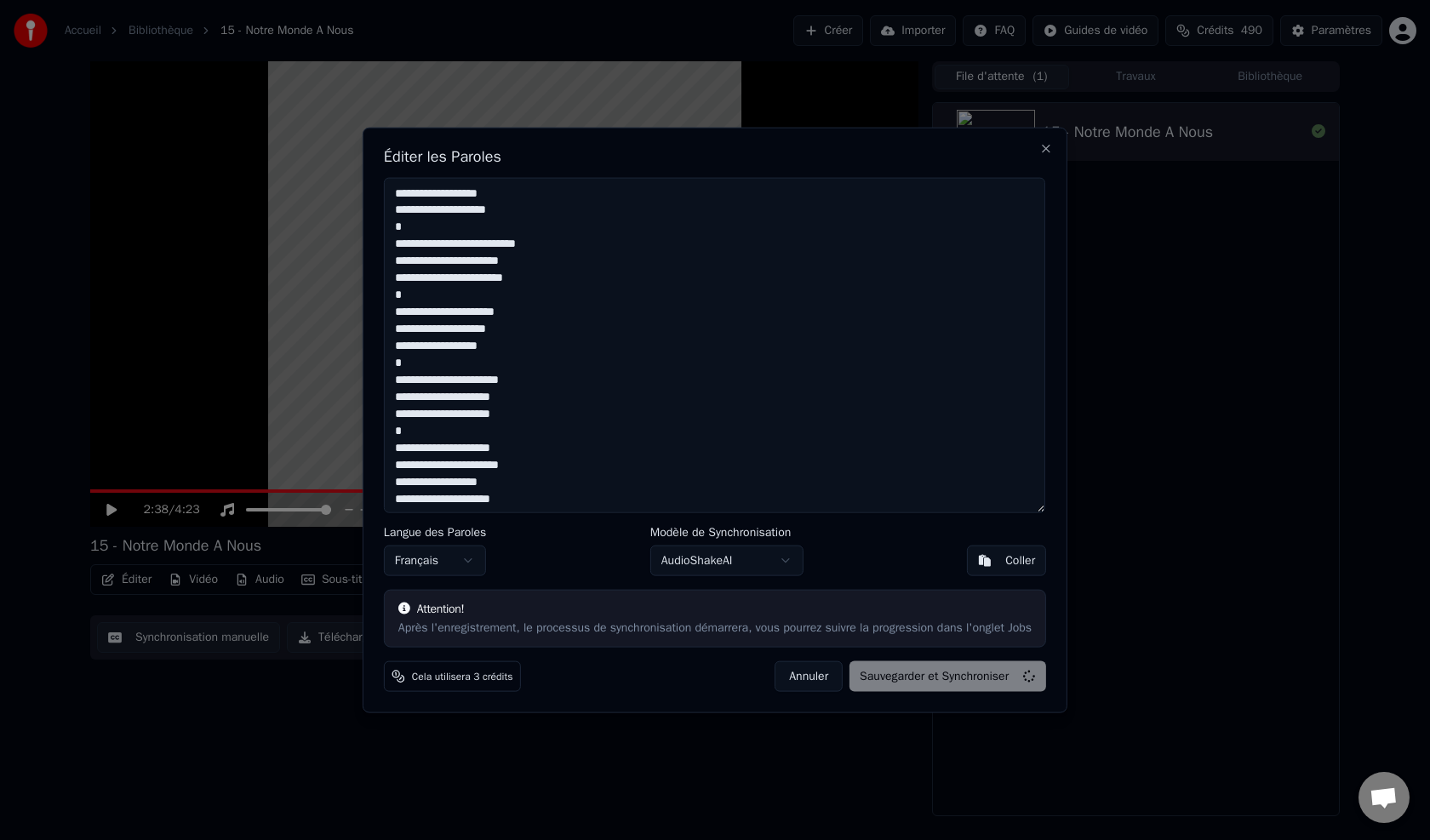 click on "Annuler Sauvegarder et Synchroniser" at bounding box center (910, 677) 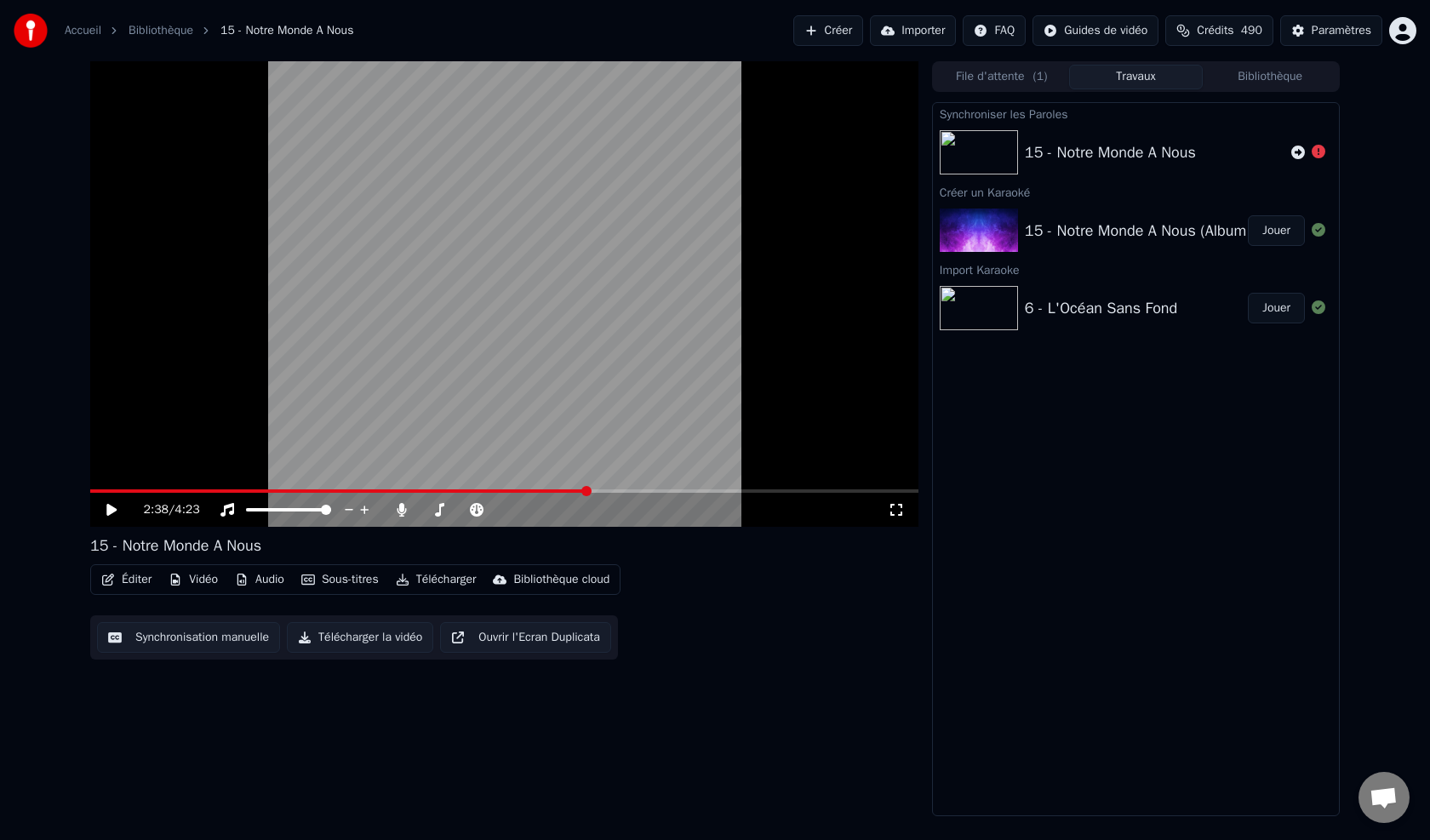 click on "Jouer" at bounding box center (1276, 231) 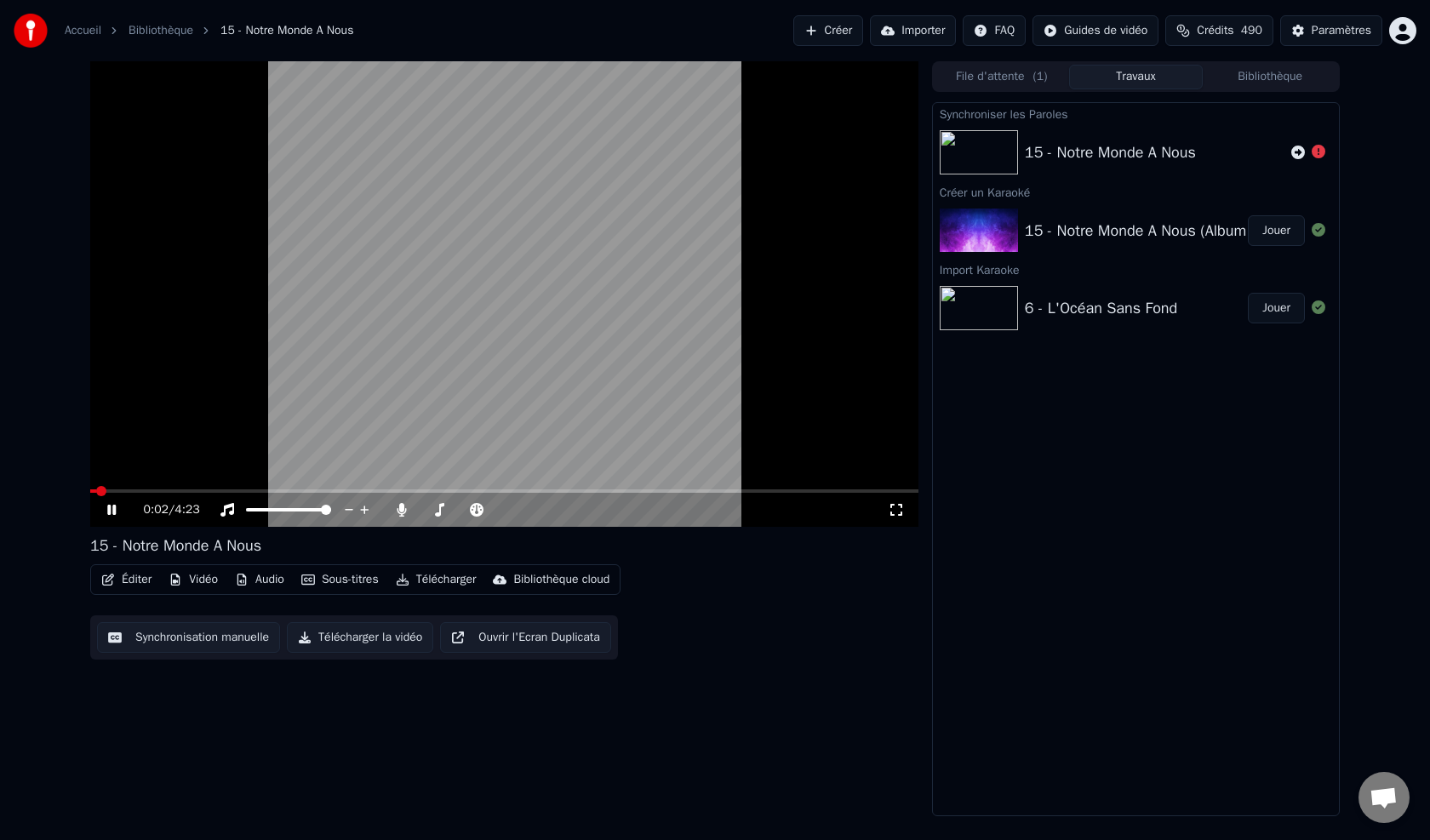 click on "Synchronisation manuelle" at bounding box center (188, 637) 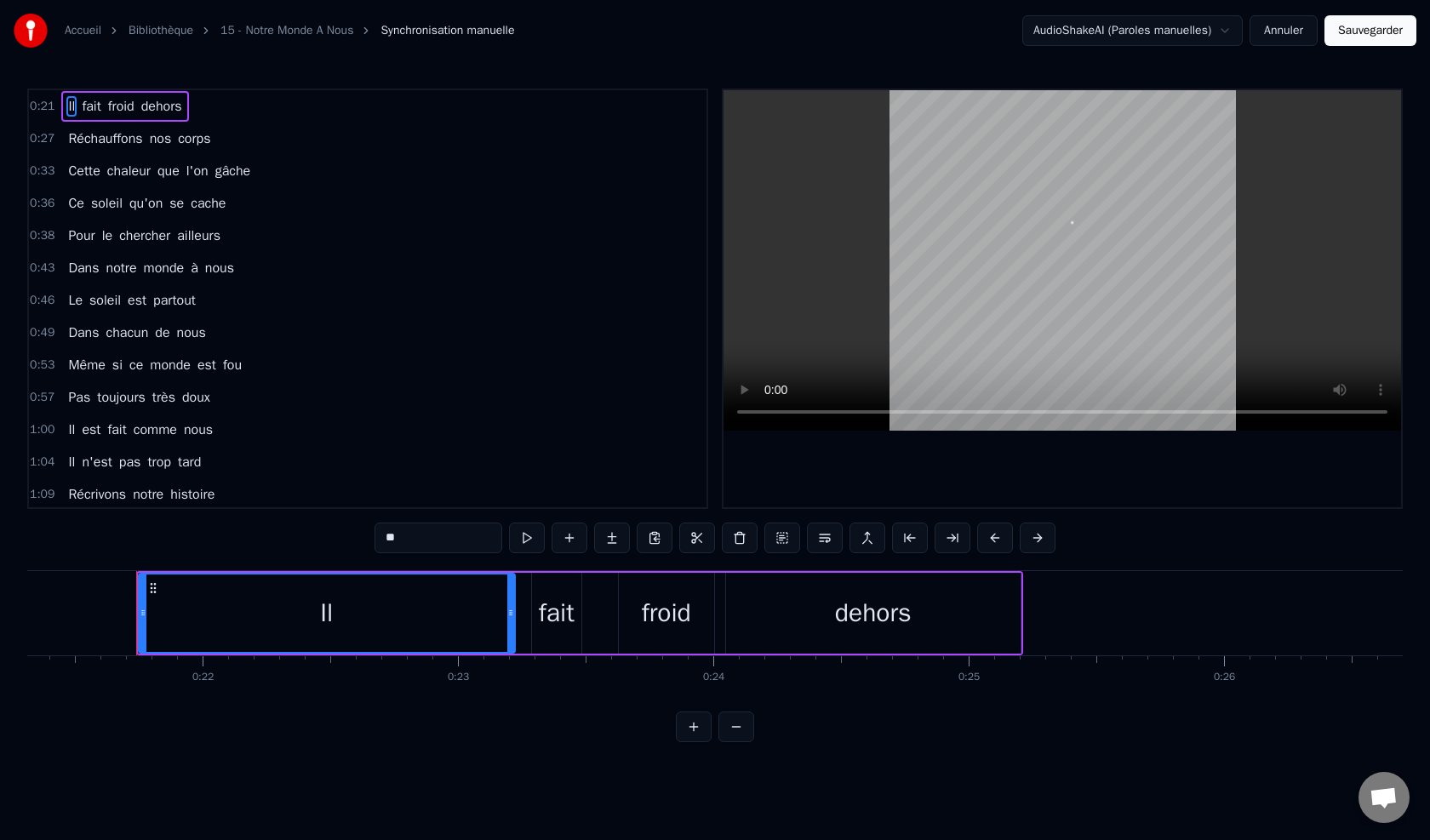 scroll, scrollTop: 0, scrollLeft: 5465, axis: horizontal 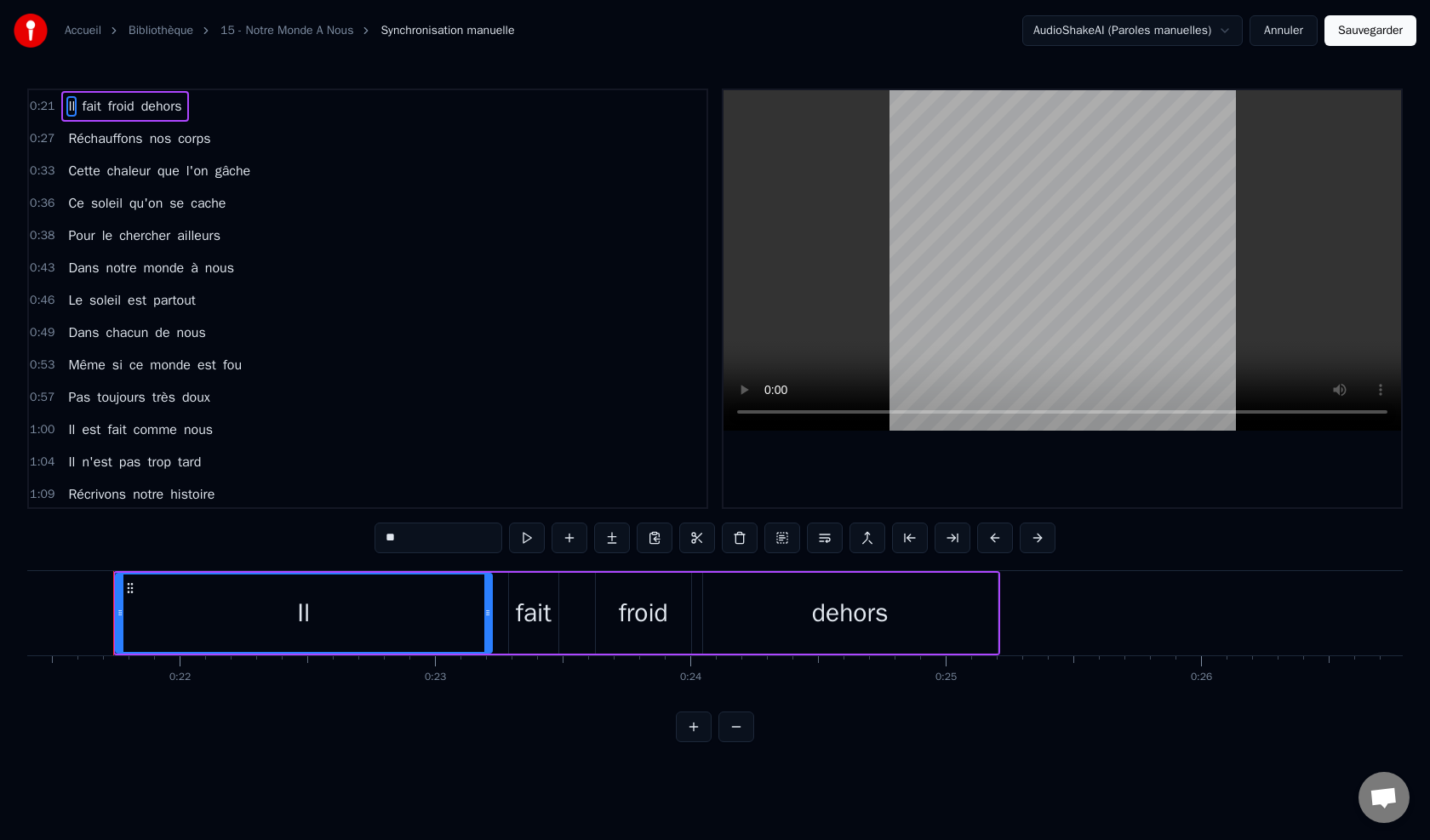 click on "Annuler" at bounding box center [1284, 31] 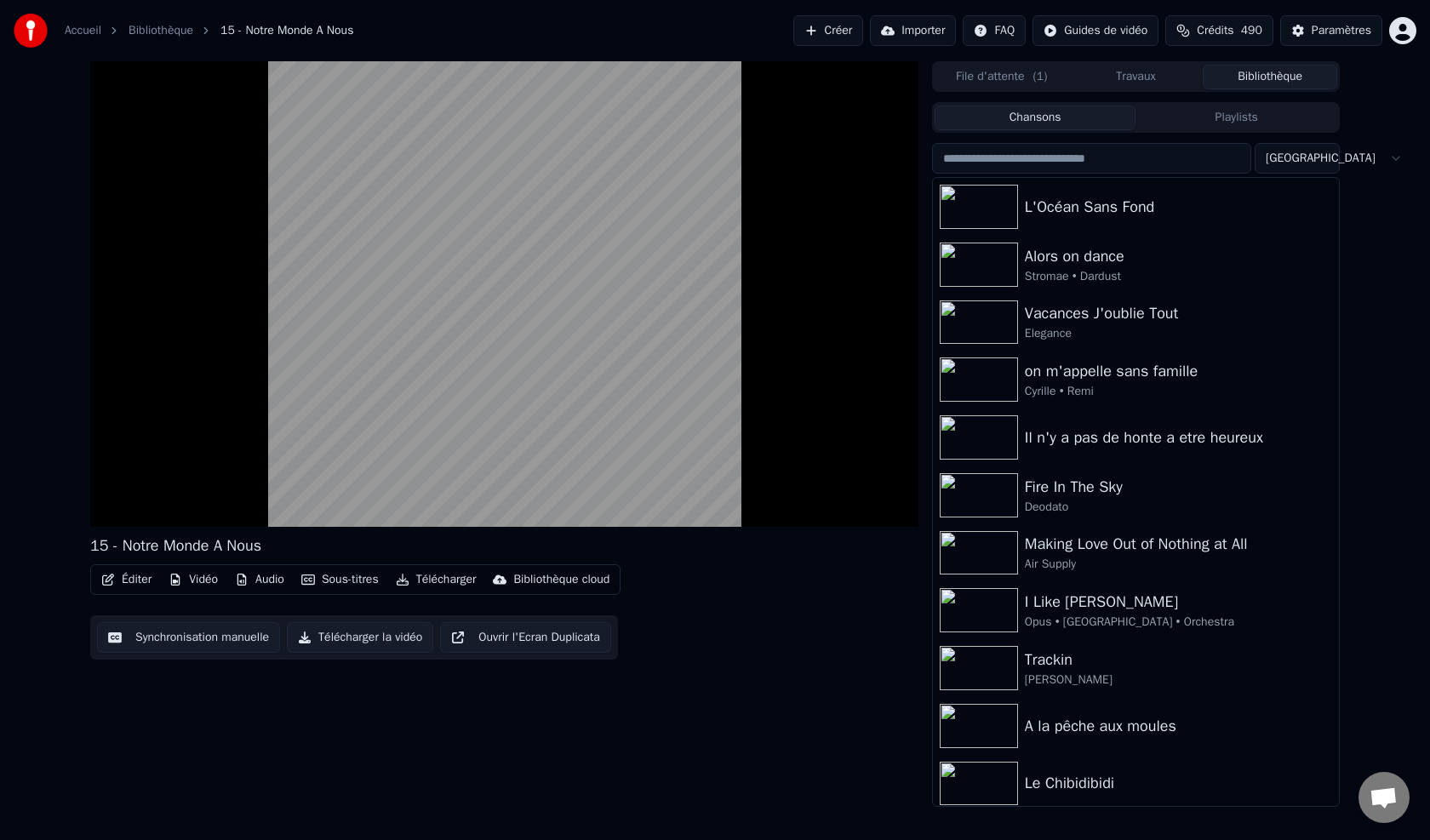 click on "Bibliothèque" at bounding box center [1270, 77] 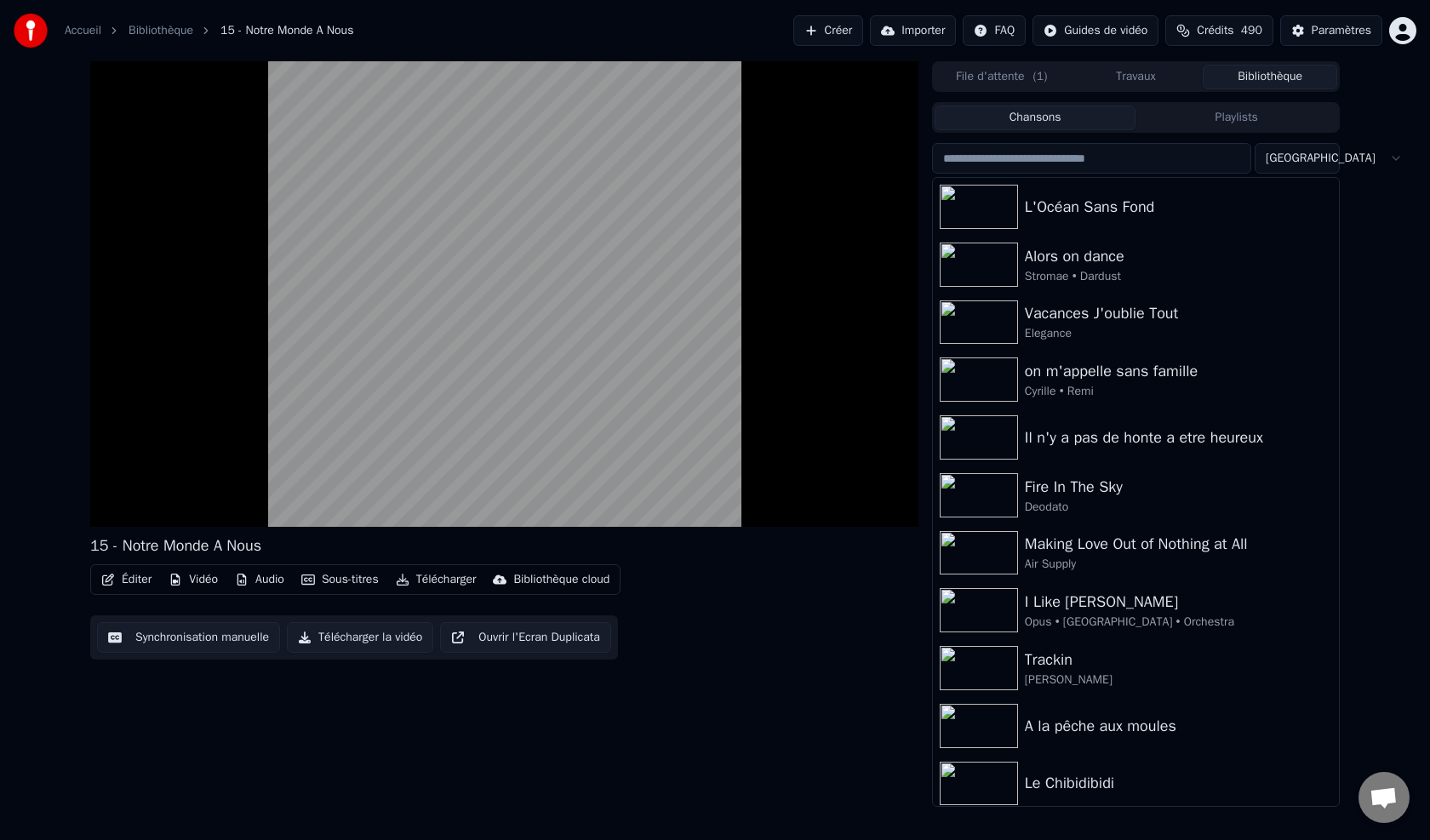 click on "Créer" at bounding box center [828, 31] 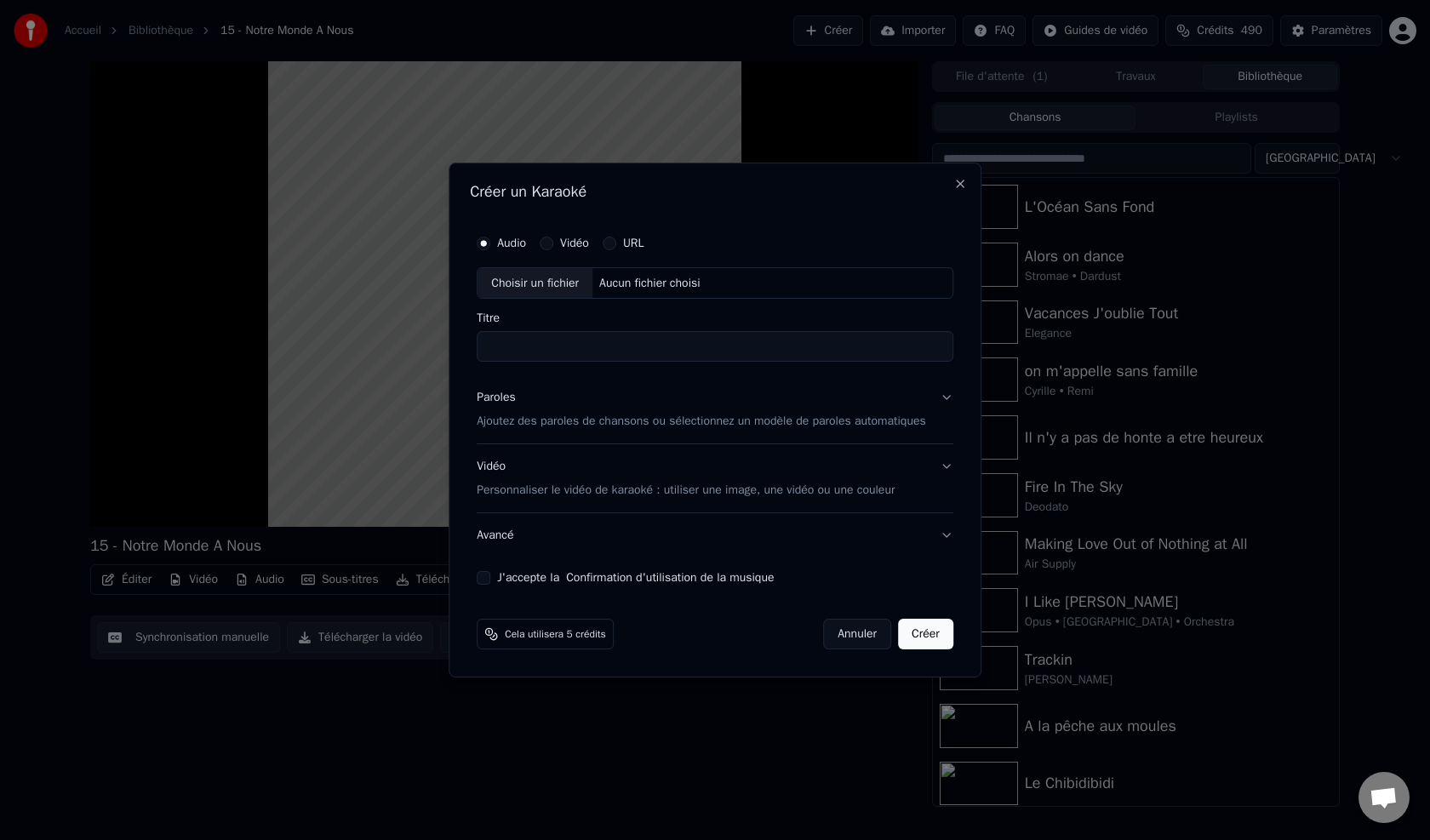 click on "Choisir un fichier" at bounding box center [535, 283] 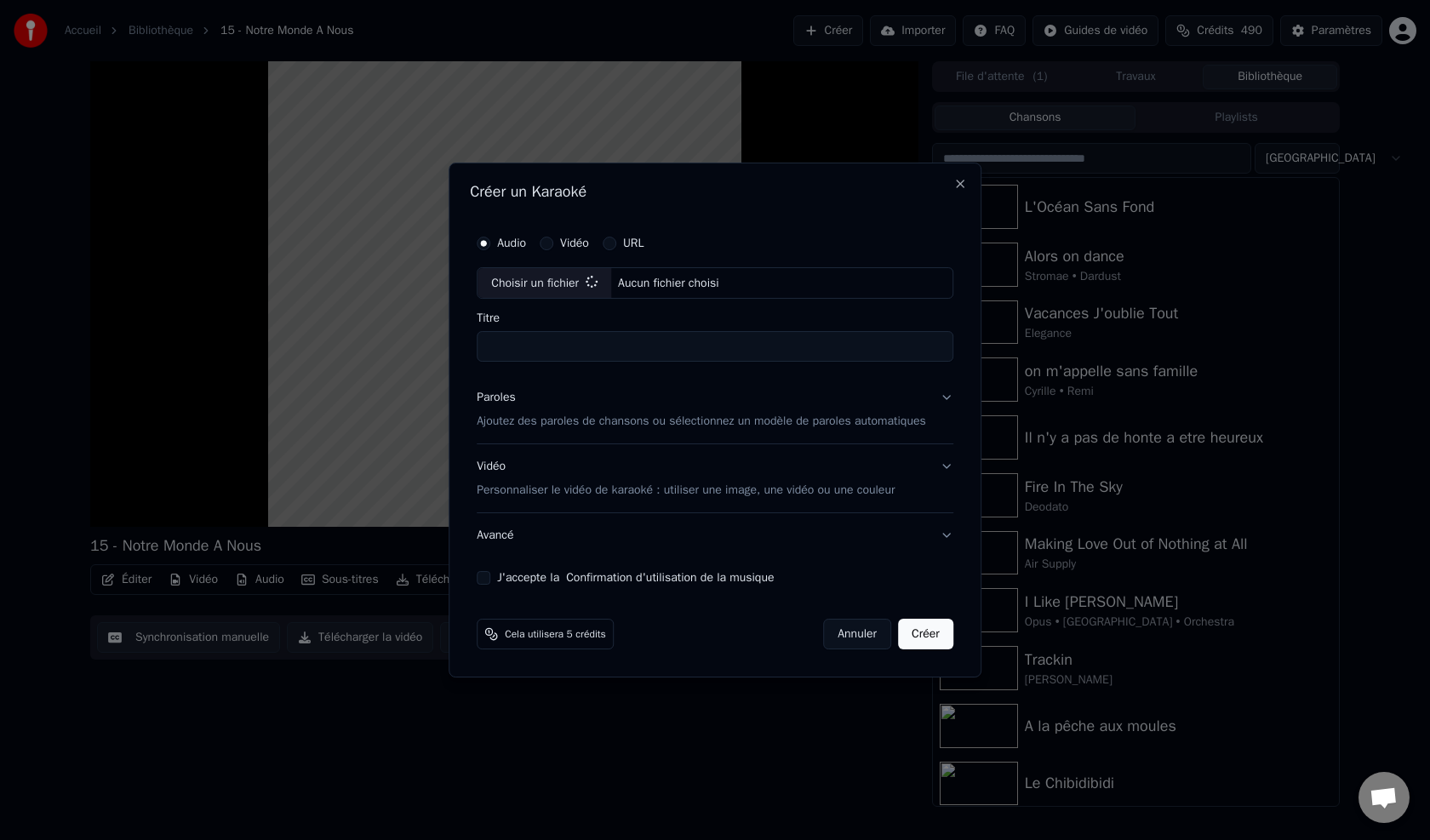 type on "**********" 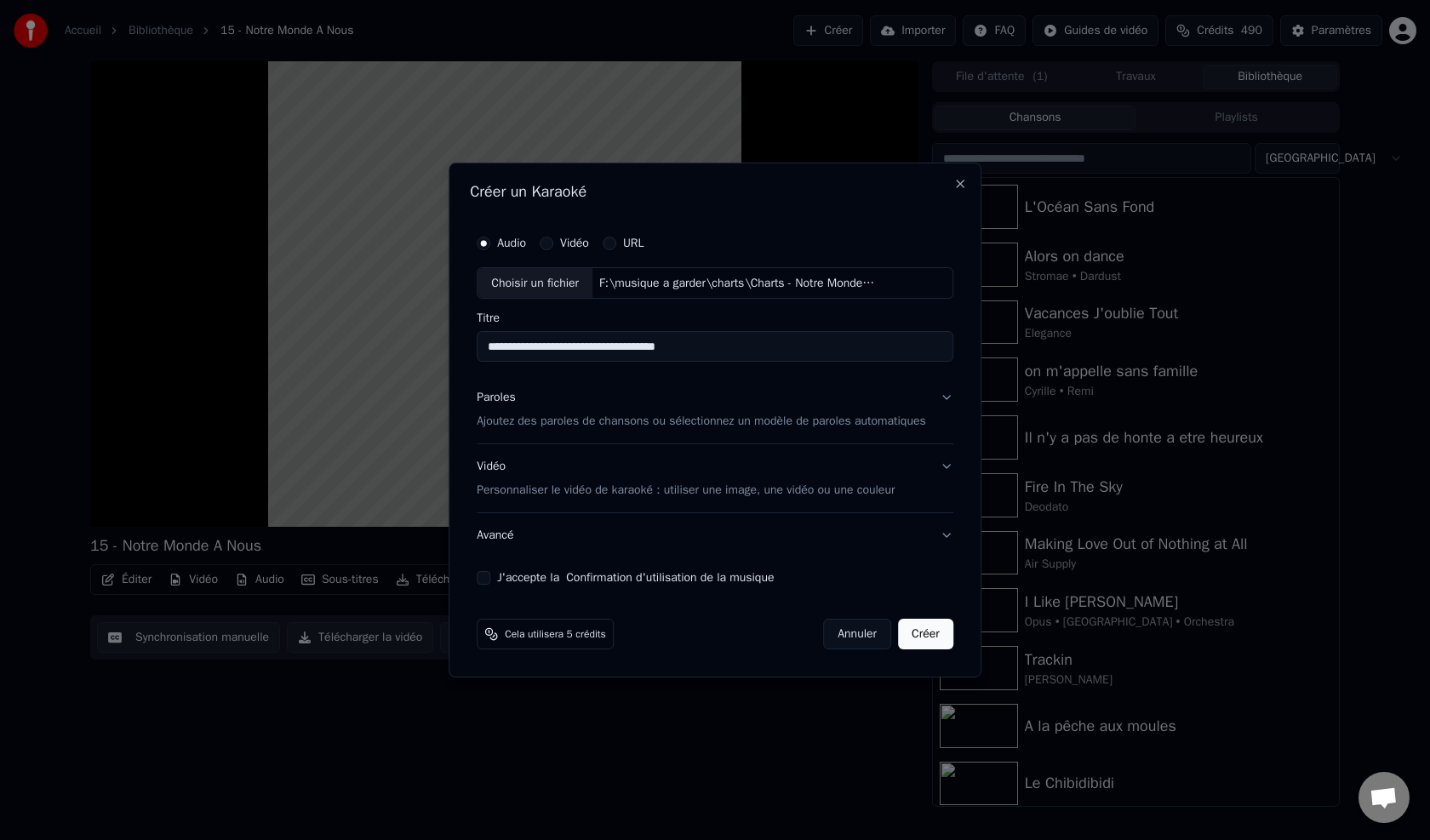 click on "Ajoutez des paroles de chansons ou sélectionnez un modèle de paroles automatiques" at bounding box center (701, 422) 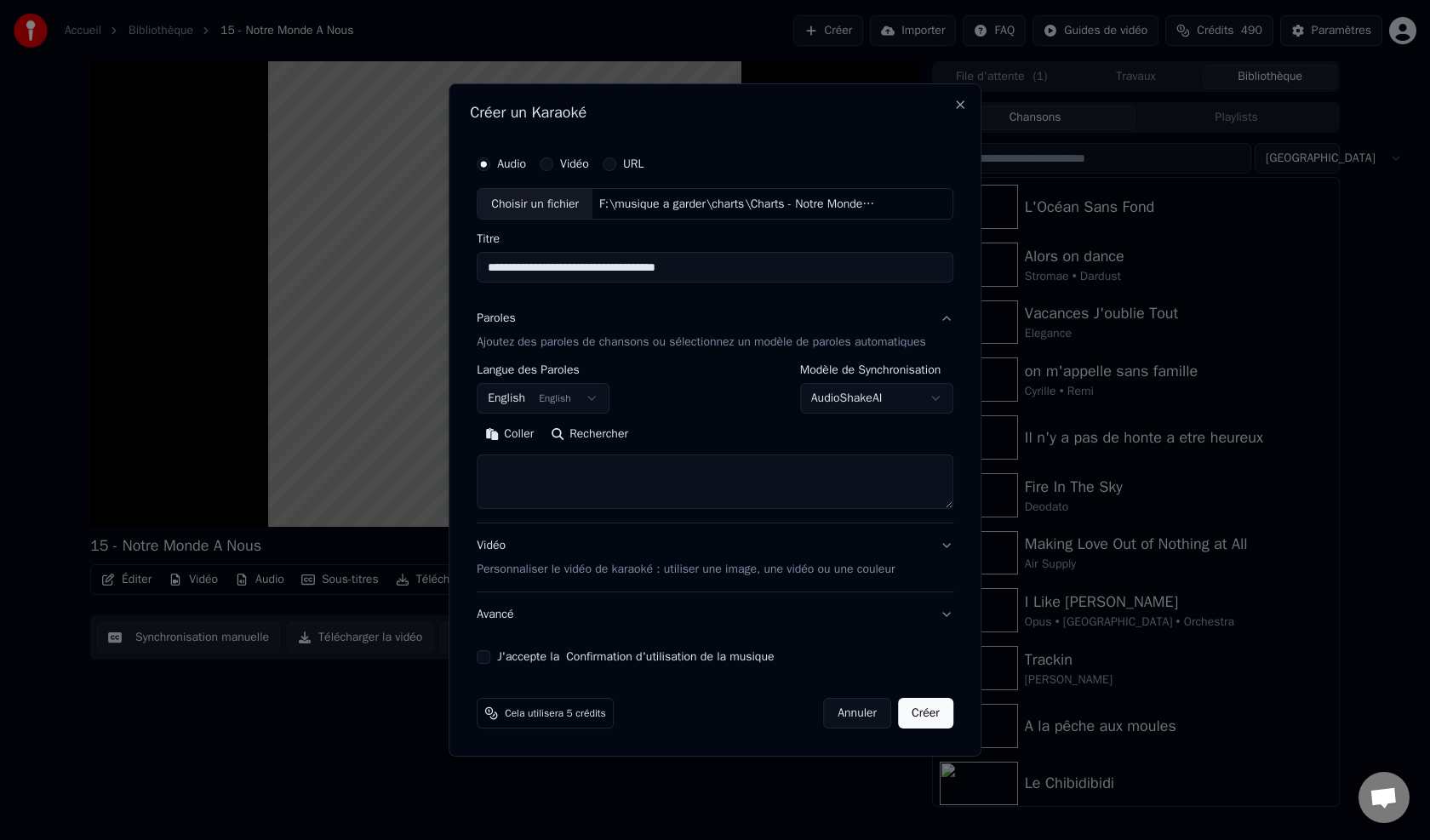 click on "Coller" at bounding box center (509, 435) 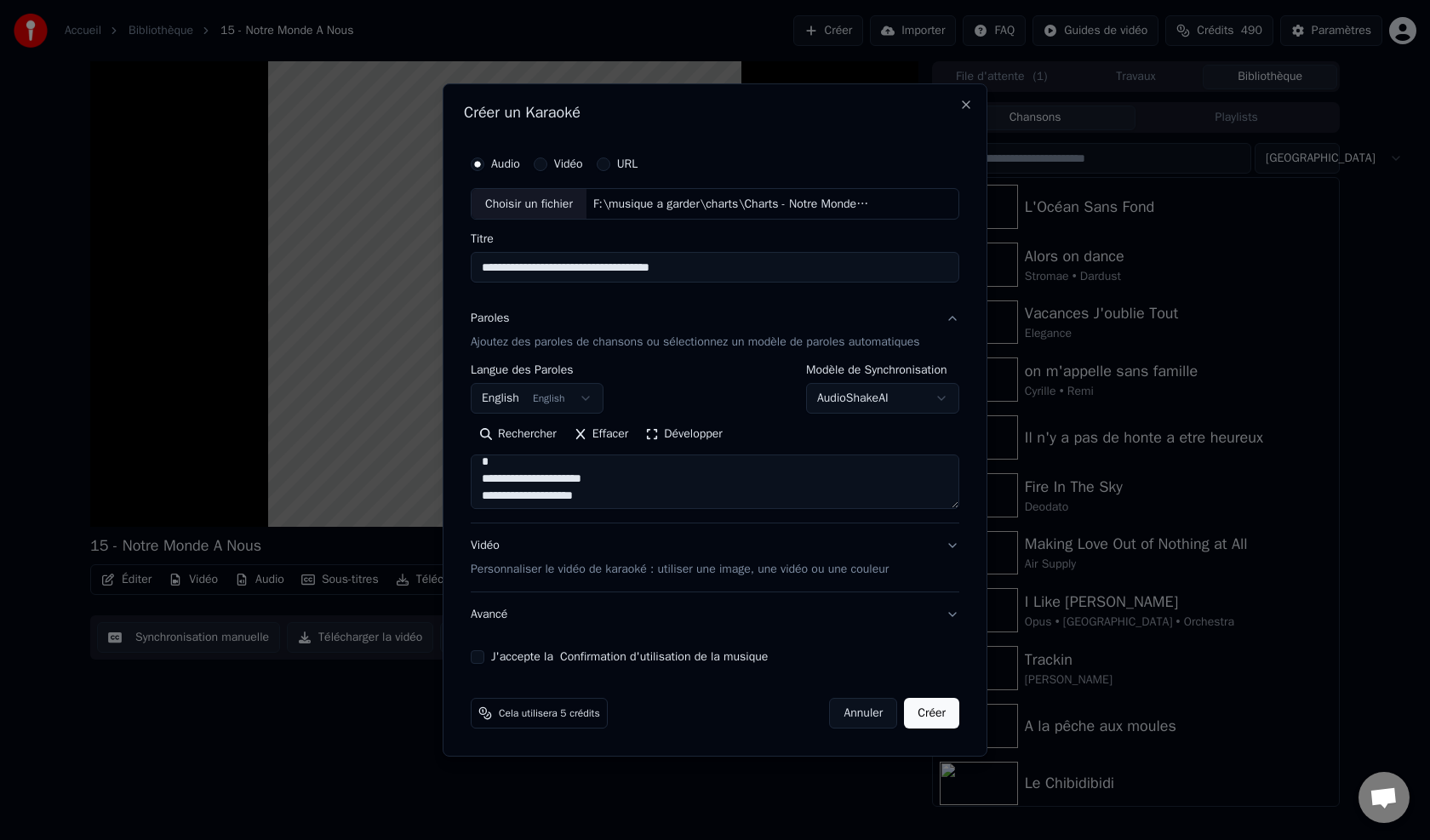 scroll, scrollTop: 79, scrollLeft: 0, axis: vertical 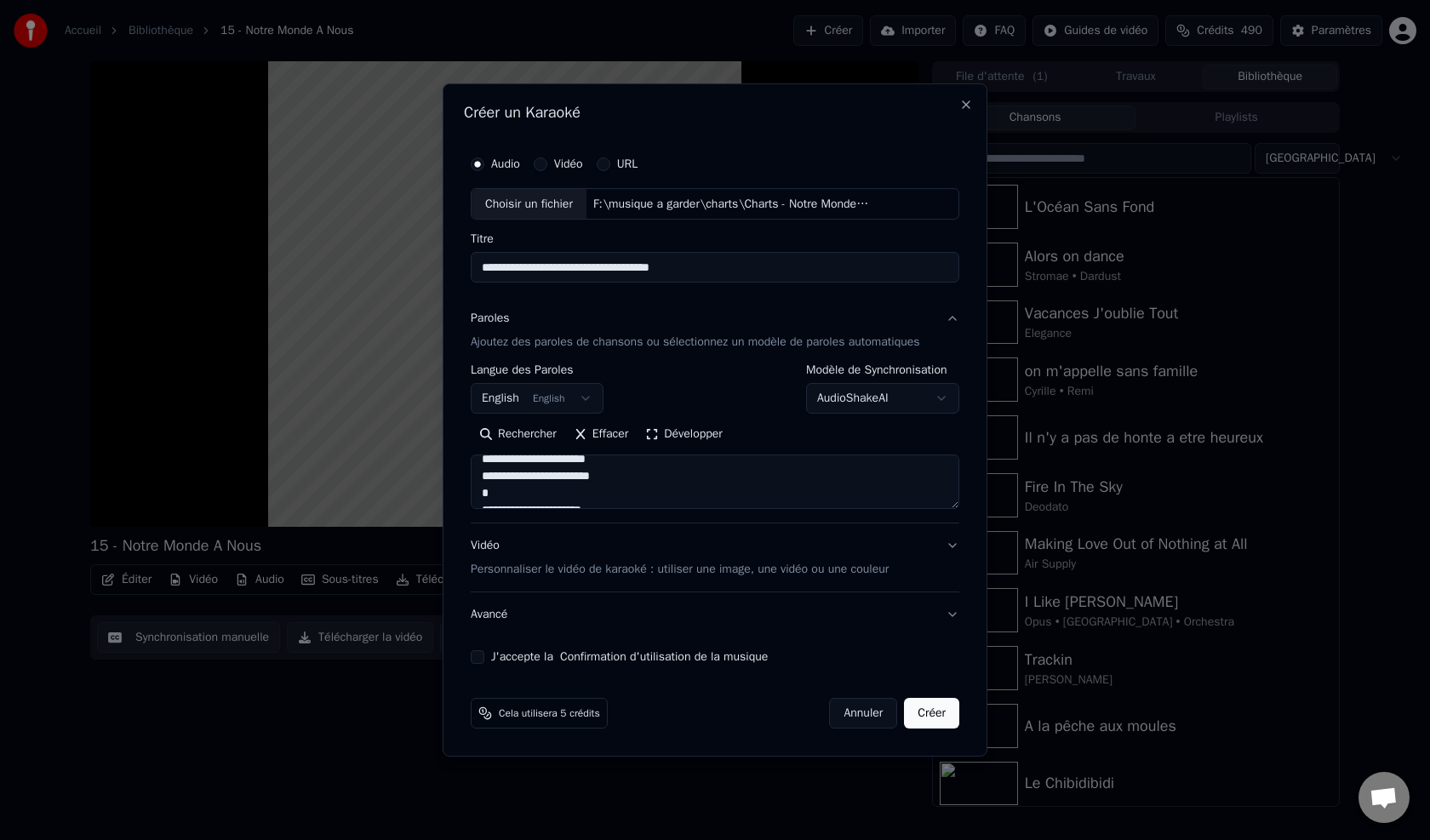 click on "Accueil Bibliothèque 15 - Notre Monde A Nous Créer Importer FAQ Guides de vidéo Crédits 490 Paramètres 15 - Notre Monde A Nous Éditer Vidéo Audio Sous-titres Télécharger Bibliothèque cloud Synchronisation manuelle Télécharger la vidéo Ouvrir l'Ecran Duplicata File d'attente ( 1 ) Travaux Bibliothèque Chansons Playlists Trier L'Océan Sans Fond Alors on dance Stromae • Dardust Vacances J'oublie Tout Elegance on m'appelle sans famille [PERSON_NAME] Il n'y a pas de honte a etre heureux Fire In The Sky Deodato Making Love Out of Nothing at All Air Supply I Like Chopin Opus • [GEOGRAPHIC_DATA] • Orchestra Trackin [PERSON_NAME] A la pêche aux moules Le Chibidibidi Bye Bye I'm Not Scared Eighth Wonder J'ai Pas Peur Eighth Wonder Messages [PERSON_NAME] Des questions ? Discutons ! Support absent Hors-ligne. Inactif pendant trop de temps. Envoyez un message pour vous reconnecter. Youka Desktop Bonjour ! Comment puis-je vous aider ?  Envoyer un fichier Insérer un emoji Envoyer un fichier Message audio We run on" at bounding box center (715, 420) 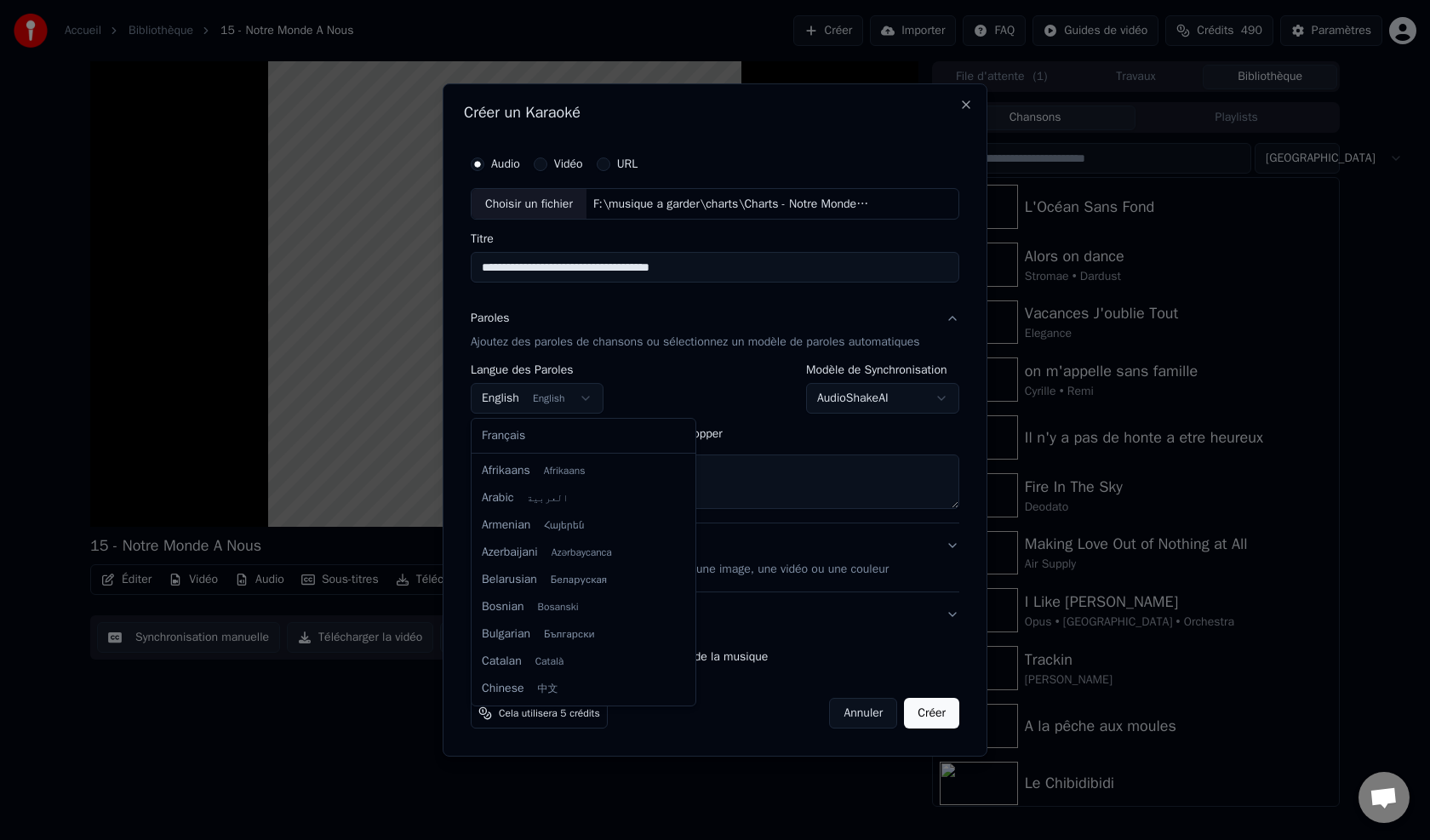 scroll, scrollTop: 136, scrollLeft: 0, axis: vertical 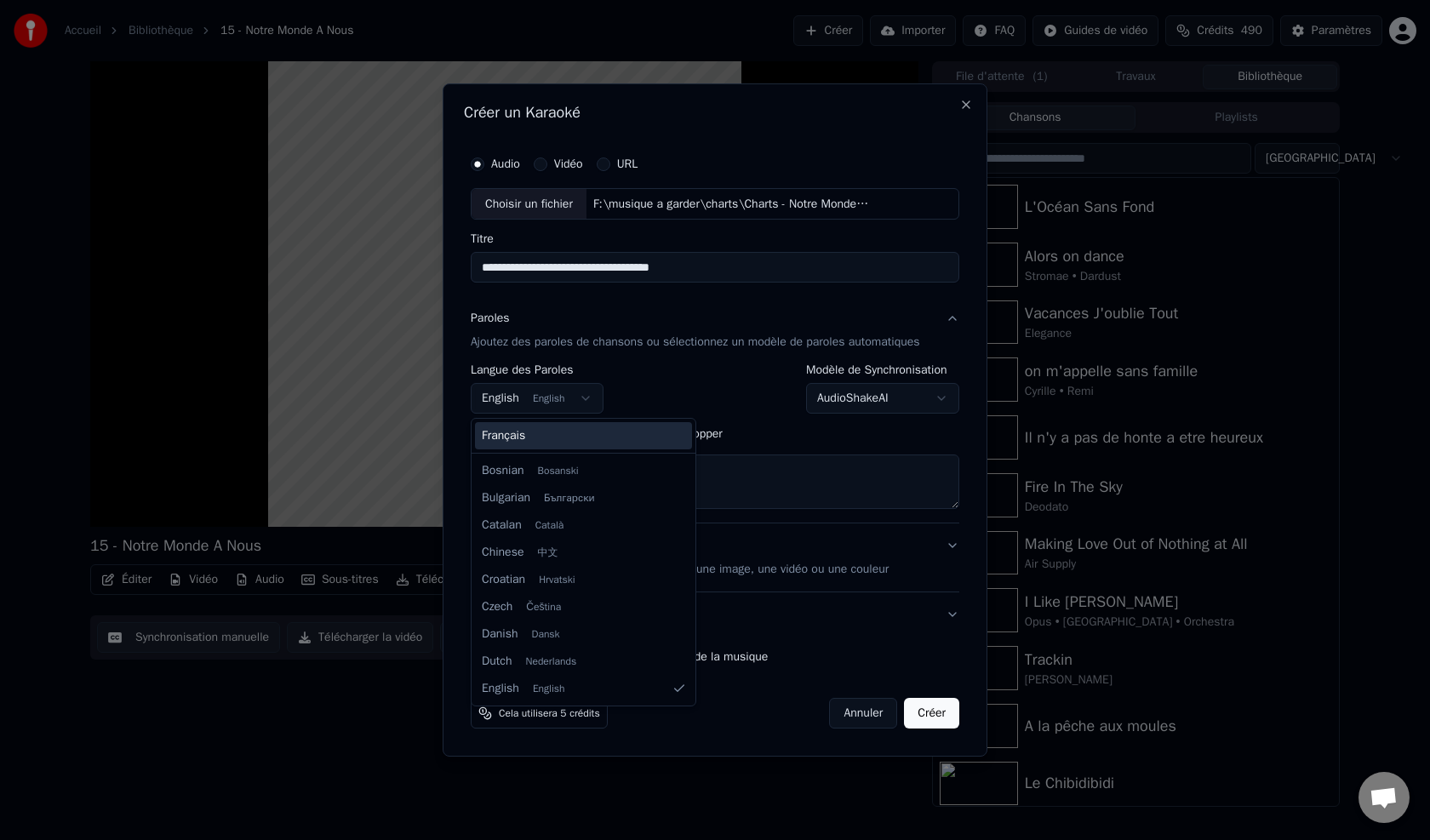 type on "**********" 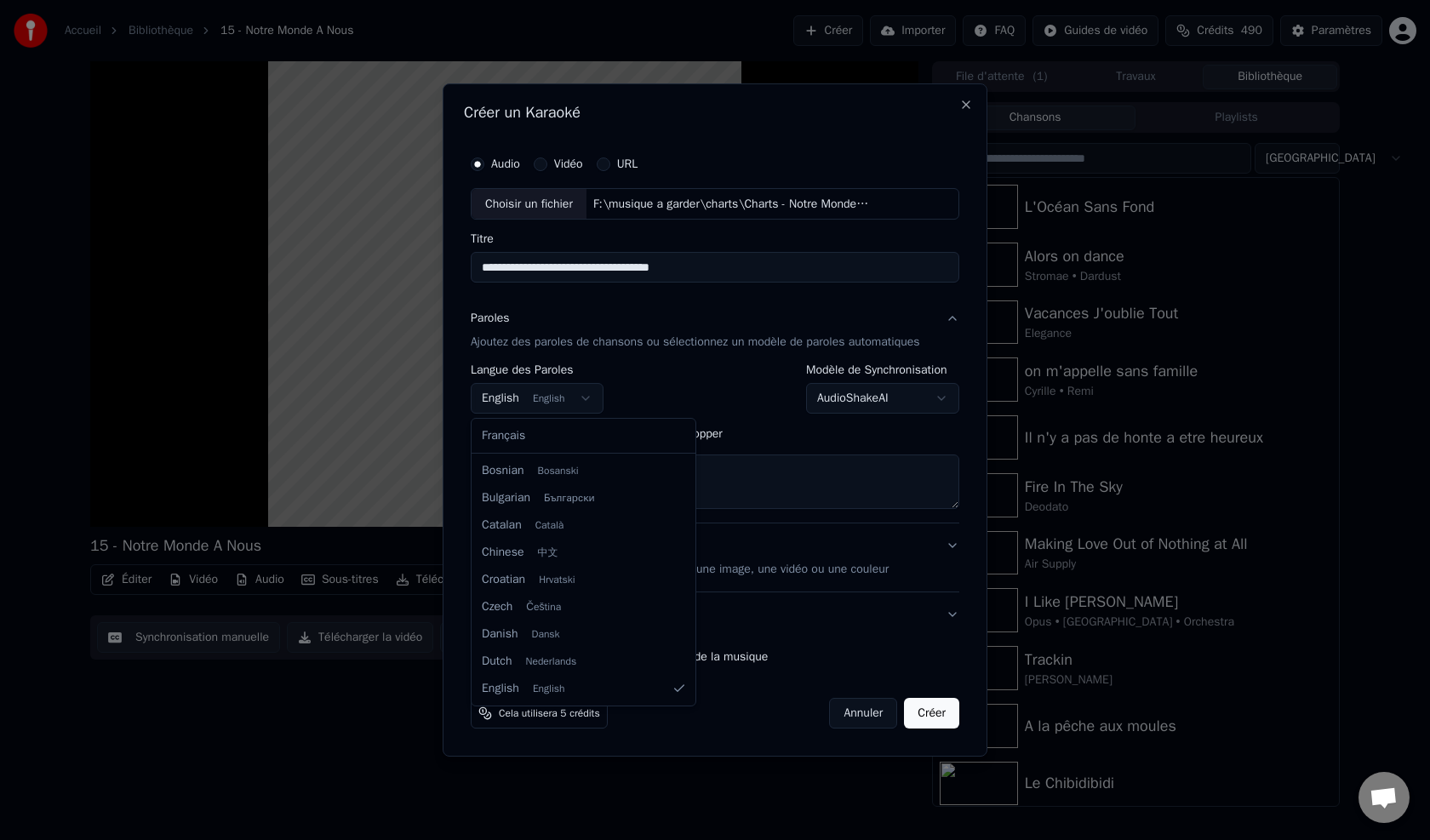 select on "**" 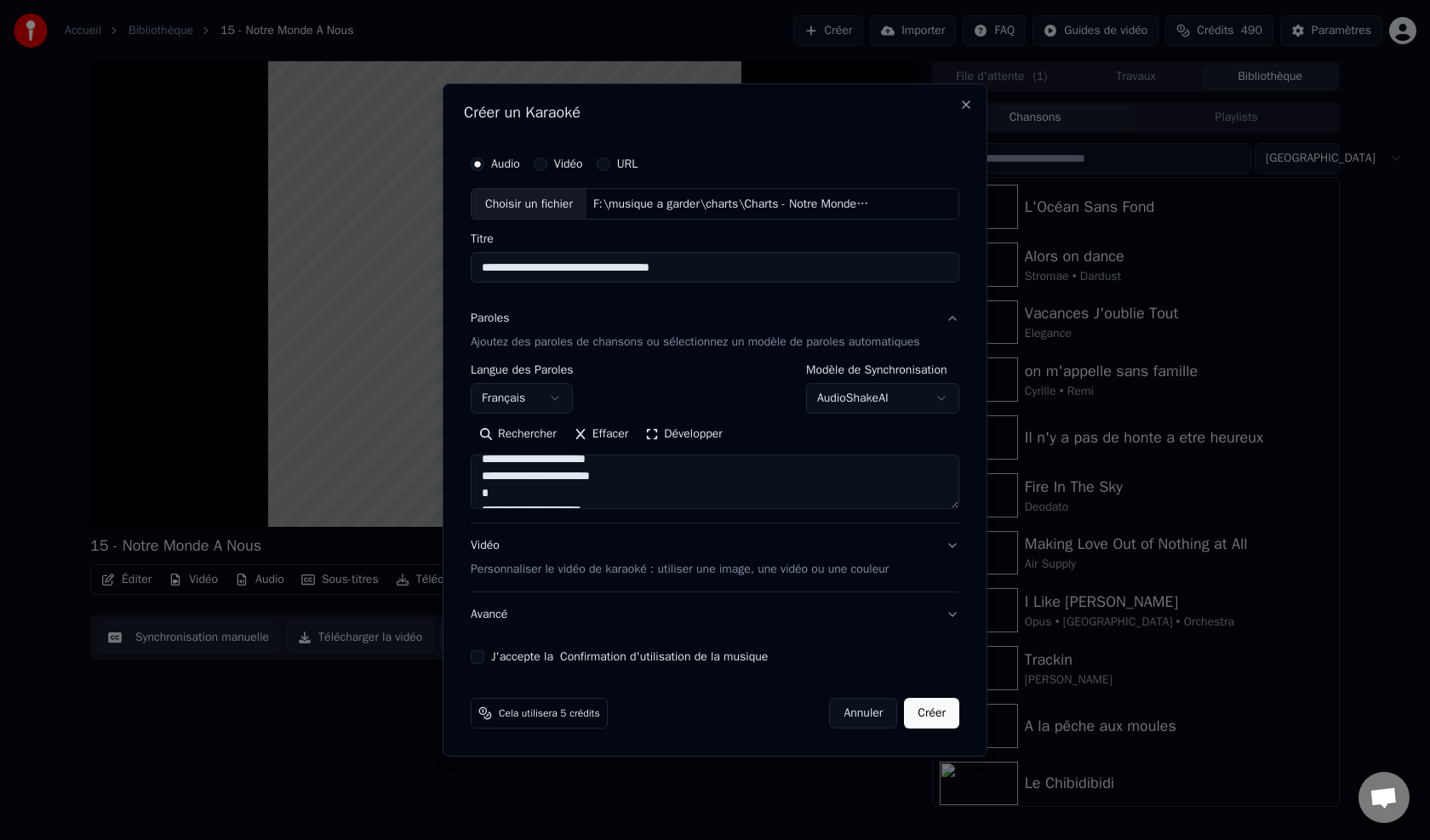 click on "J'accepte la   Confirmation d'utilisation de la musique" at bounding box center [478, 657] 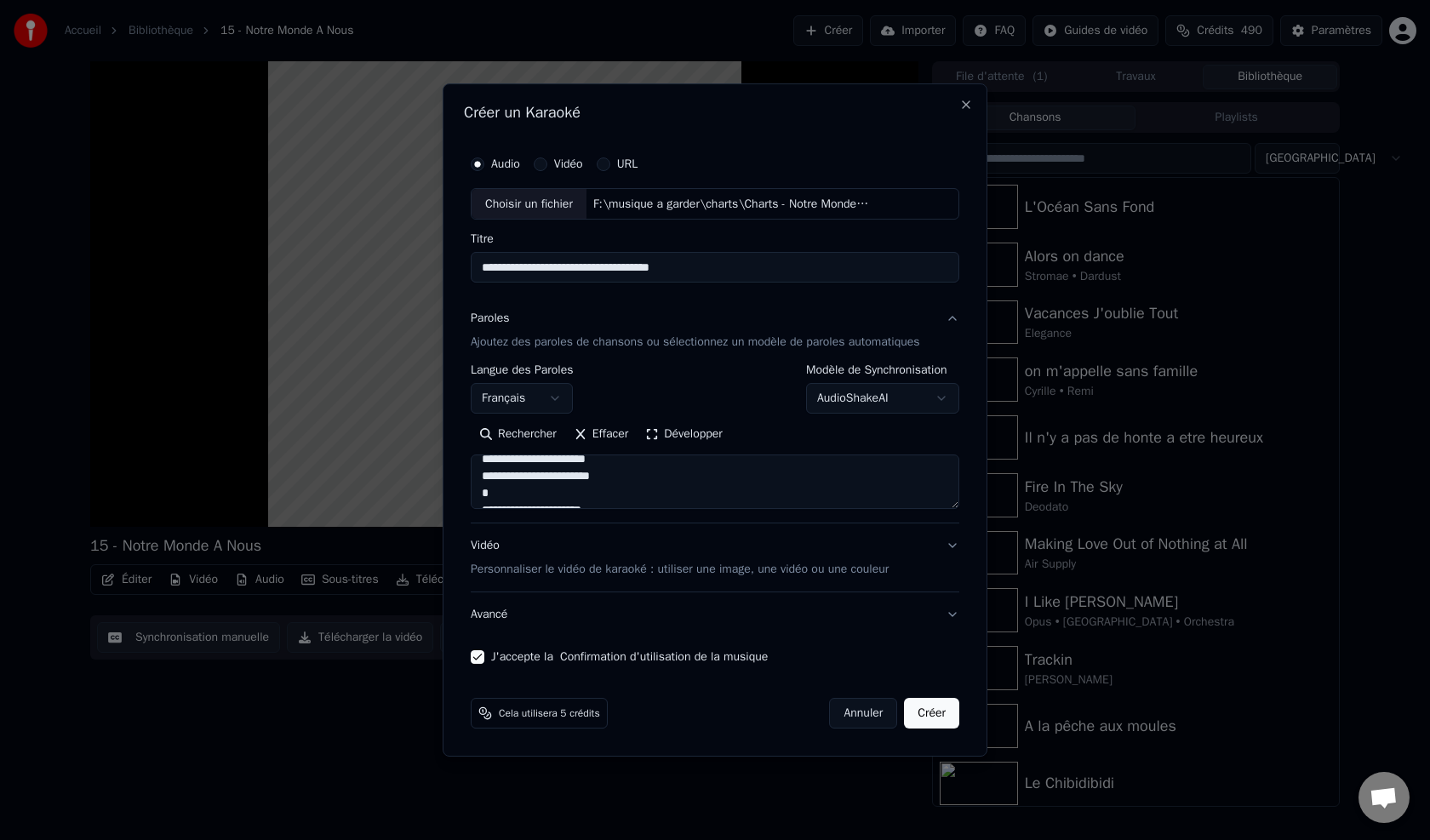 click on "Créer" at bounding box center [931, 713] 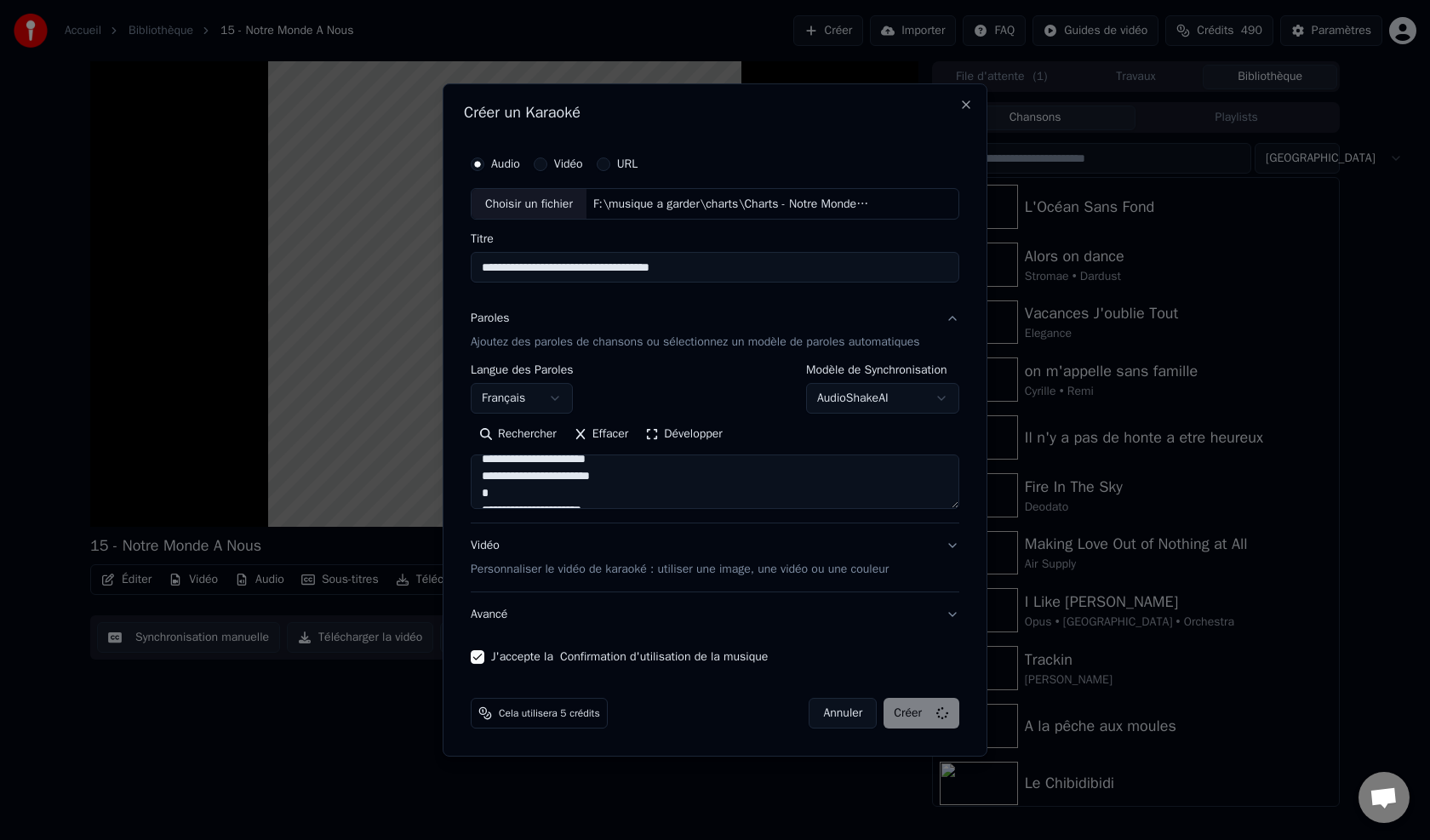type on "**********" 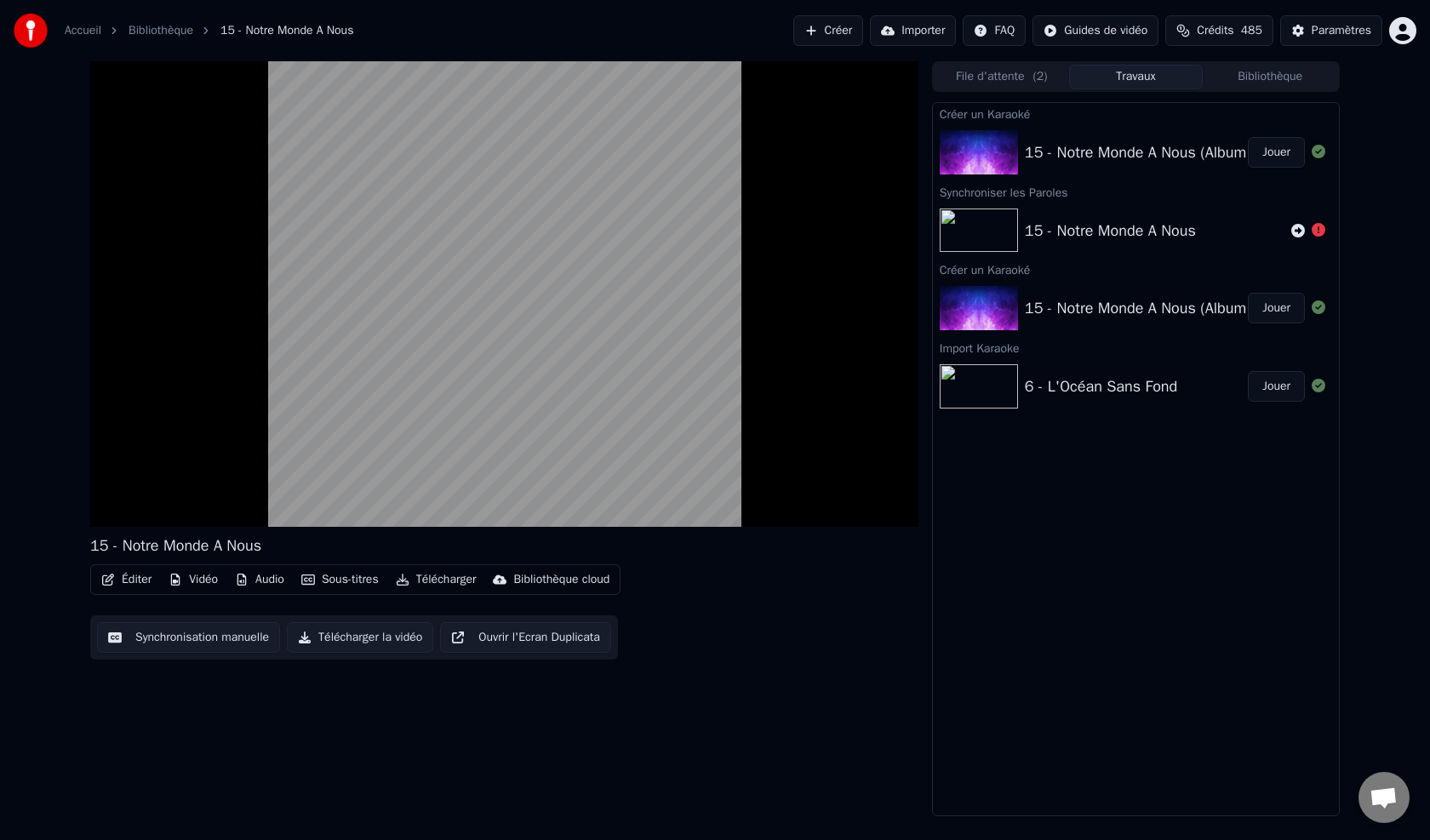 click at bounding box center (1308, 231) 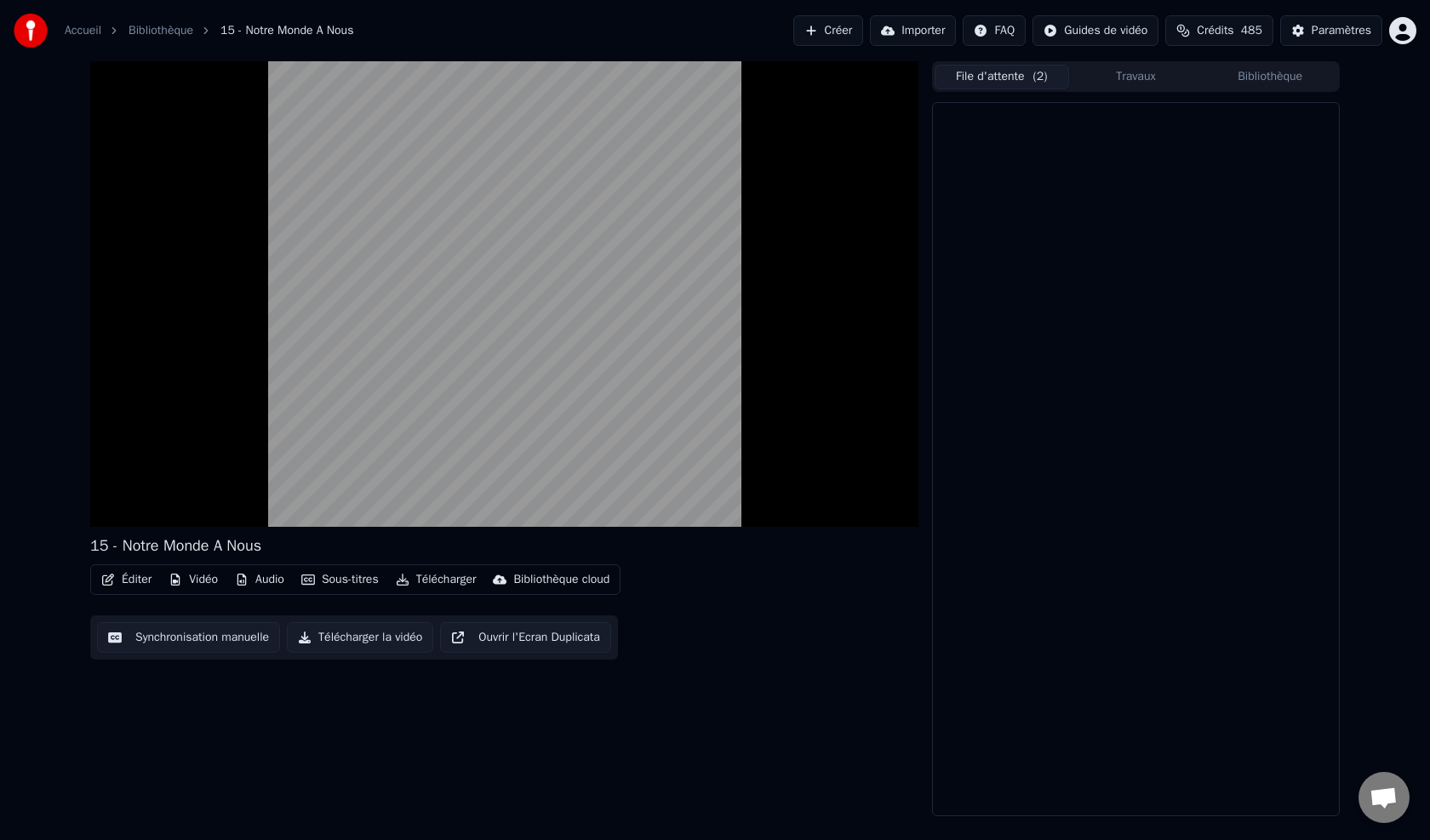 click on "File d'attente ( 2 )" at bounding box center [1002, 77] 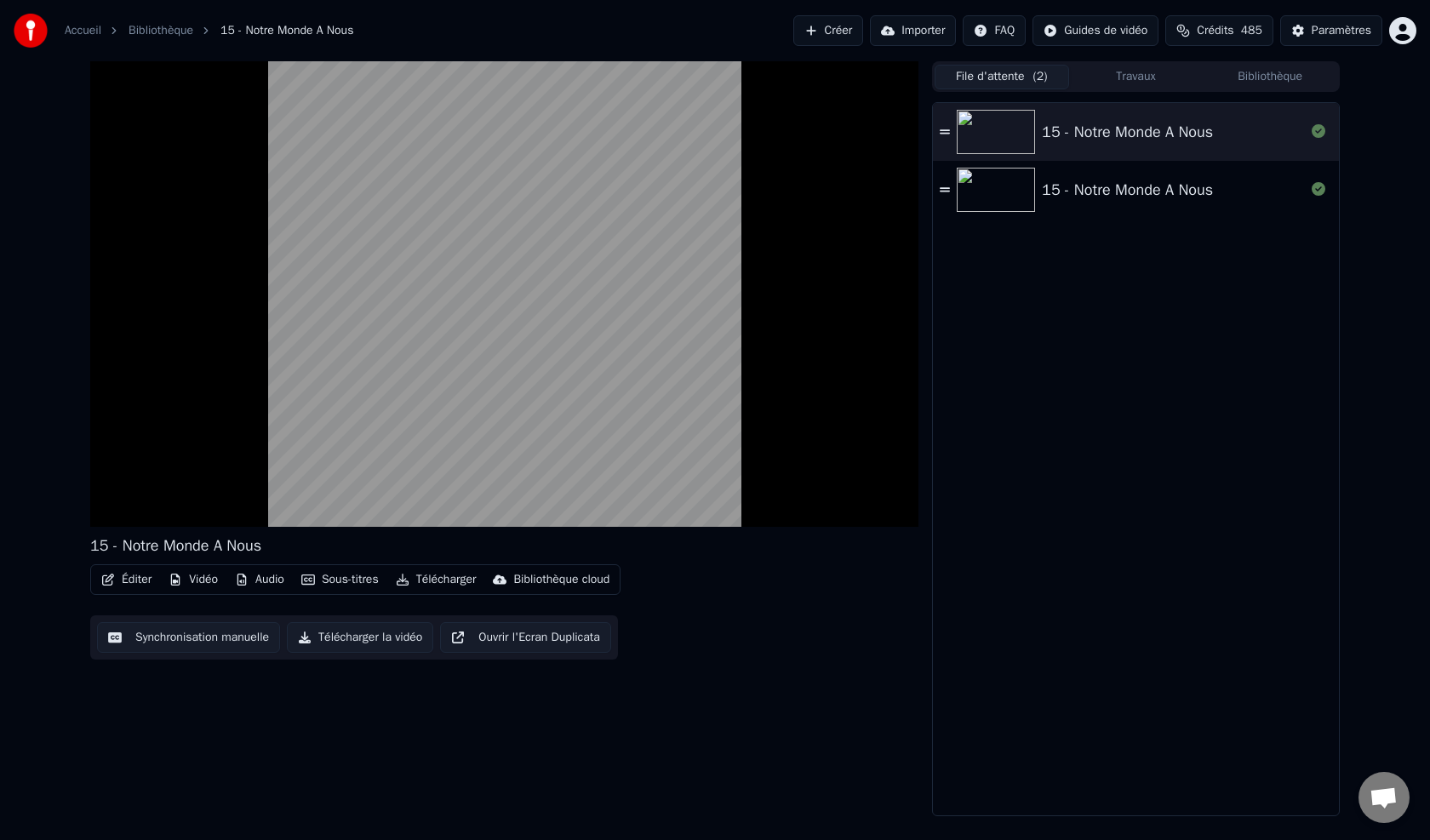 click on "15 - Notre Monde A Nous" at bounding box center [1127, 190] 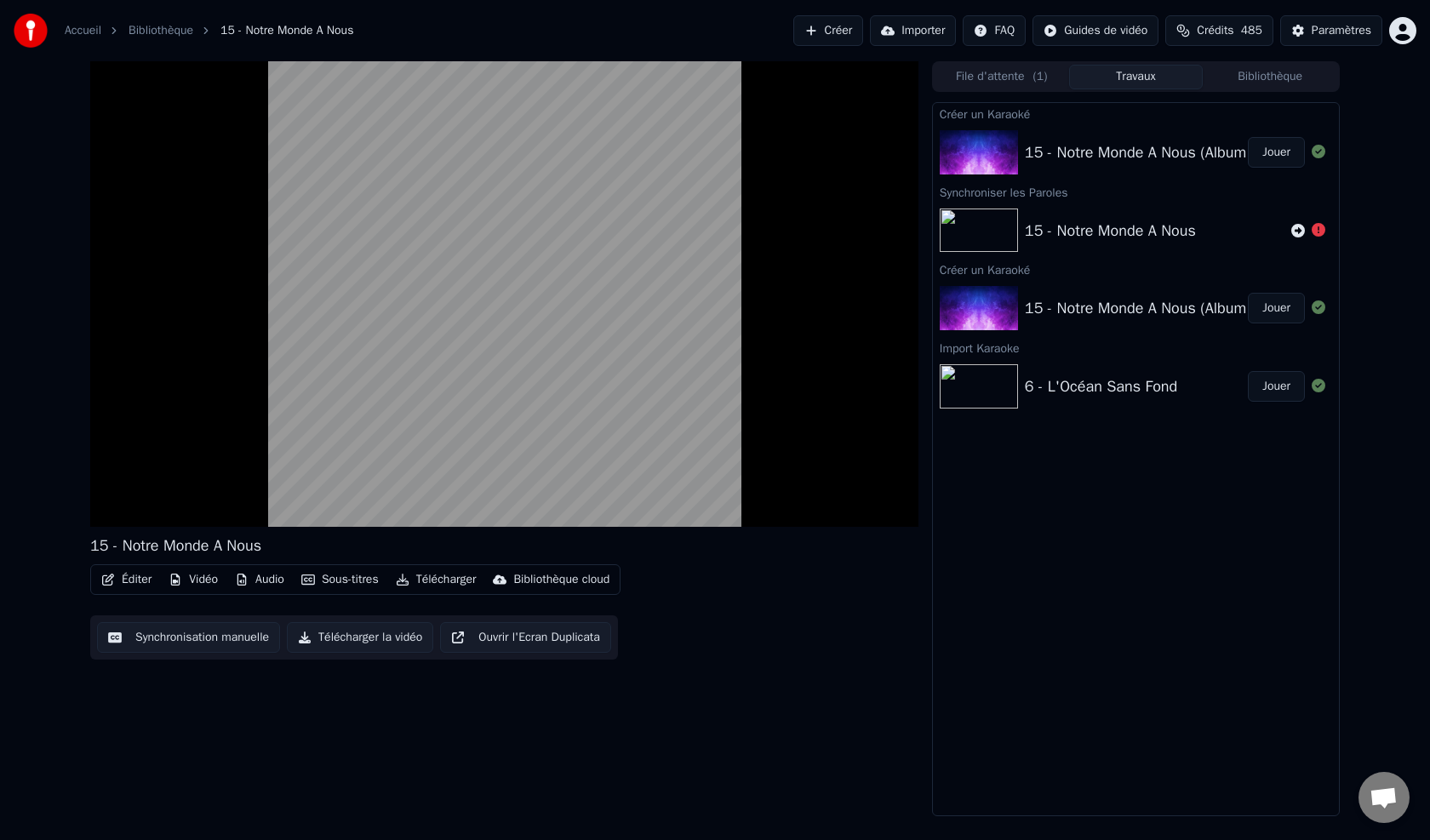 click on "Travaux" at bounding box center [1136, 77] 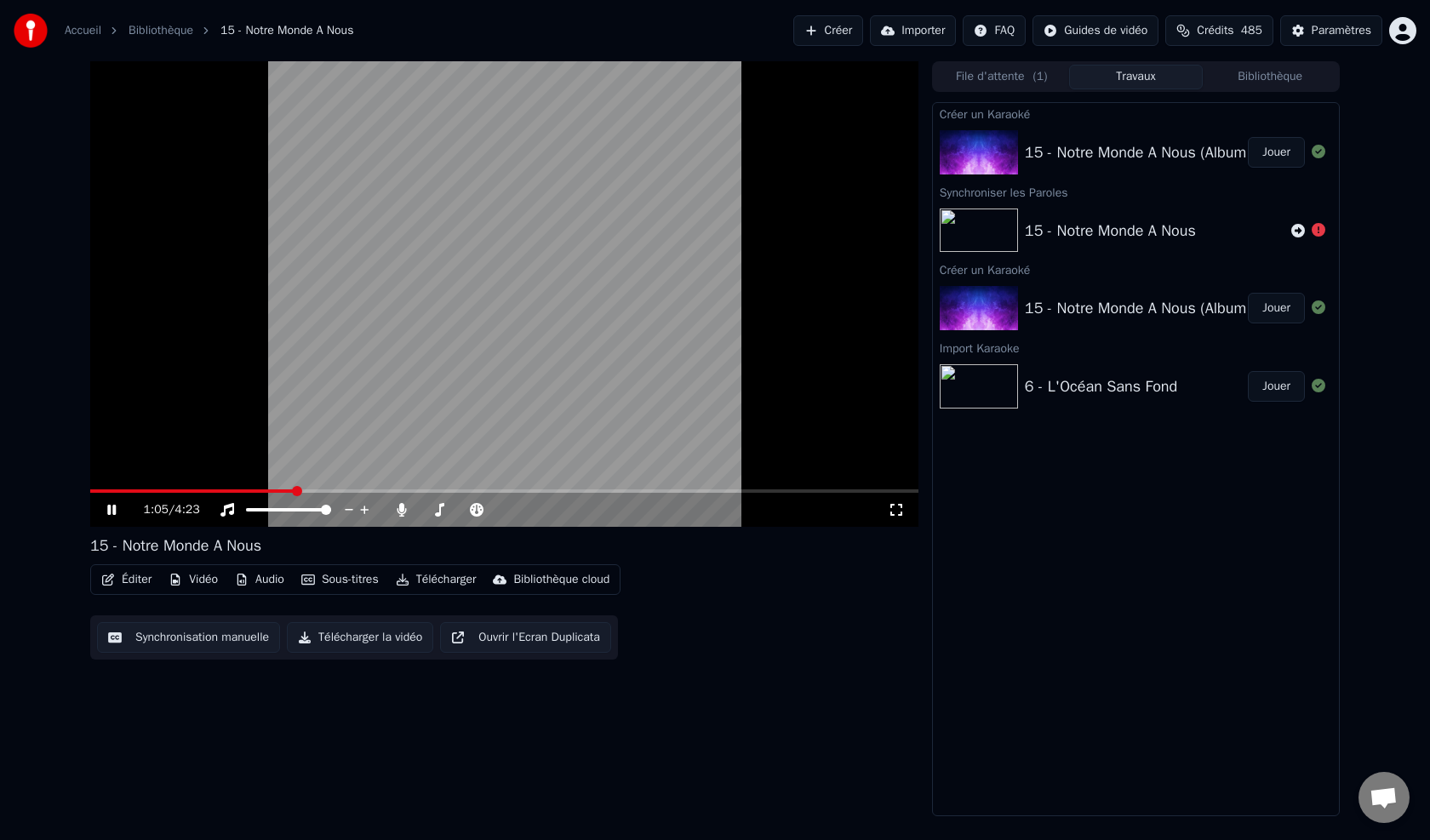 click at bounding box center [504, 491] 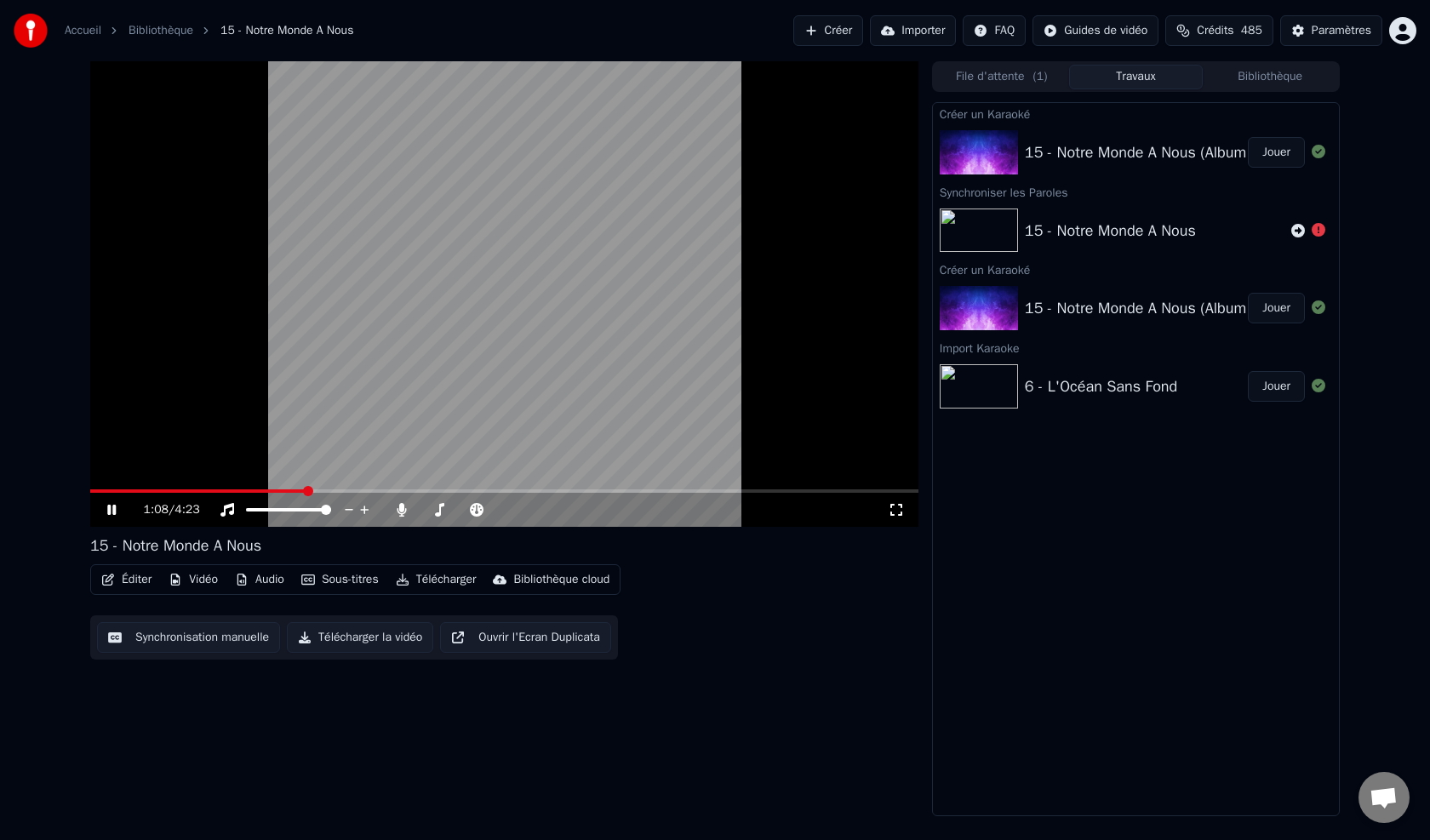 drag, startPoint x: 318, startPoint y: 489, endPoint x: 510, endPoint y: 483, distance: 192.09373 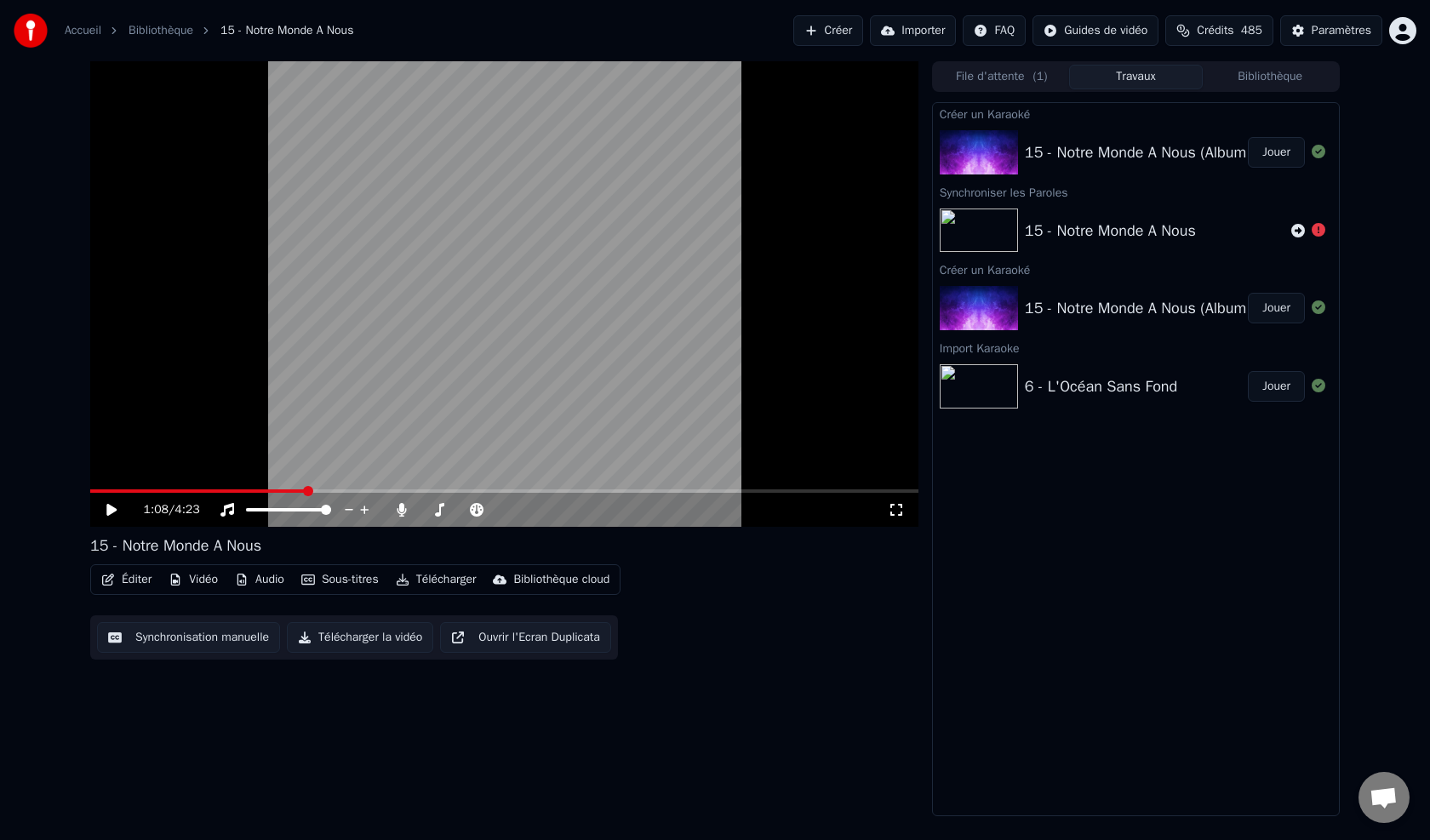 click at bounding box center [504, 294] 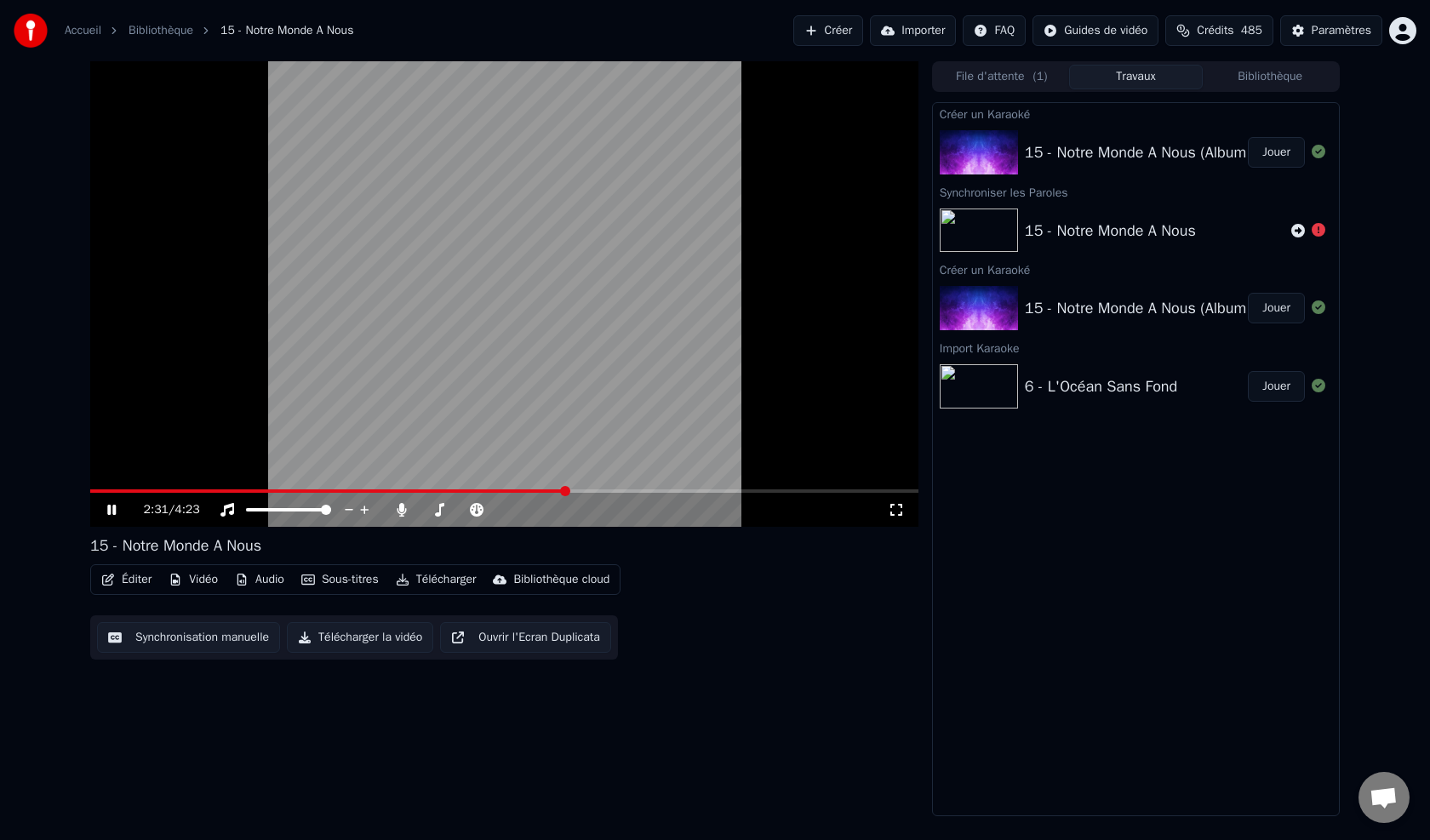 click at bounding box center (565, 491) 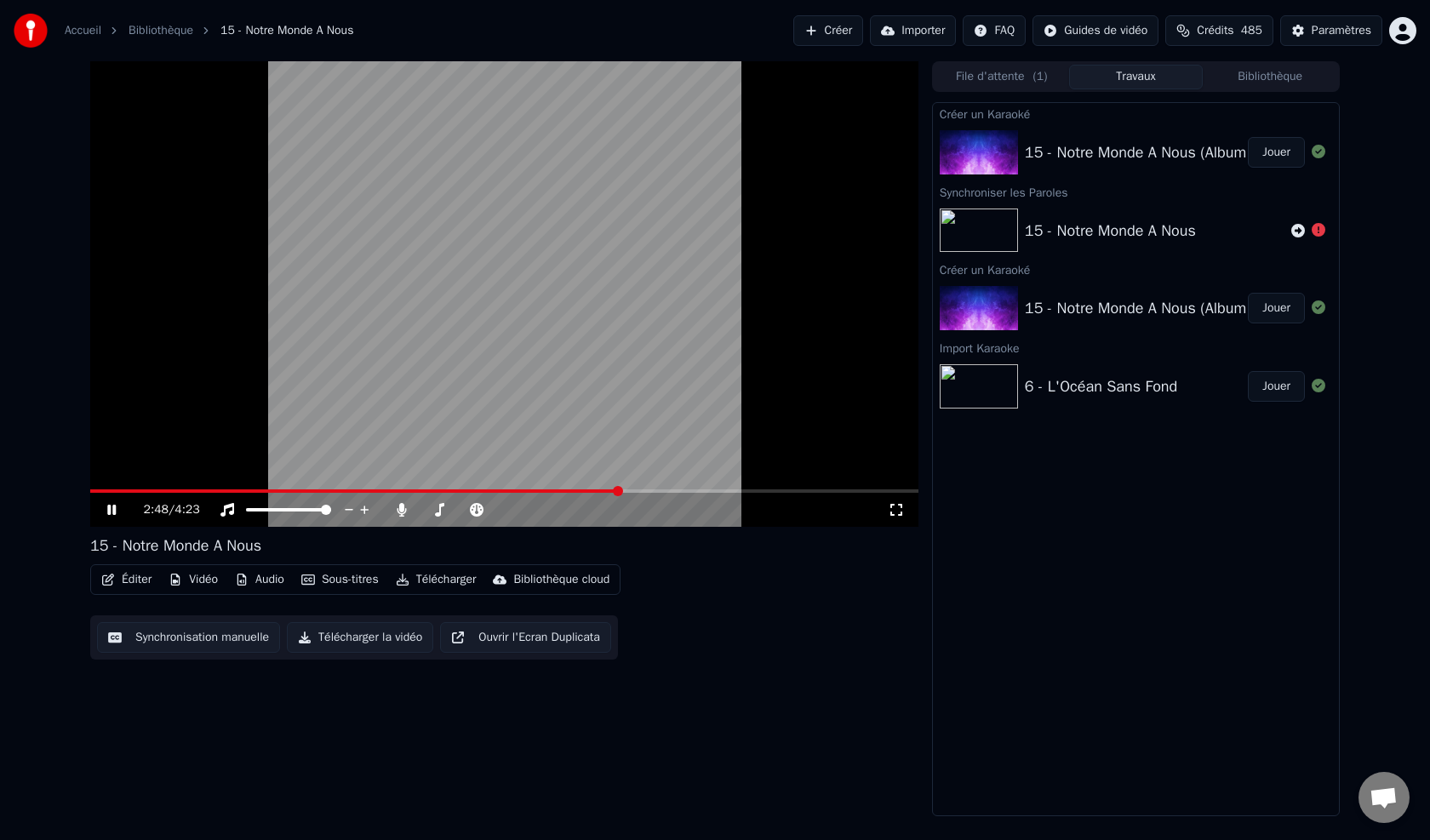 click at bounding box center (618, 491) 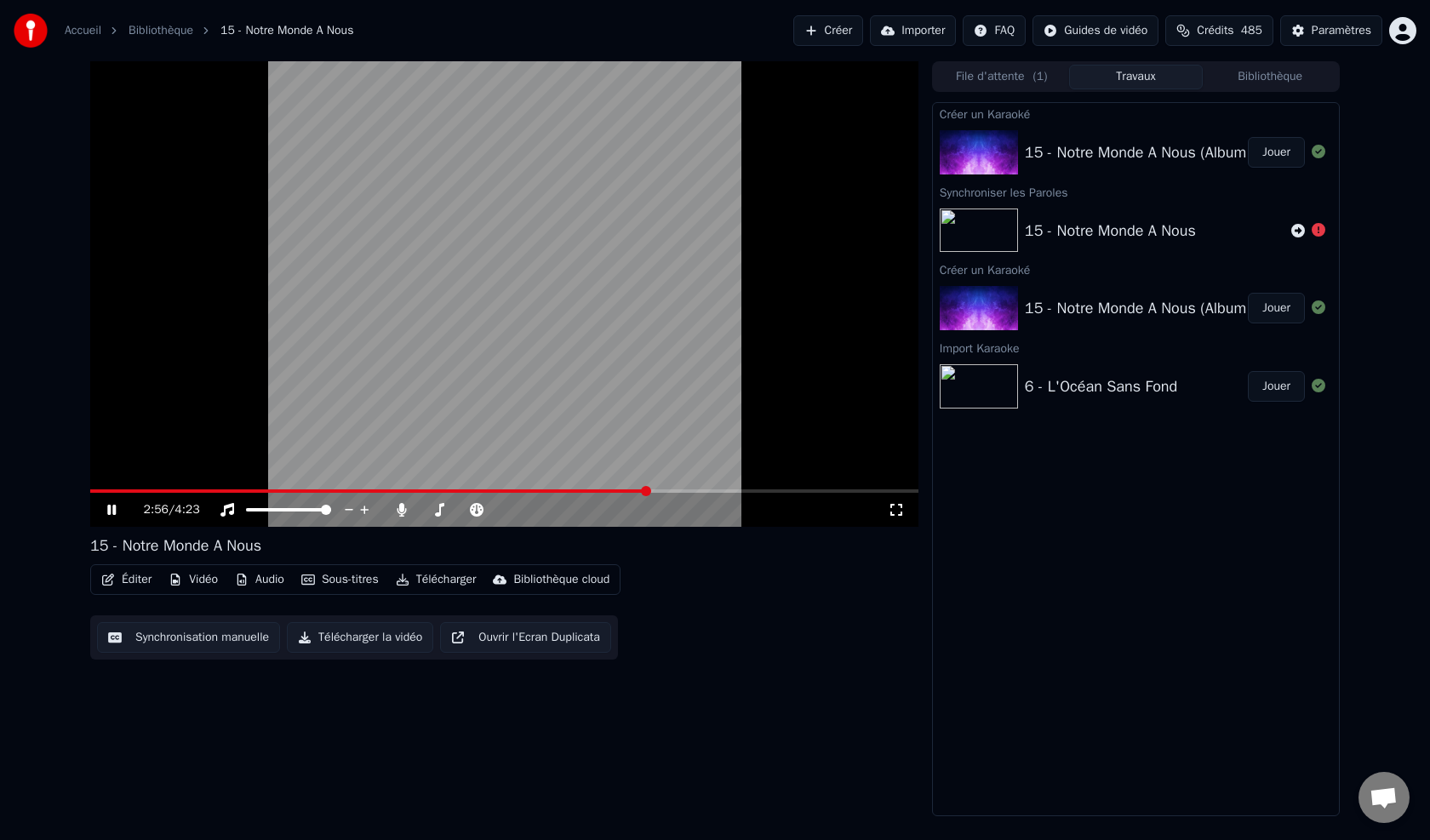 click on "Jouer" at bounding box center [1276, 152] 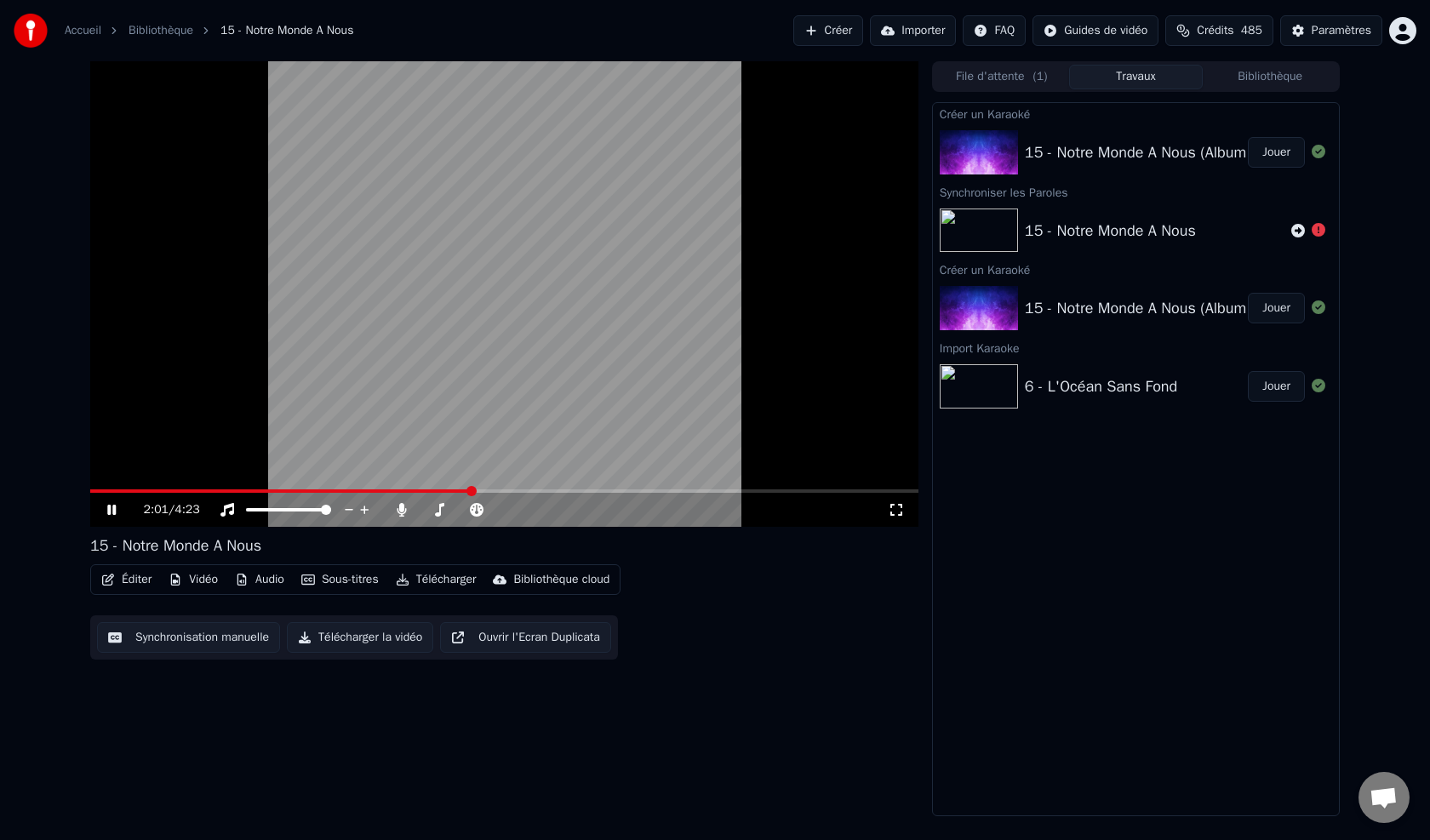 click at bounding box center (504, 491) 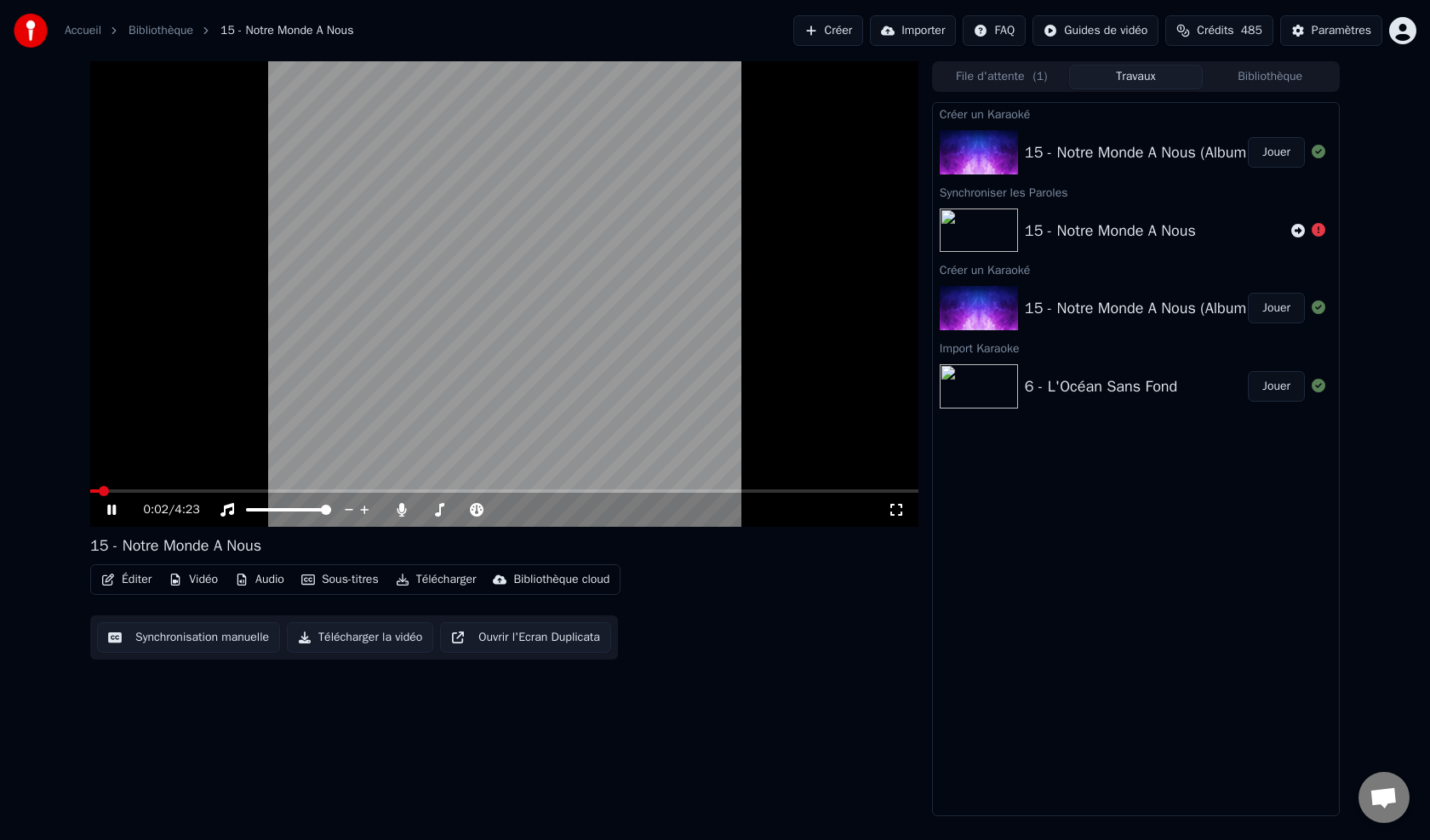 click at bounding box center [504, 294] 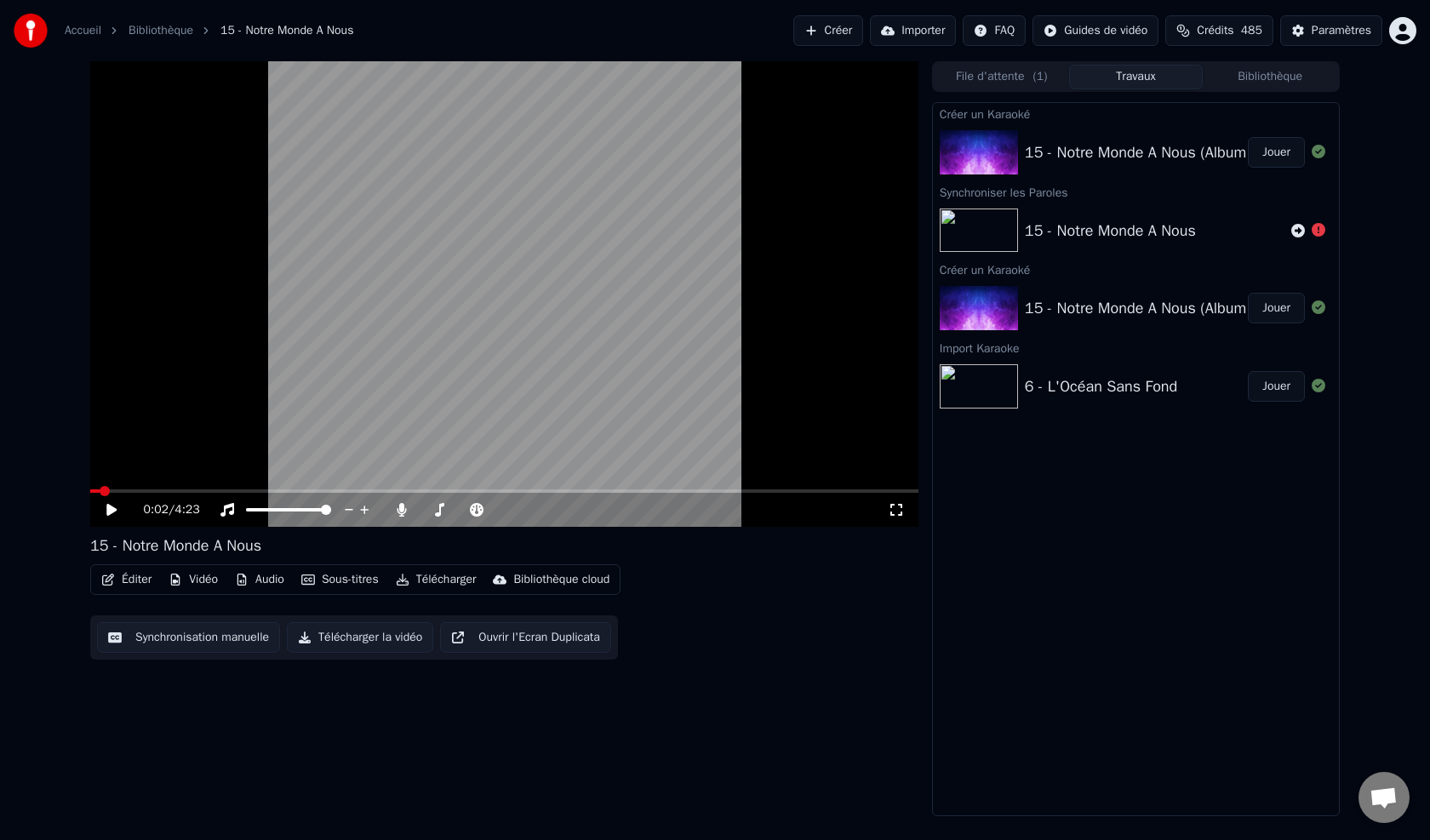 click 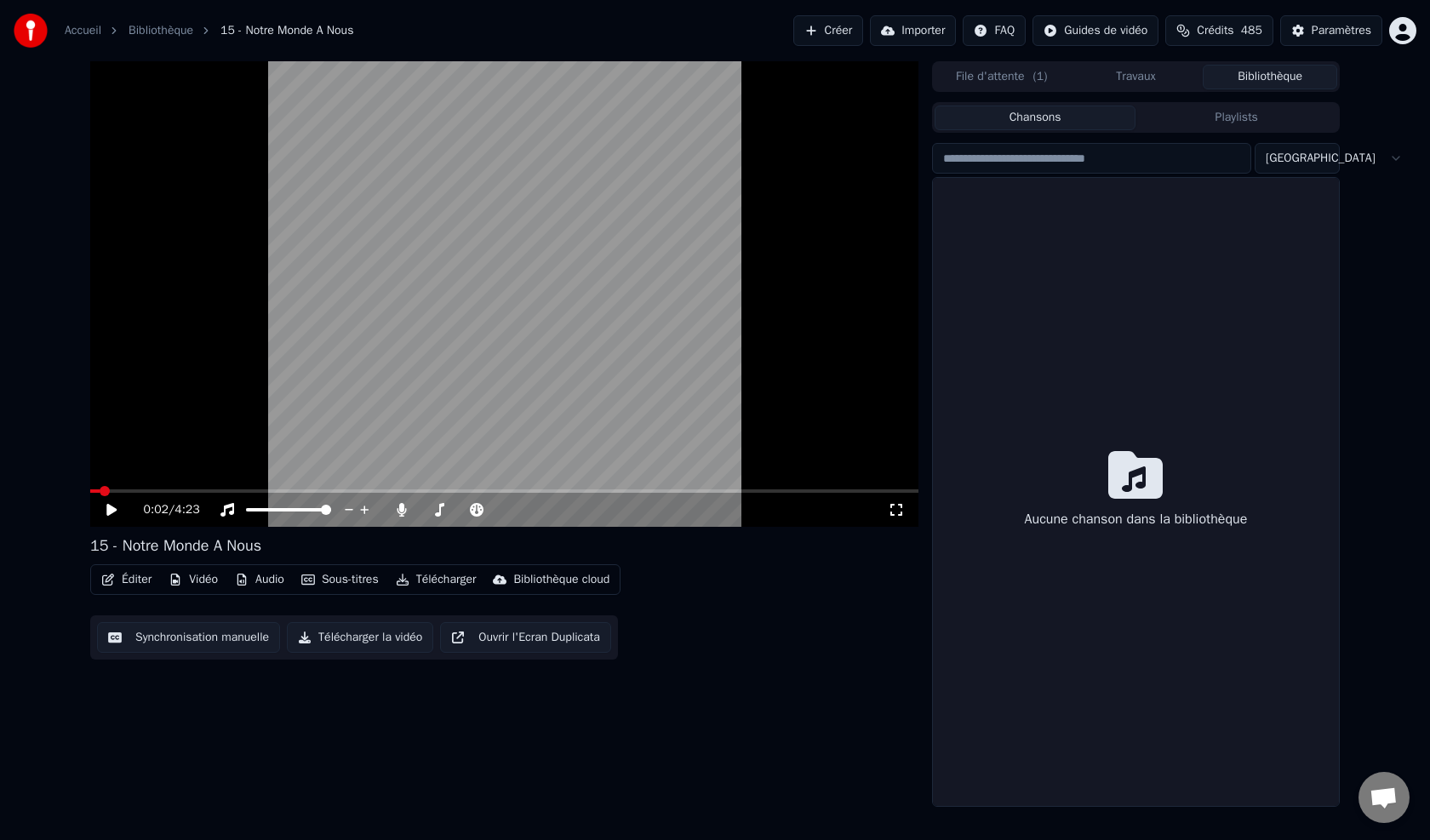 click on "Bibliothèque" at bounding box center [1270, 77] 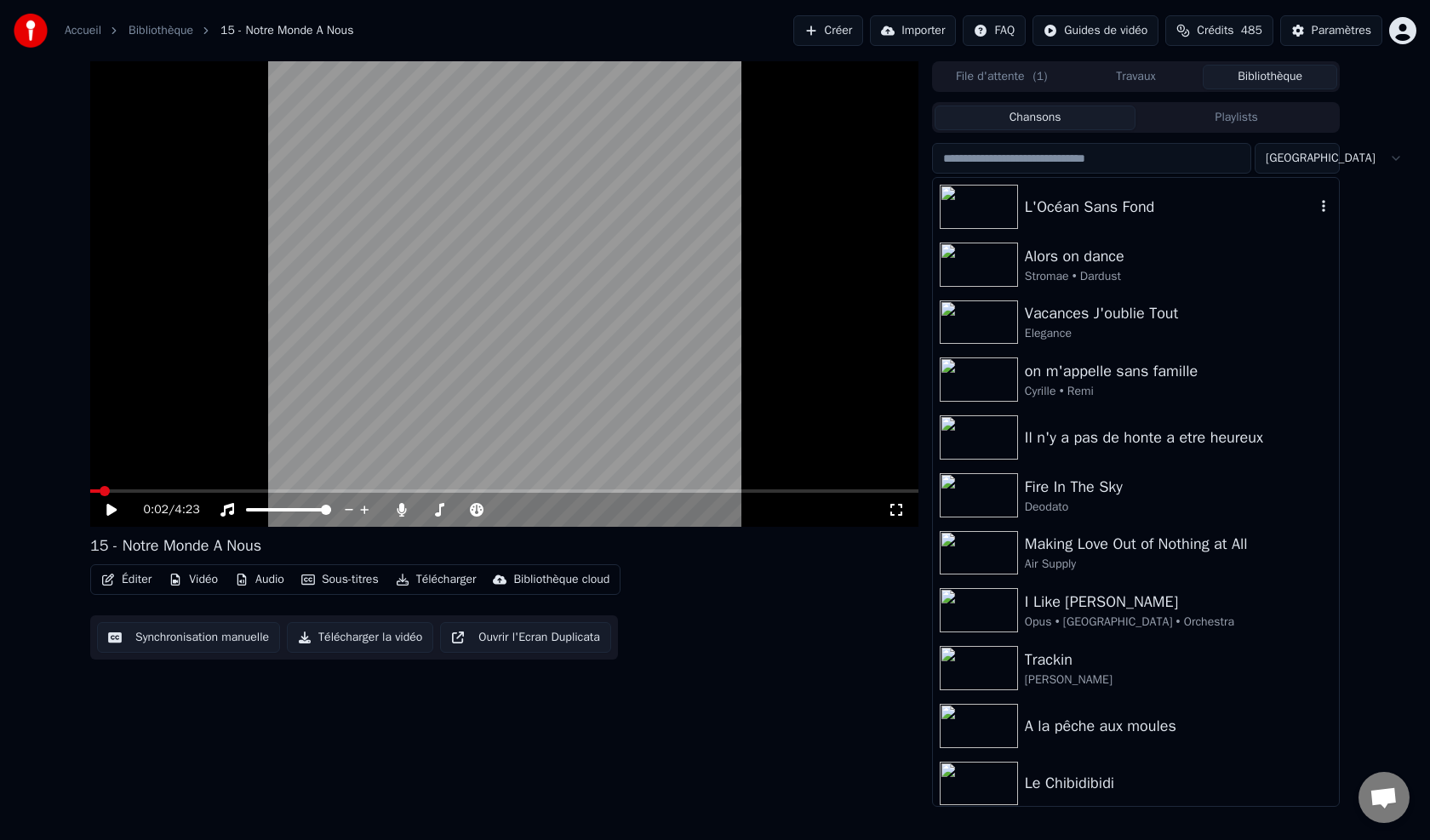 click on "L'Océan Sans Fond" at bounding box center [1170, 207] 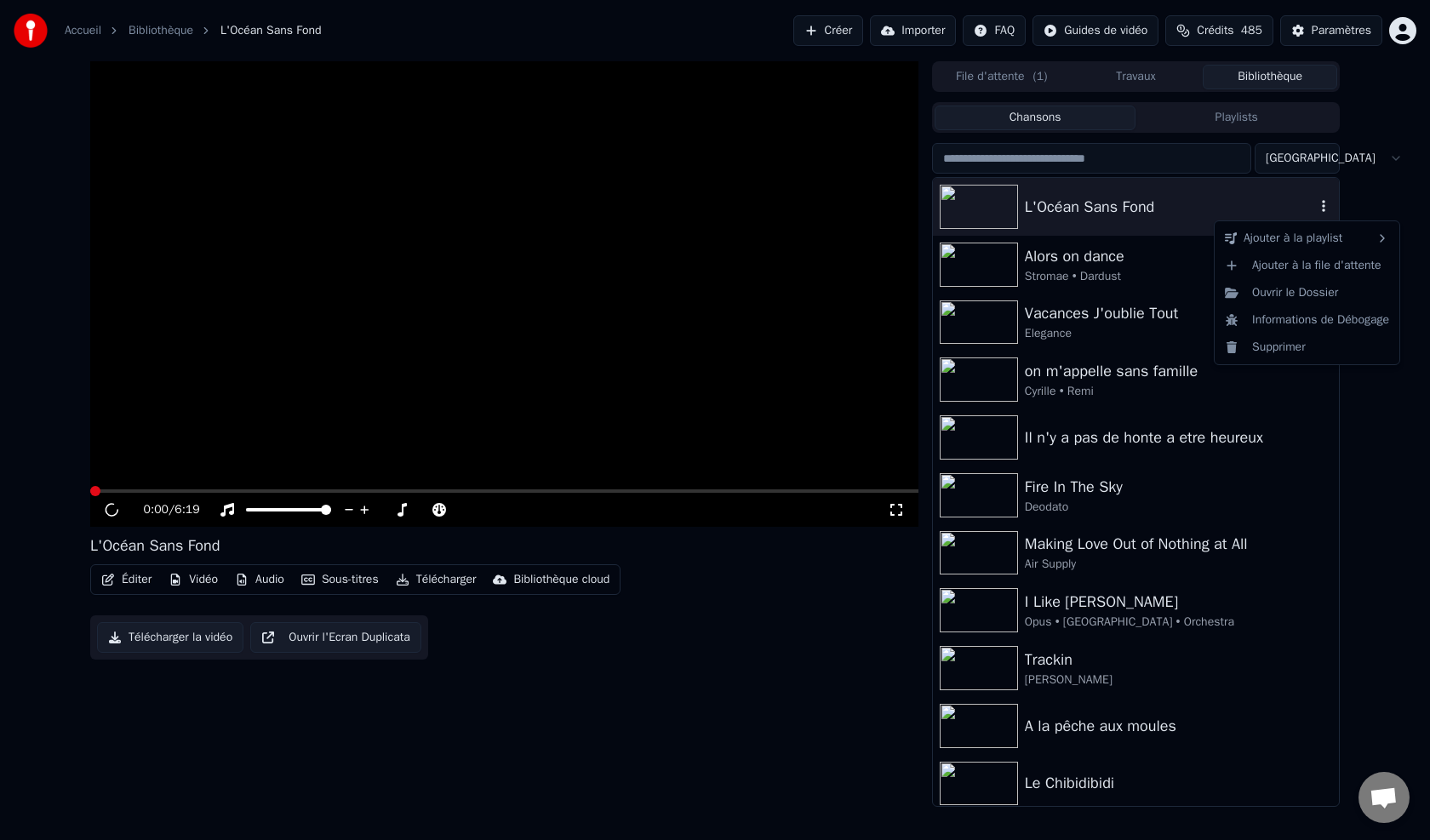 click 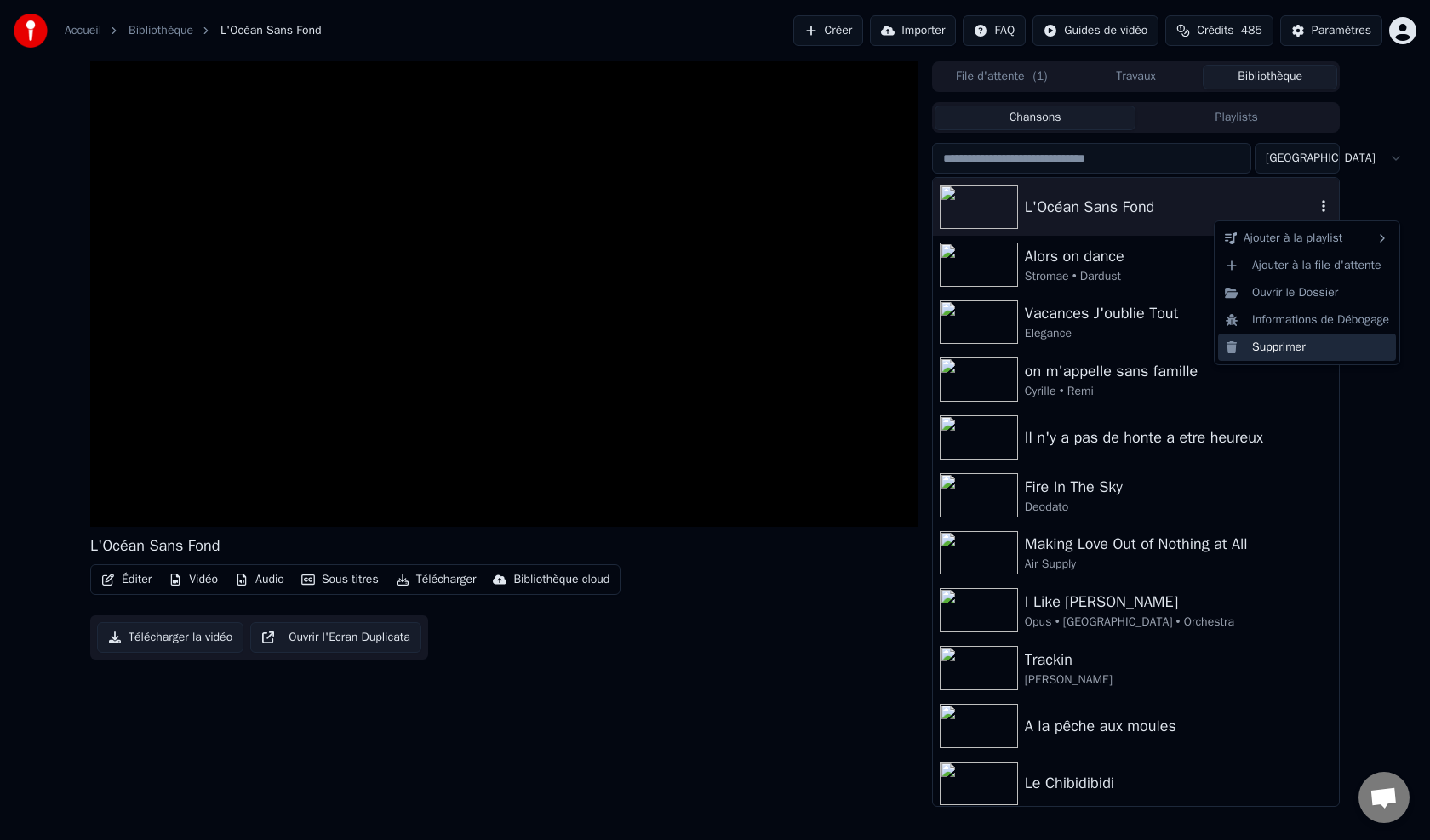 click on "Supprimer" at bounding box center [1307, 347] 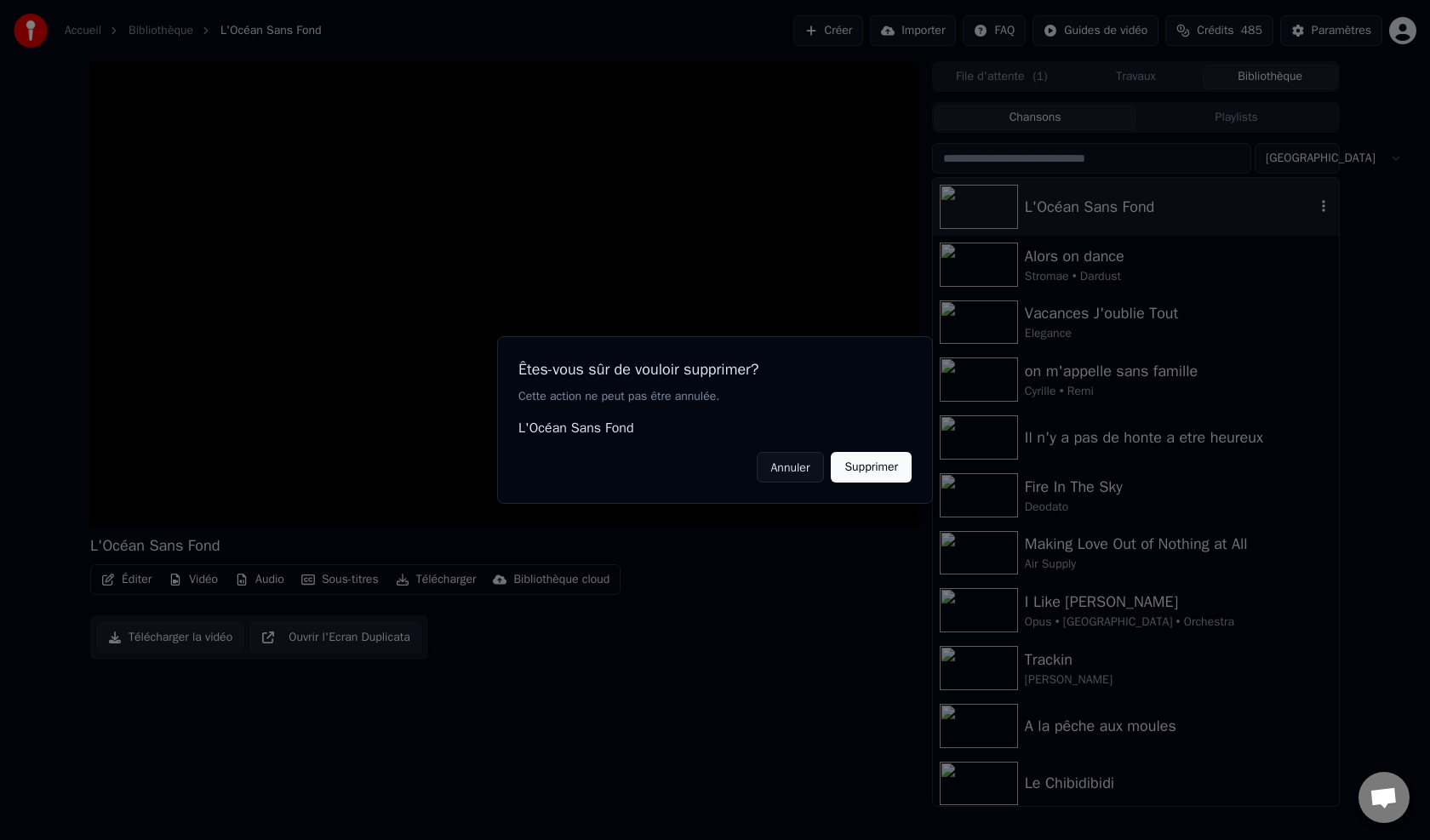 click on "Supprimer" at bounding box center [871, 467] 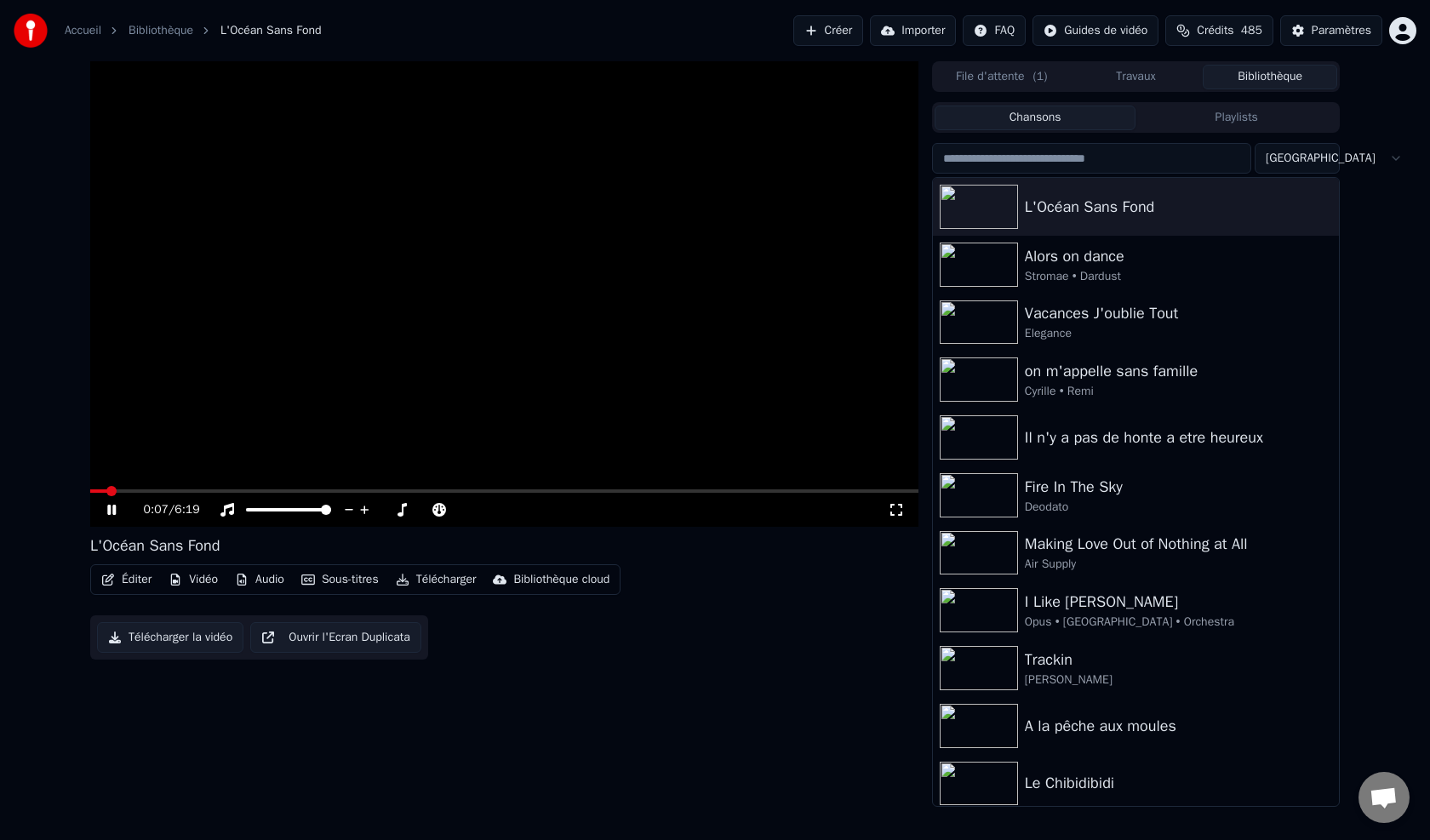 click on "File d'attente ( 1 ) Travaux Bibliothèque" at bounding box center [1135, 77] 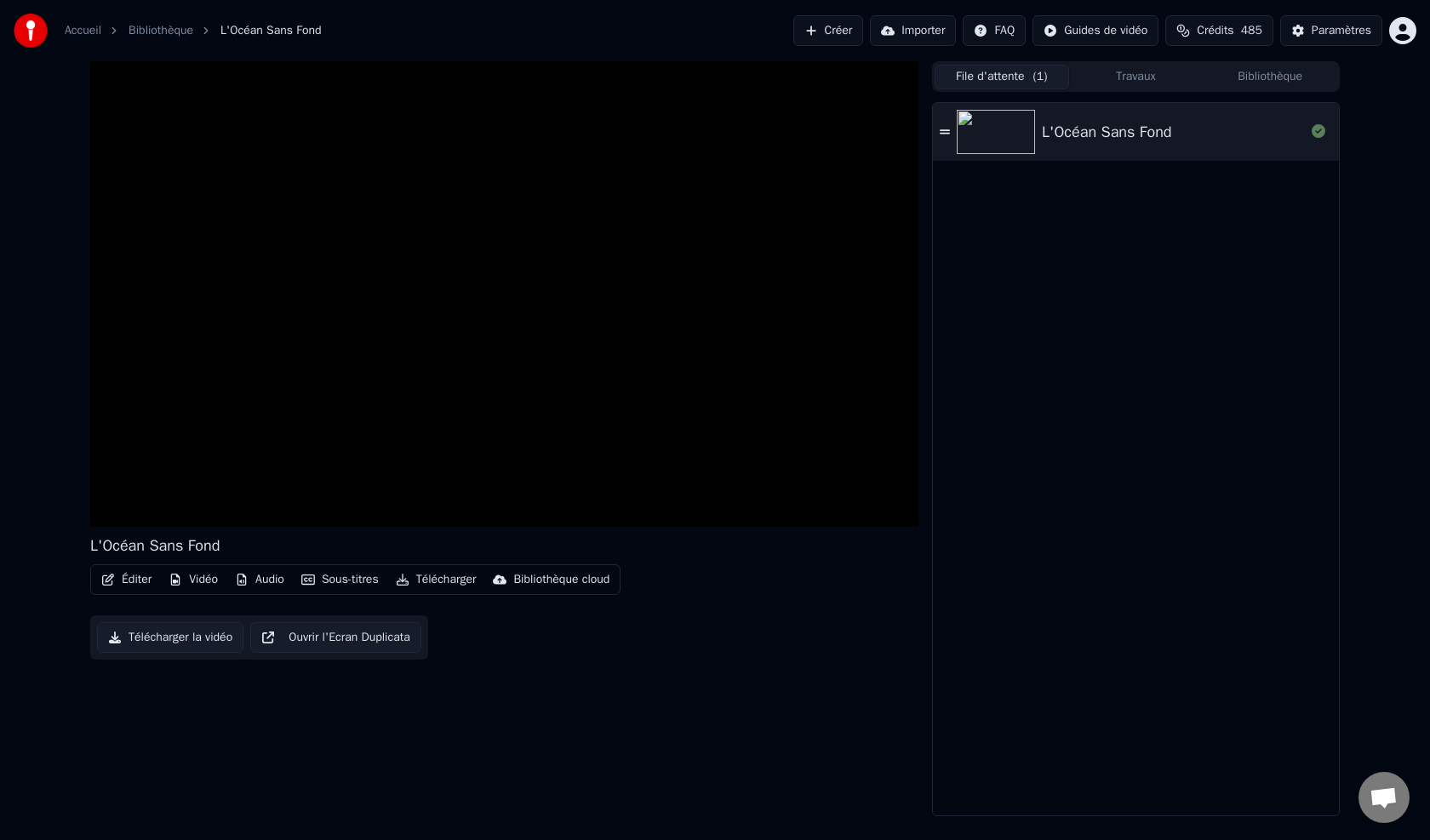 click on "File d'attente ( 1 )" at bounding box center [1002, 77] 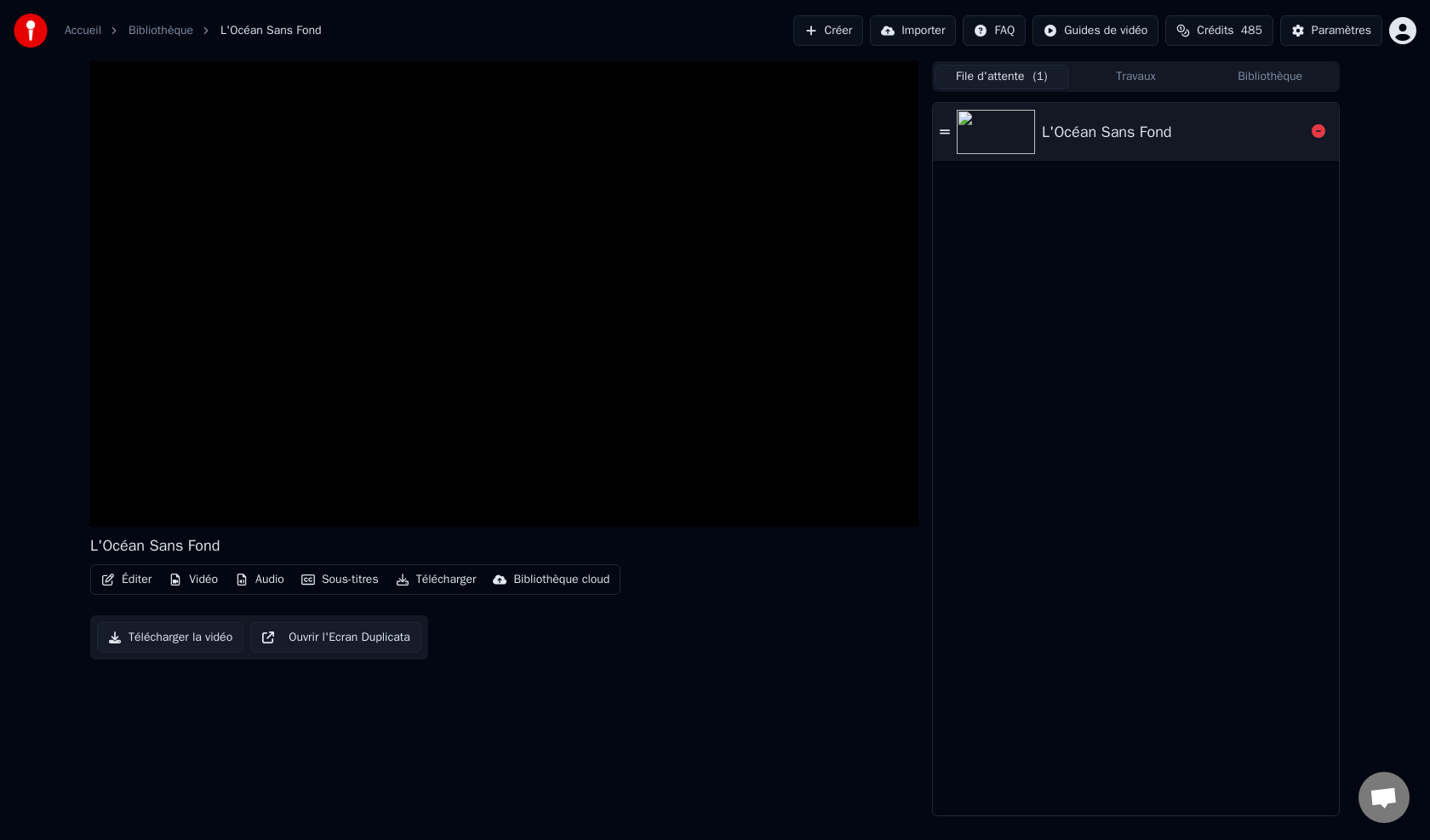 click 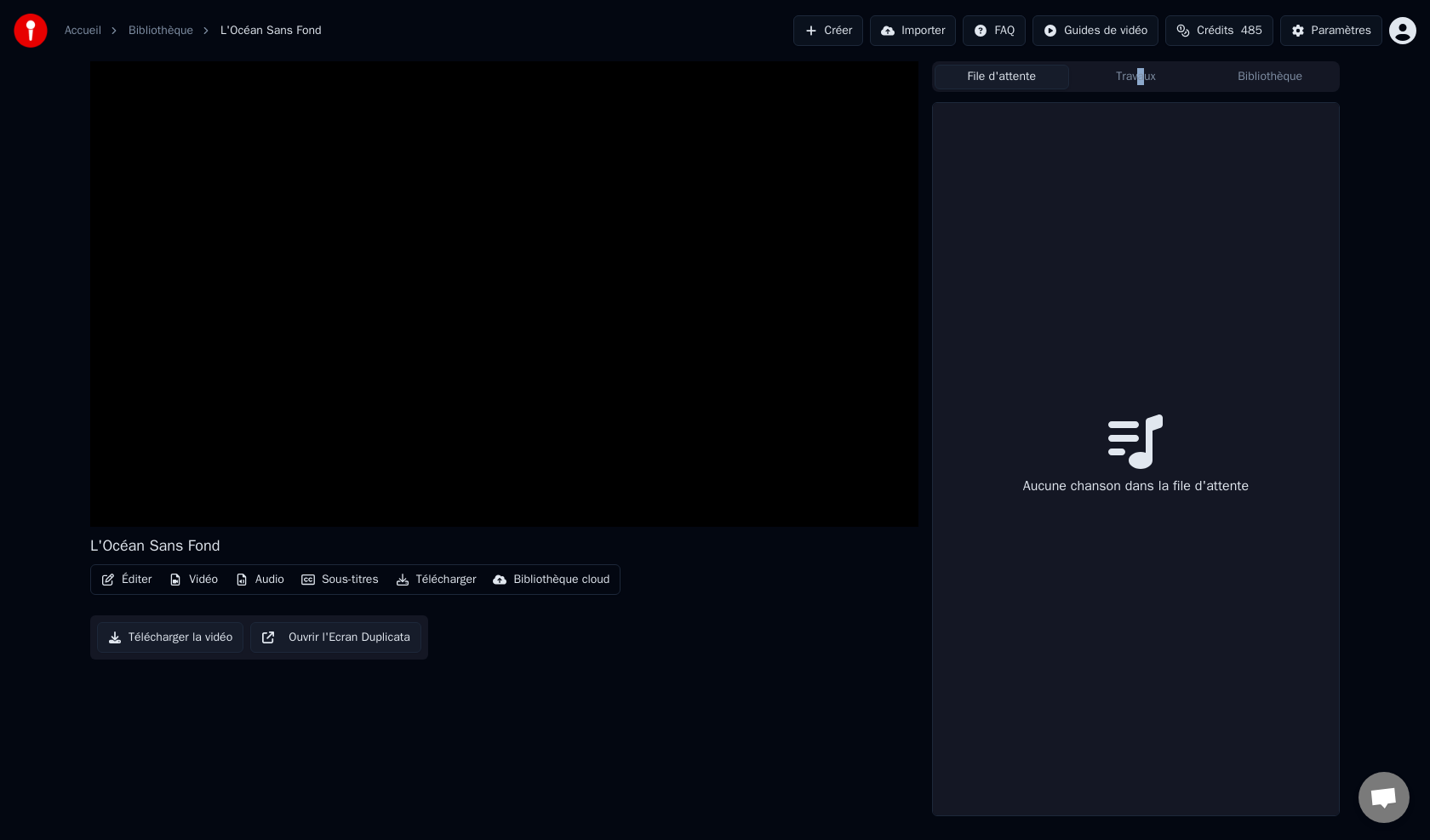 click on "File d'attente Travaux Bibliothèque" at bounding box center (1135, 77) 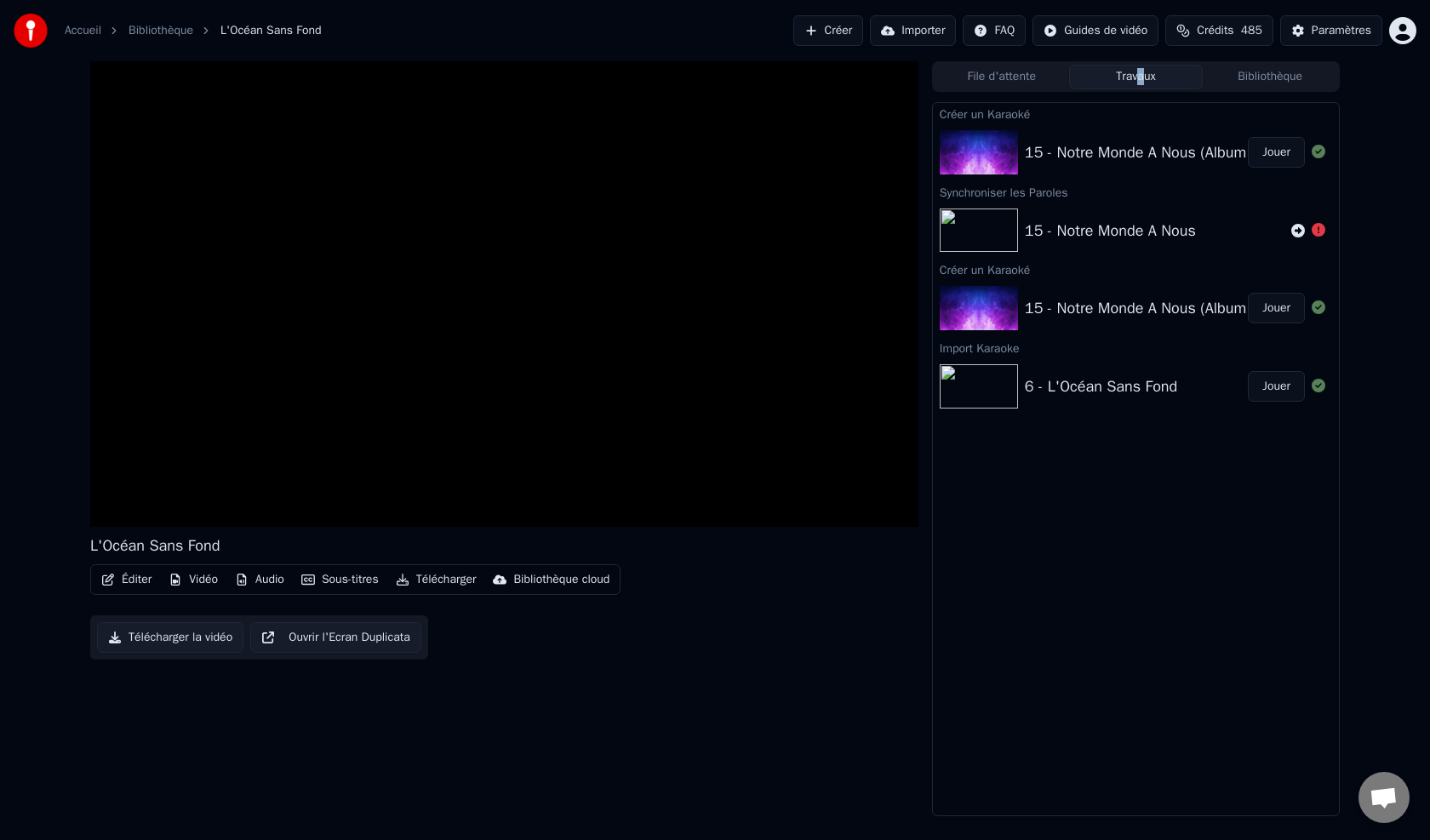 drag, startPoint x: 1261, startPoint y: 142, endPoint x: 1270, endPoint y: 148, distance: 10.816654 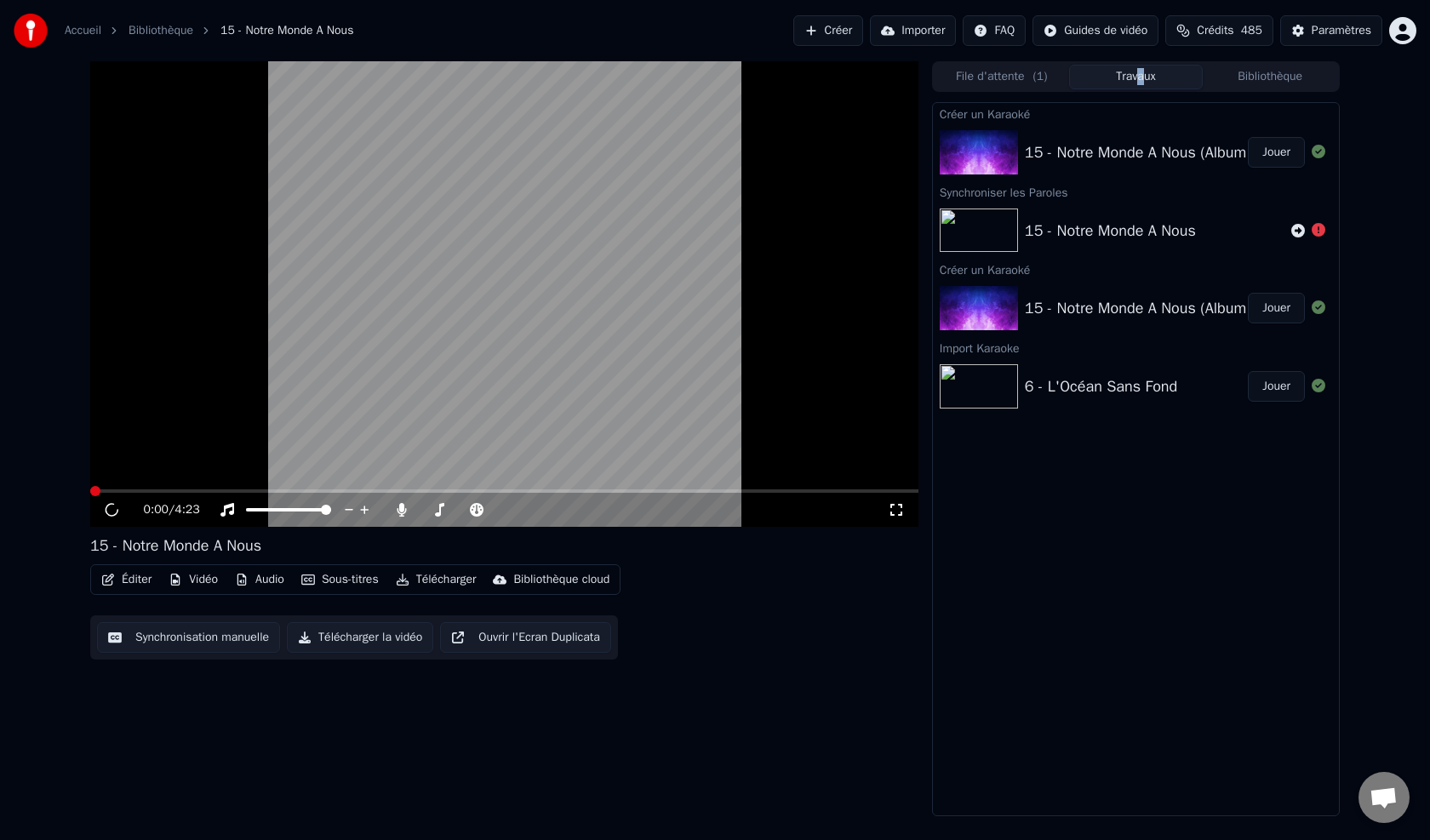 click on "Jouer" at bounding box center [1276, 152] 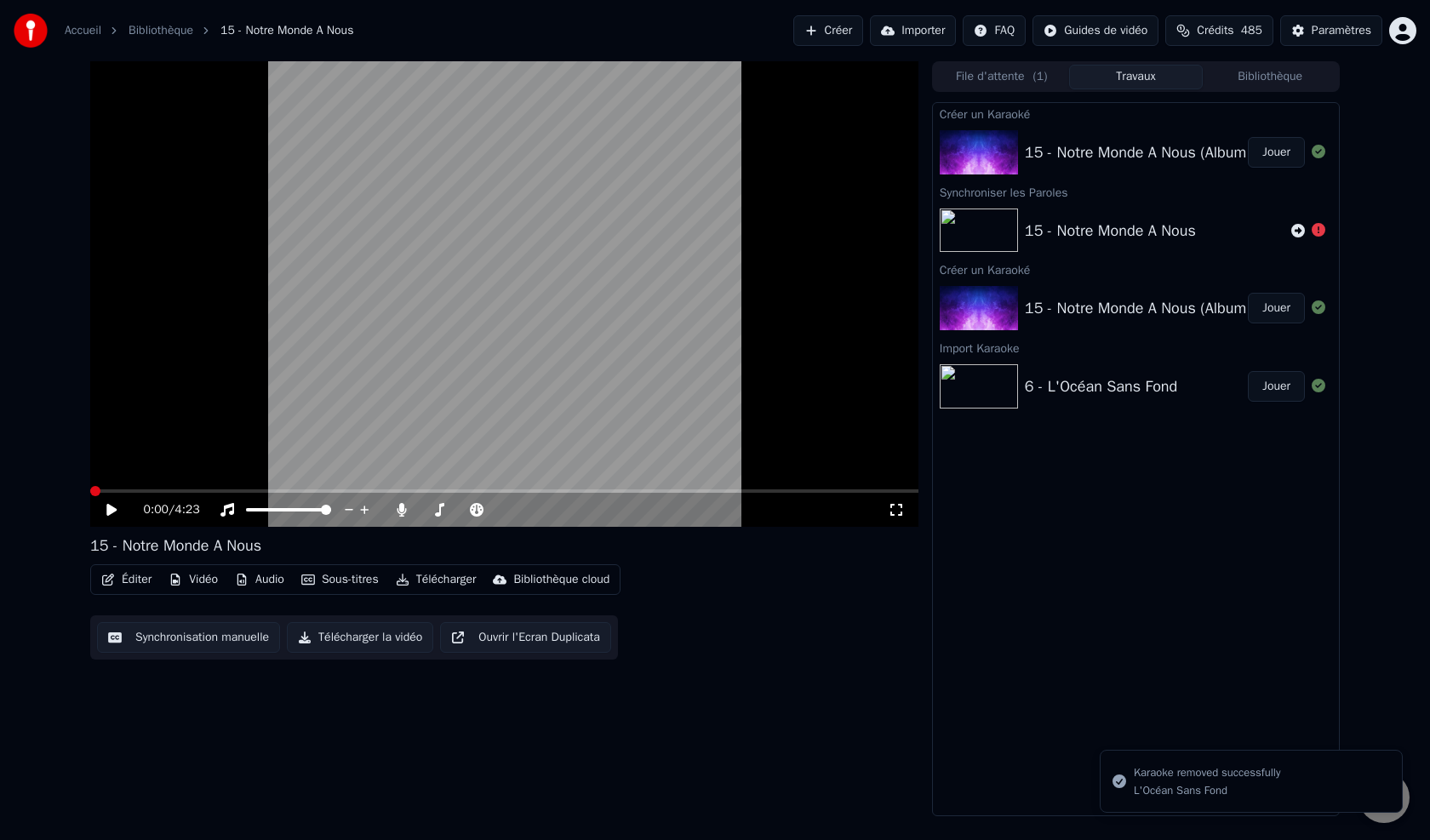 click on "Karaoke removed successfully" at bounding box center (1207, 773) 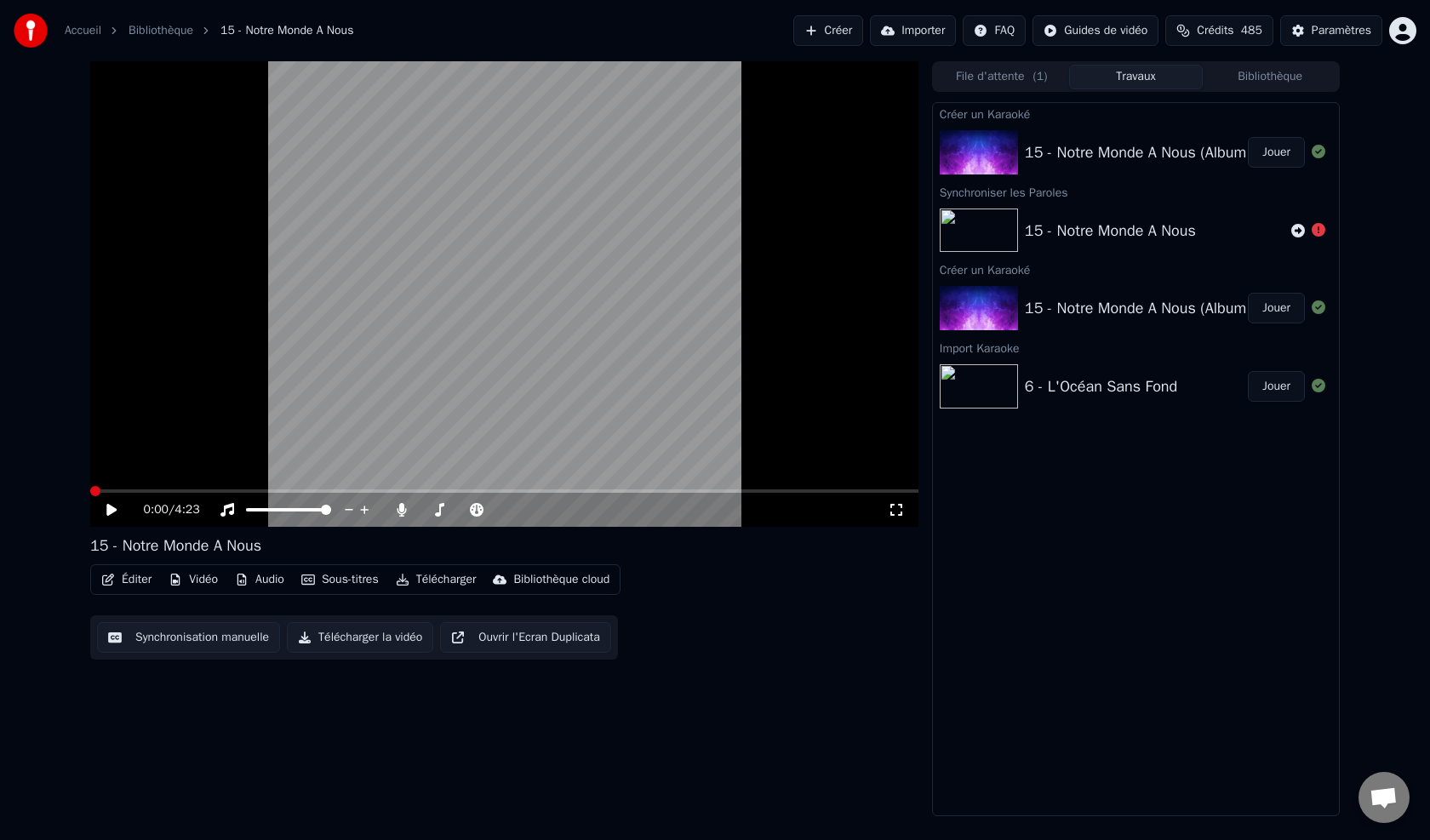 click 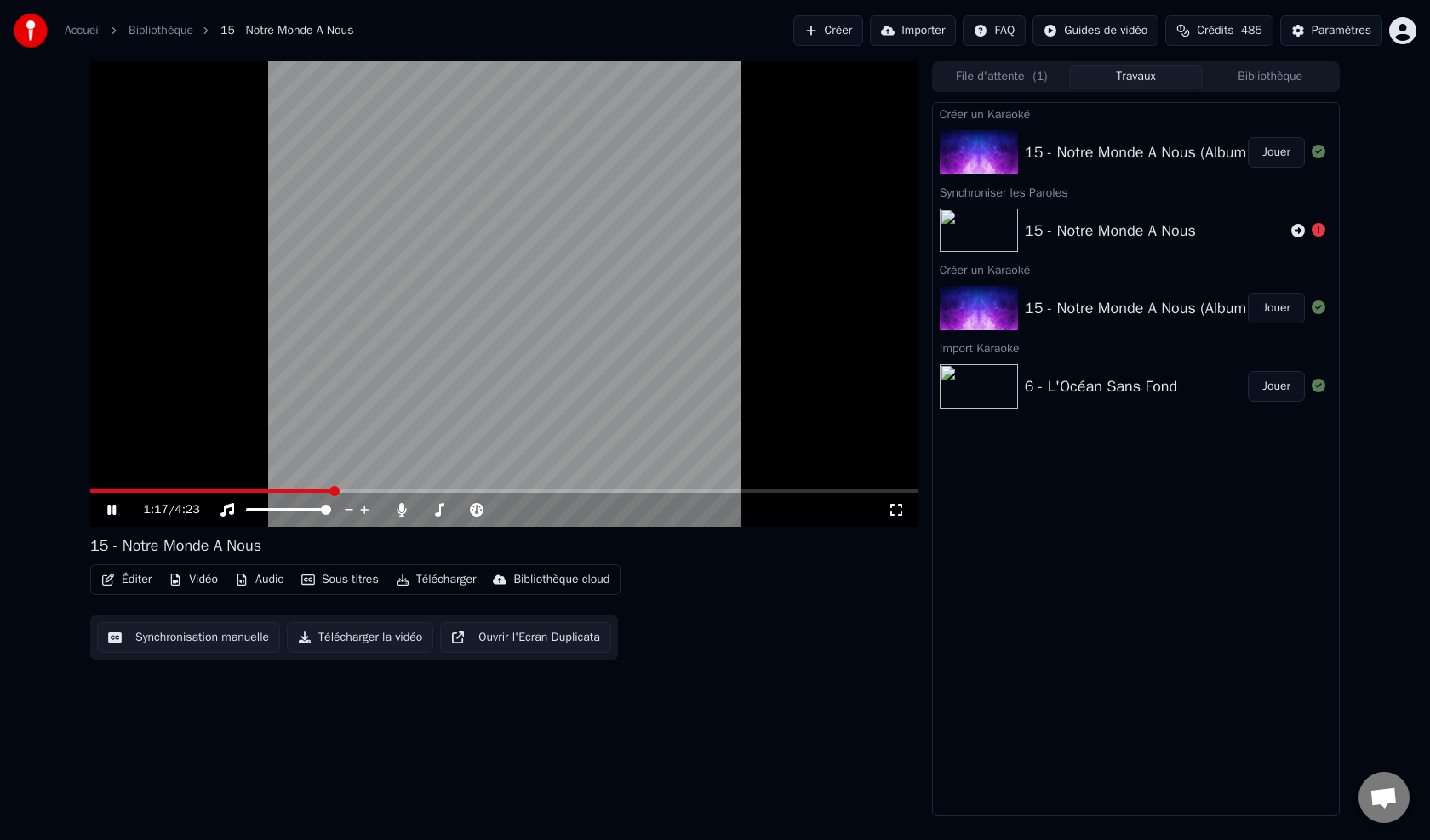 click at bounding box center [335, 491] 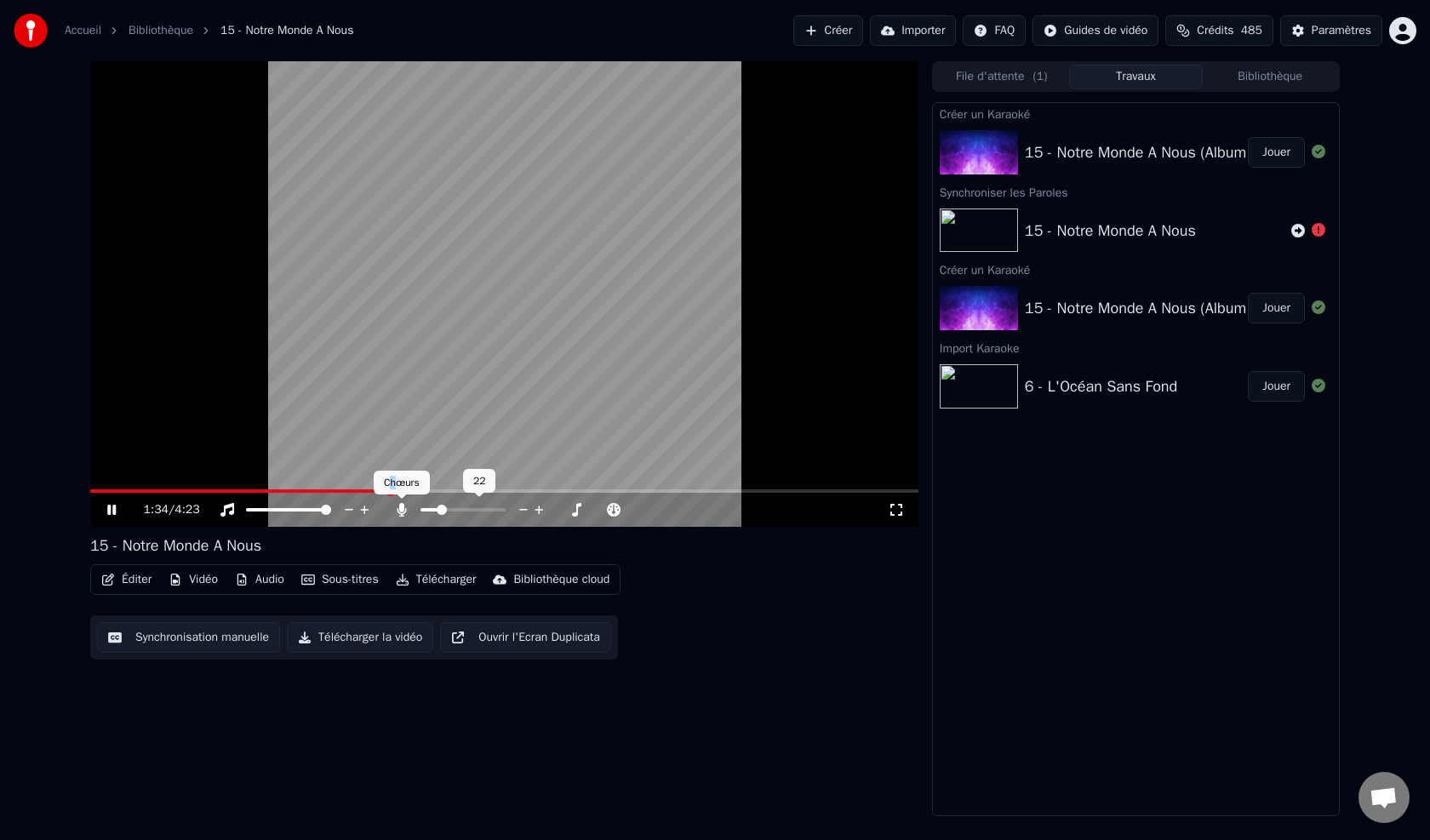 click on "Chœurs Chœurs" at bounding box center (402, 483) 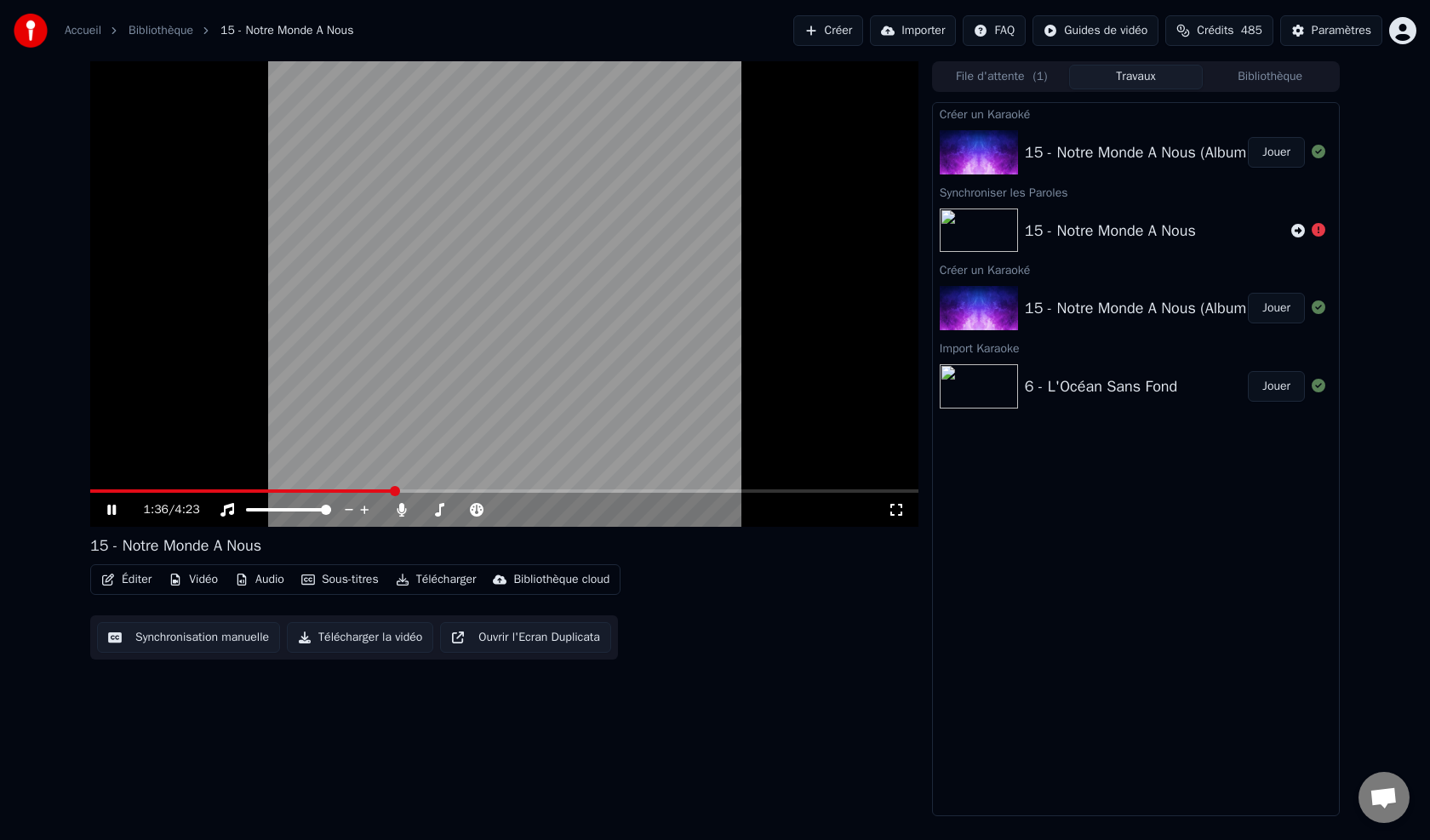 click at bounding box center (504, 294) 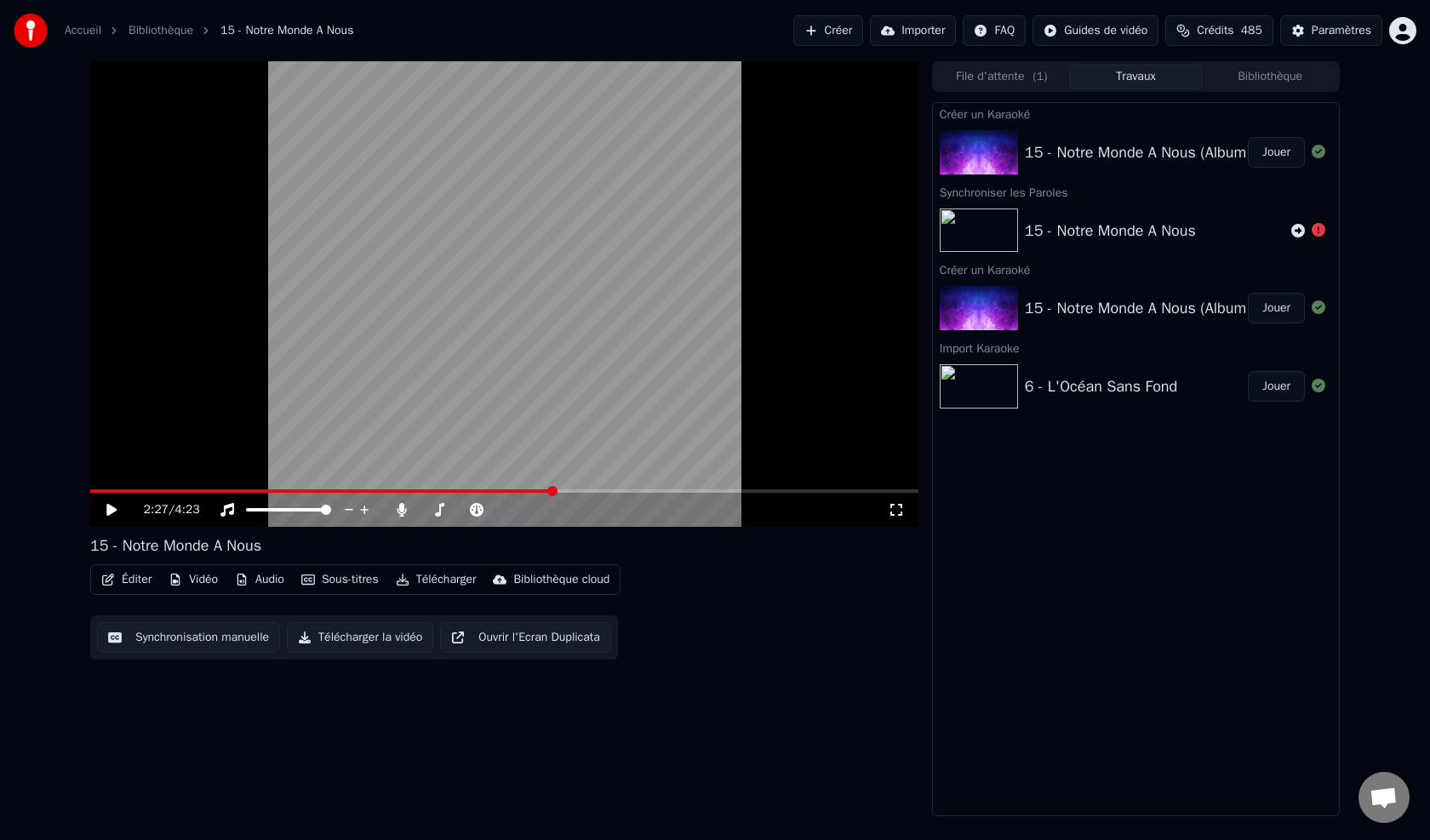 click at bounding box center [552, 491] 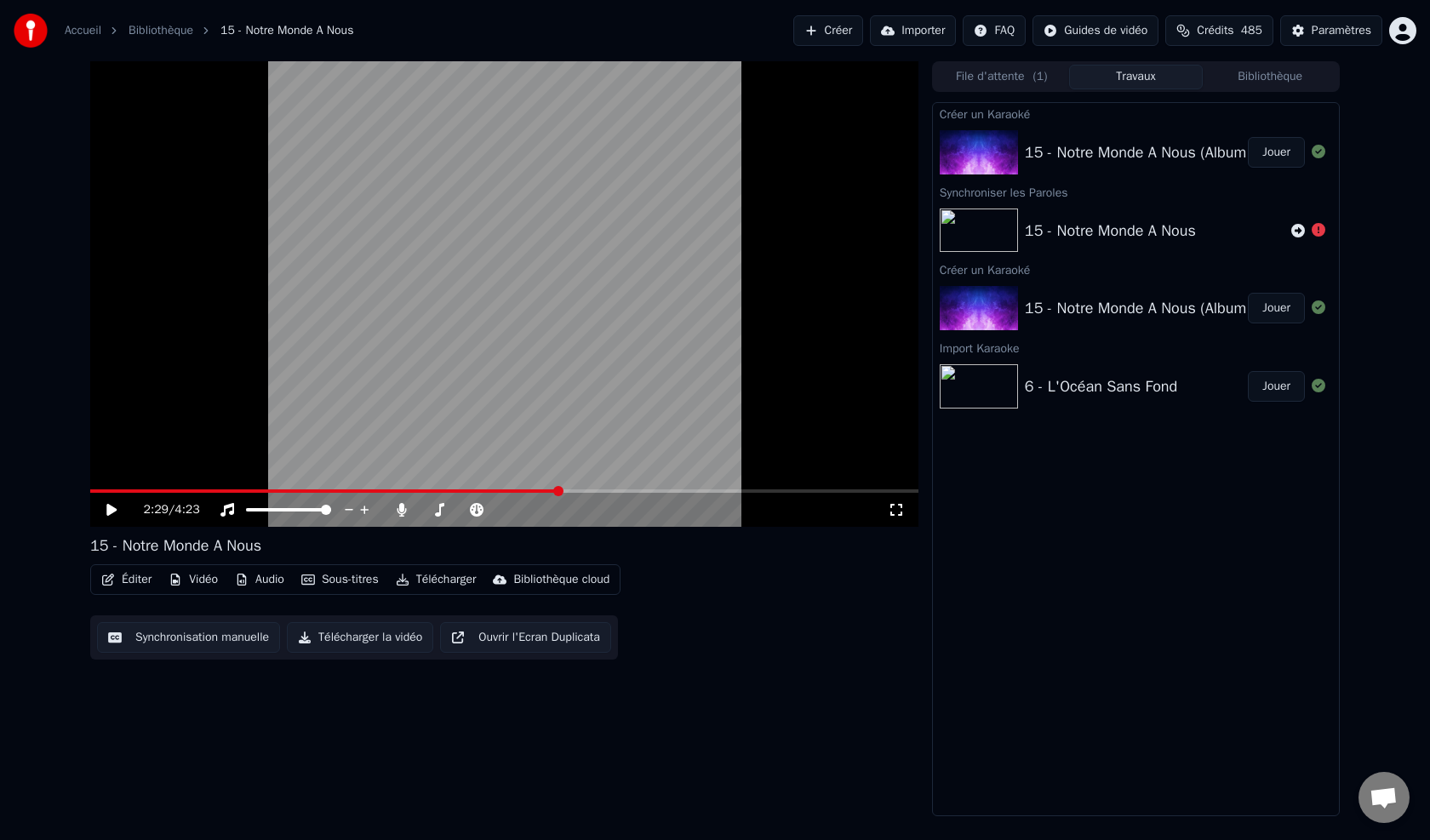 click 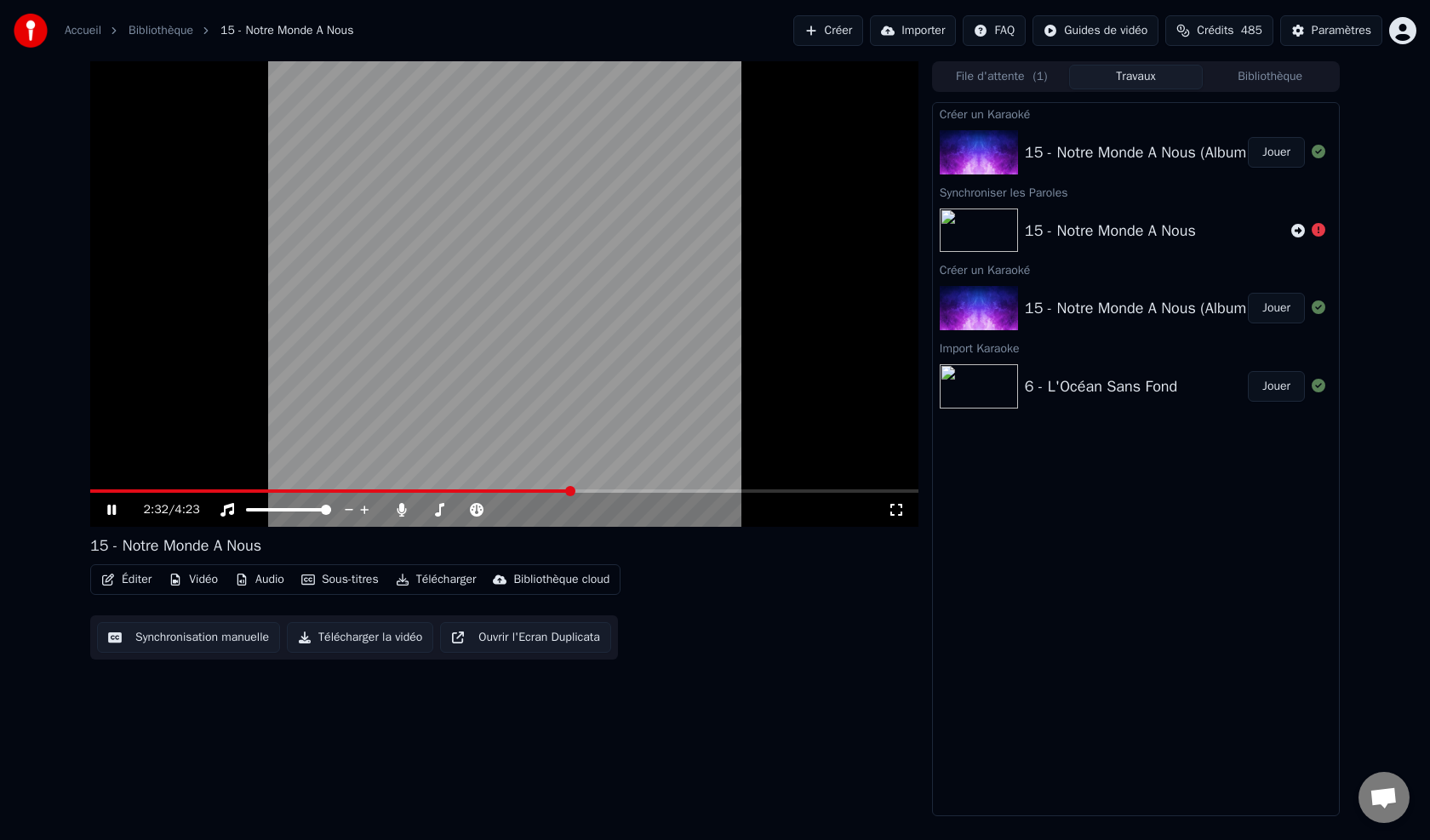 click on "Éditer Vidéo Audio Sous-titres Télécharger Bibliothèque cloud" at bounding box center [355, 580] 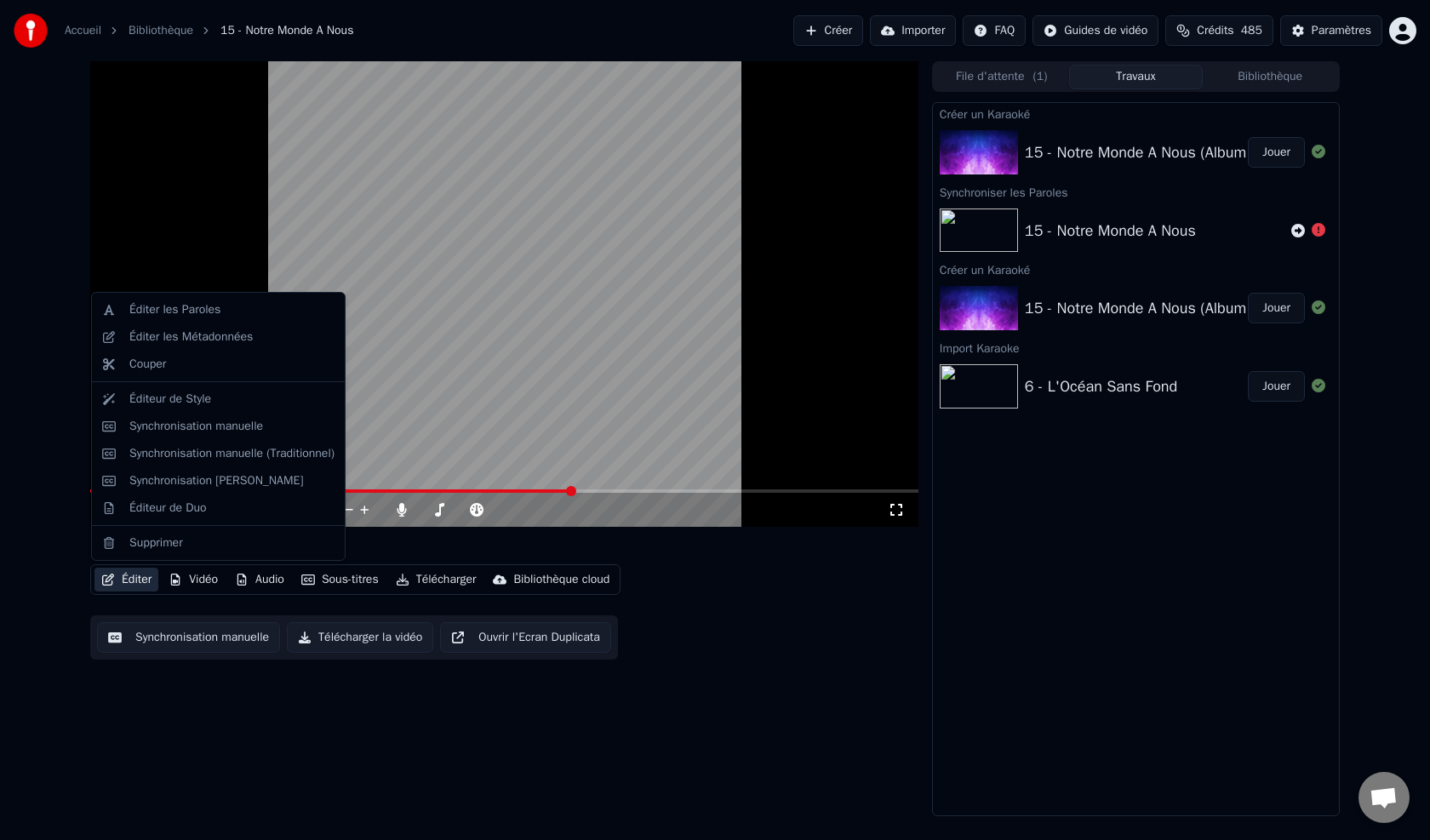 click on "Éditer" at bounding box center [126, 580] 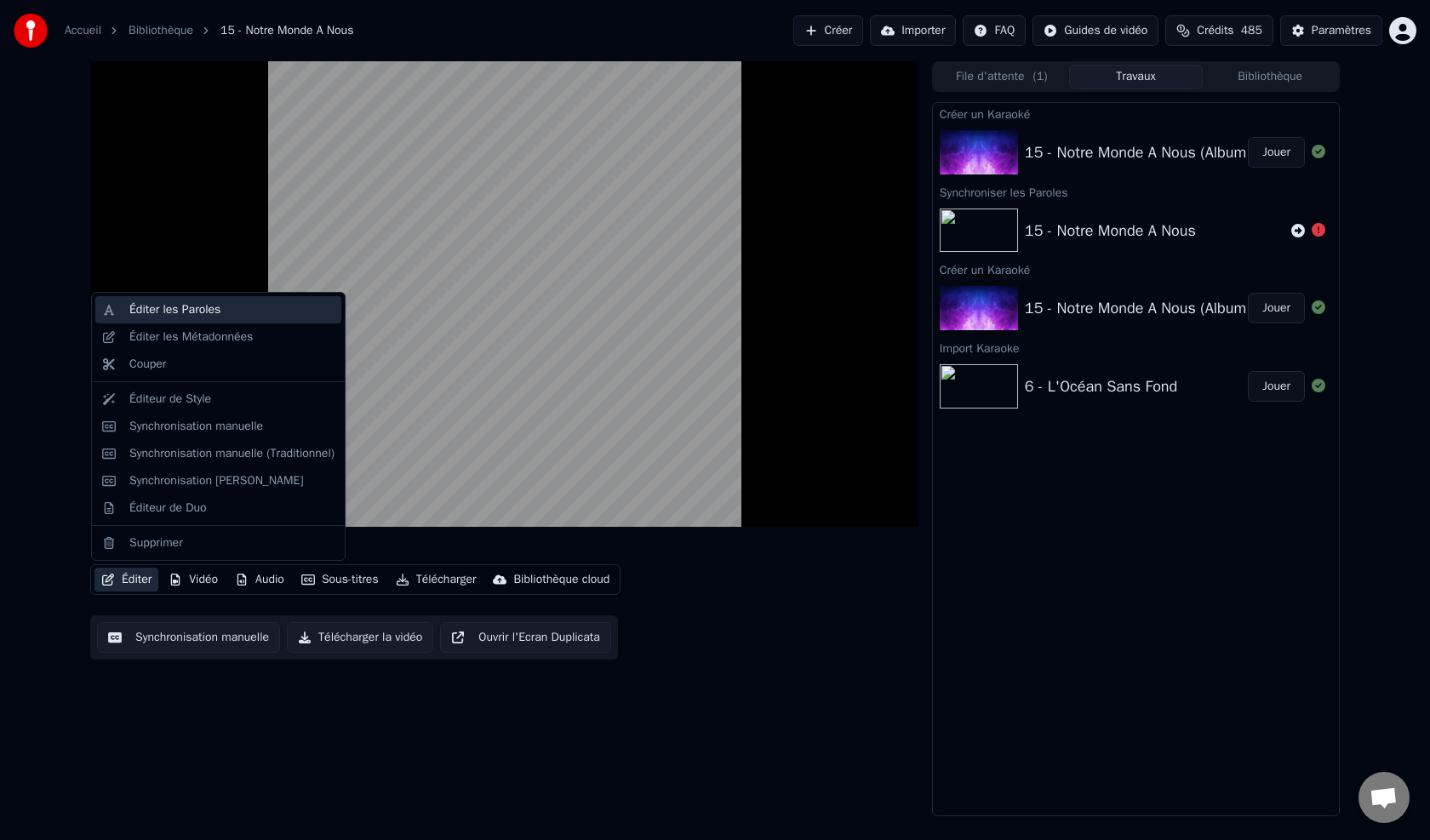 click on "Éditer les Paroles" at bounding box center [174, 310] 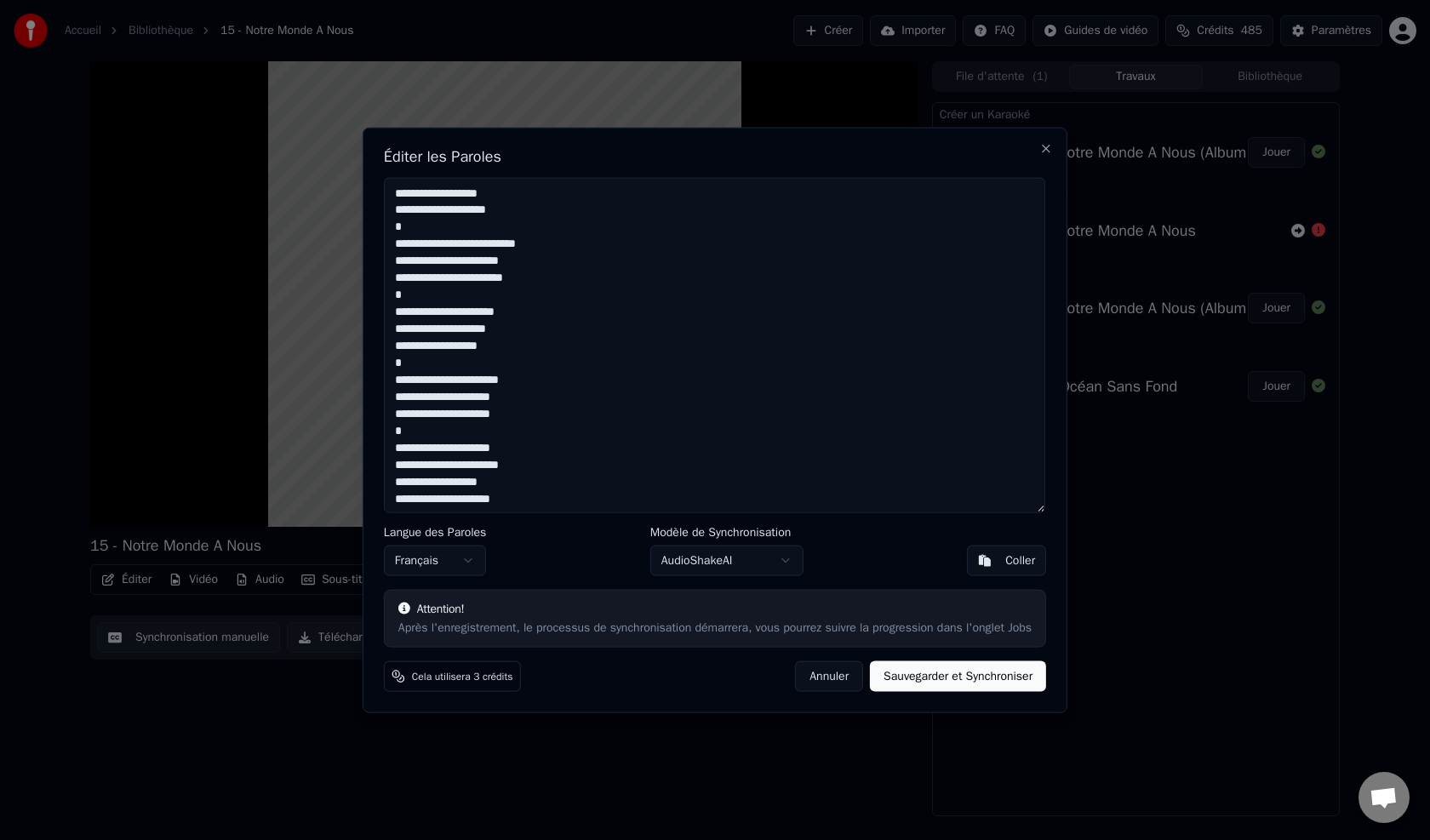 click on "Coller" at bounding box center (1006, 561) 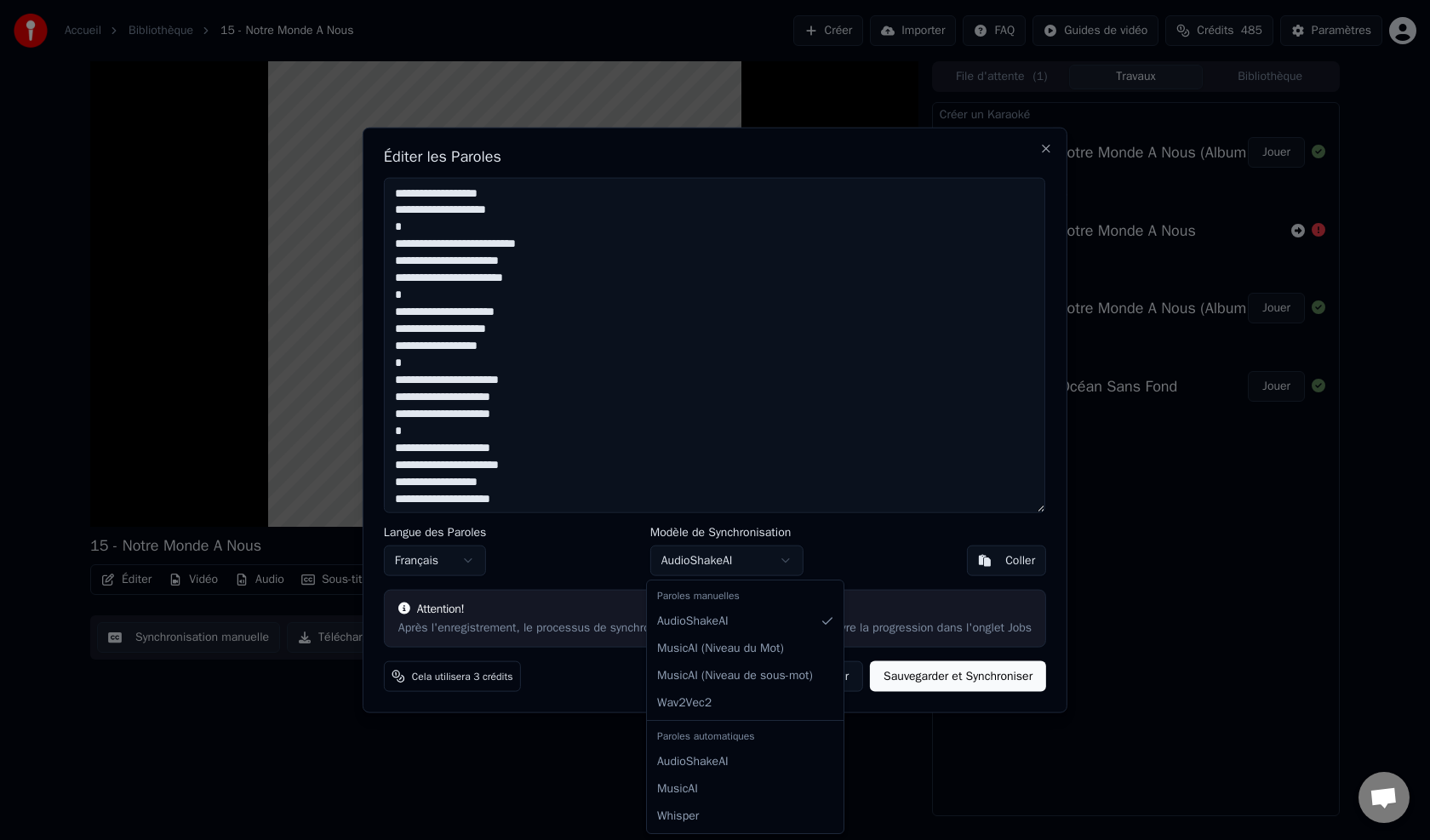 click on "Attention! Après l'enregistrement, le processus de synchronisation démarrera, vous pourrez suivre la progression dans l'onglet Jobs" at bounding box center [715, 619] 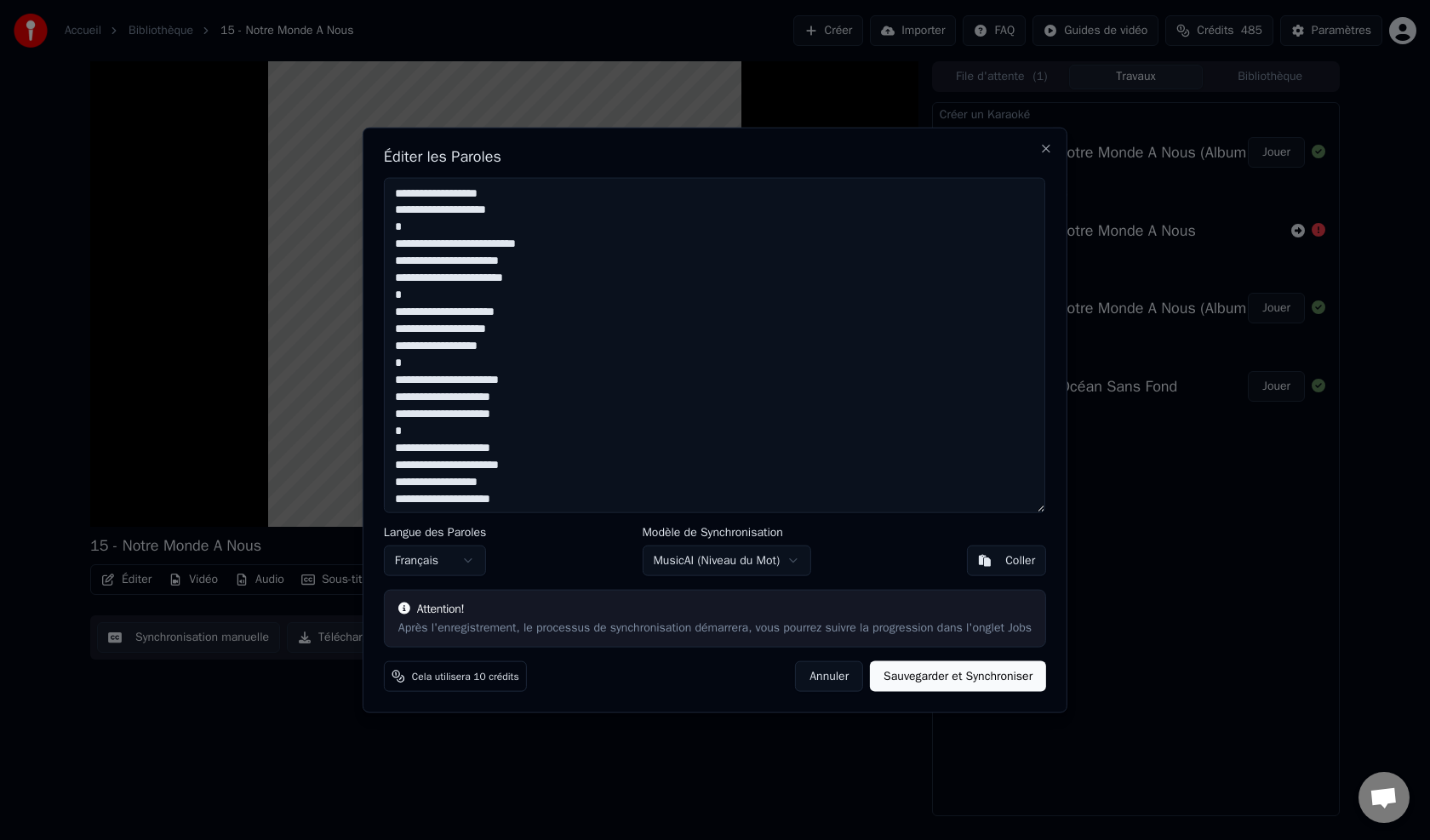 click on "Annuler" at bounding box center [829, 677] 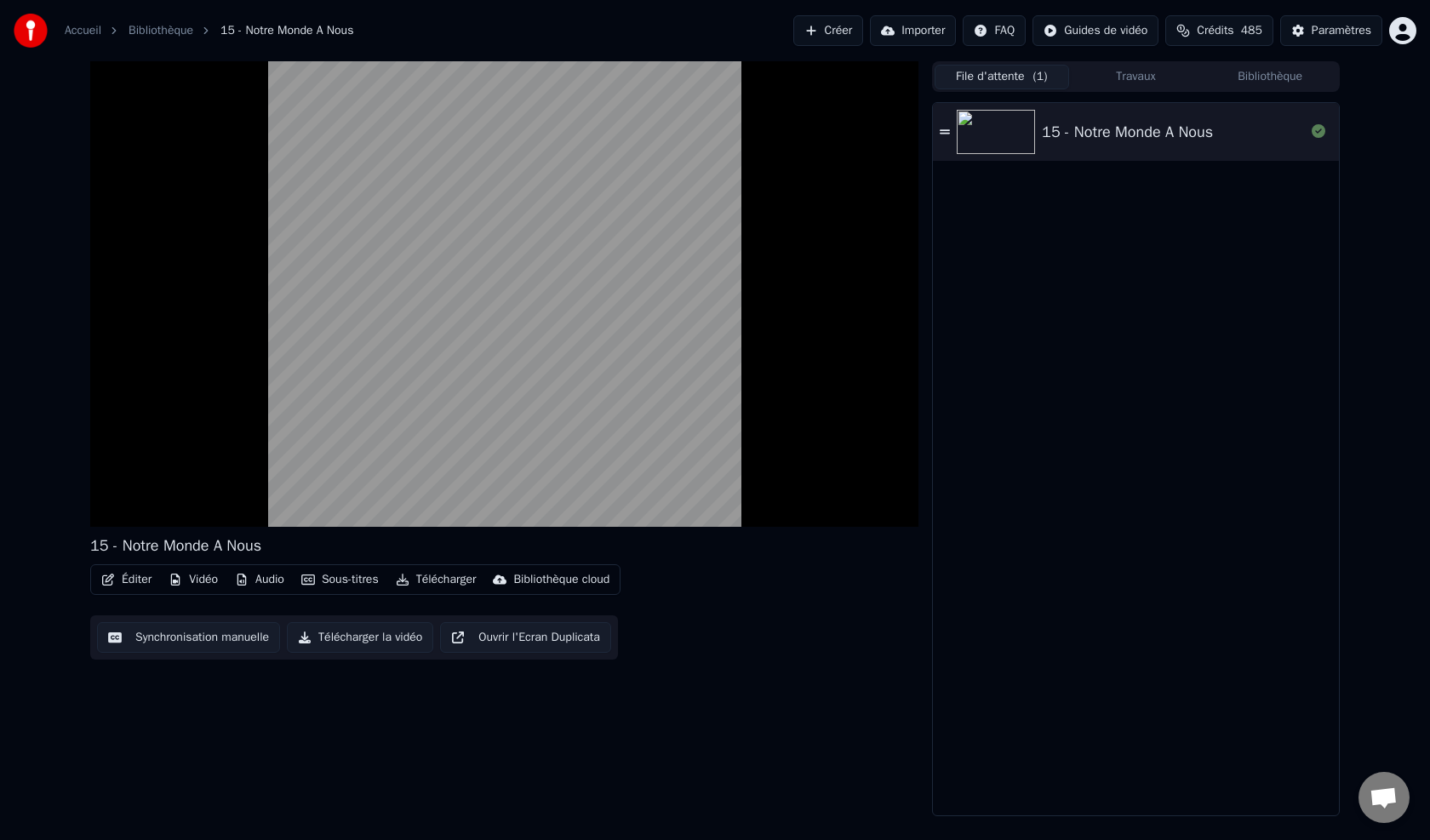 click on "File d'attente ( 1 )" at bounding box center (1002, 77) 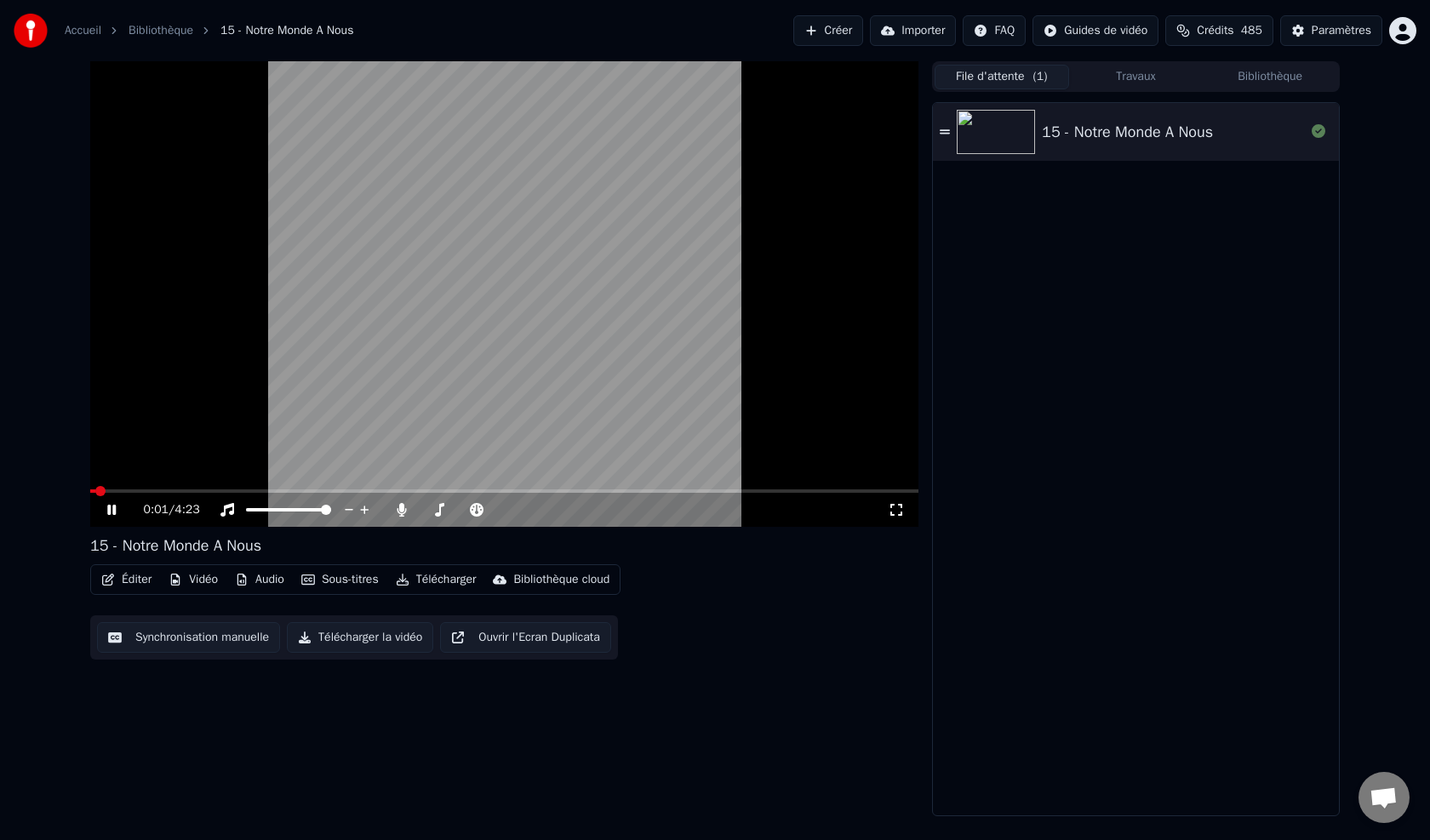 drag, startPoint x: 109, startPoint y: 486, endPoint x: 312, endPoint y: 491, distance: 203.06157 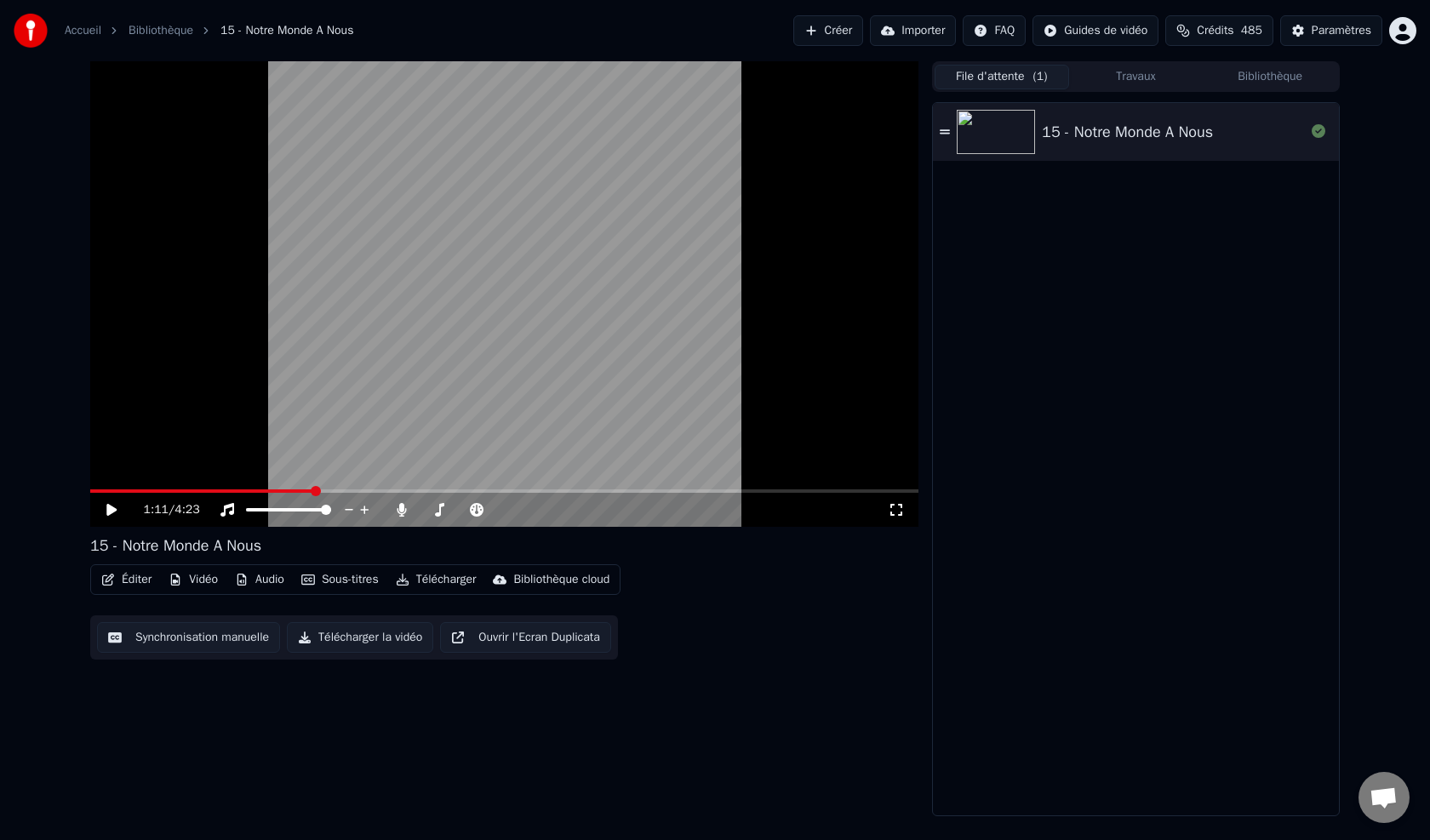 click at bounding box center [504, 491] 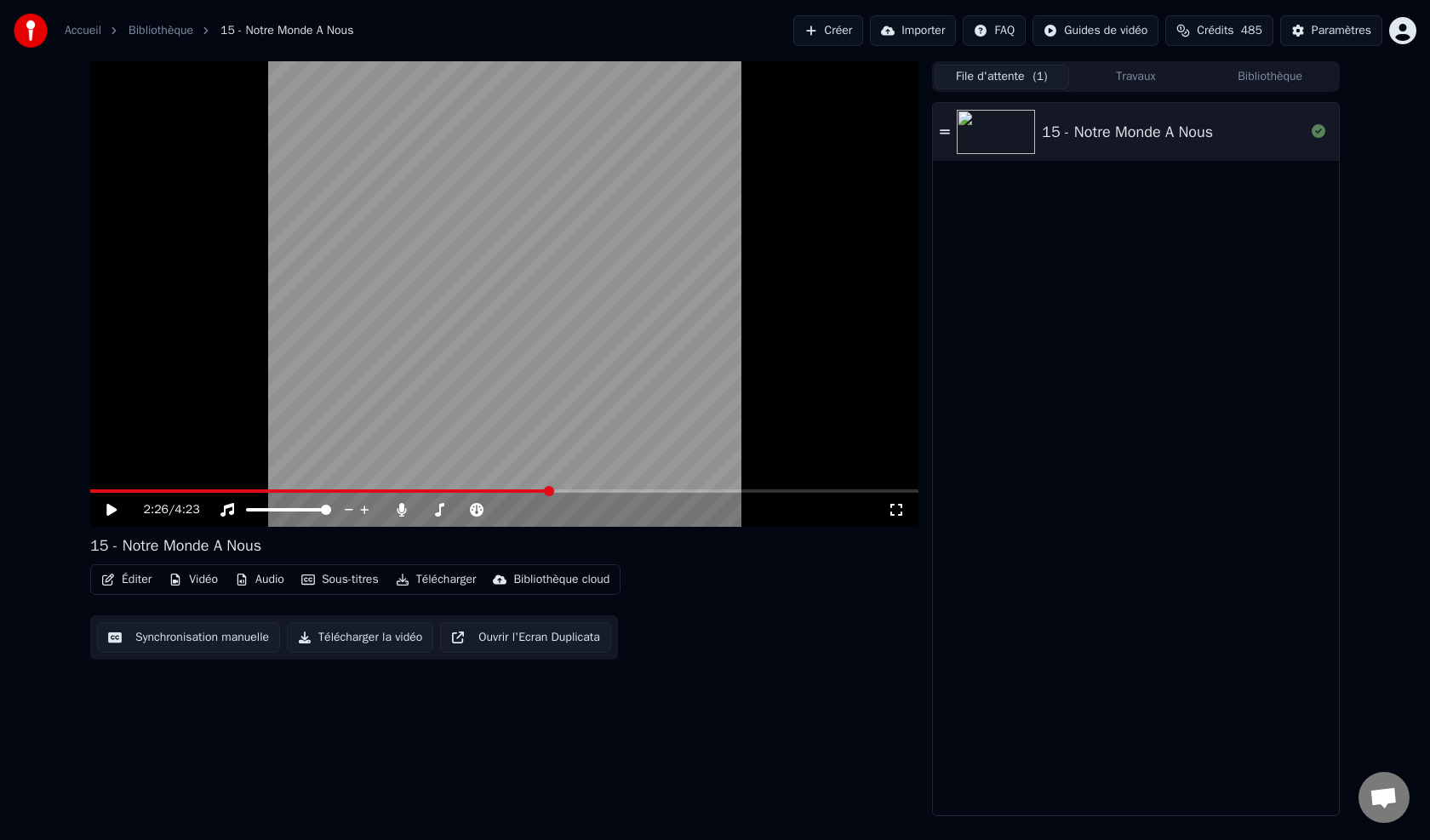 click at bounding box center [549, 491] 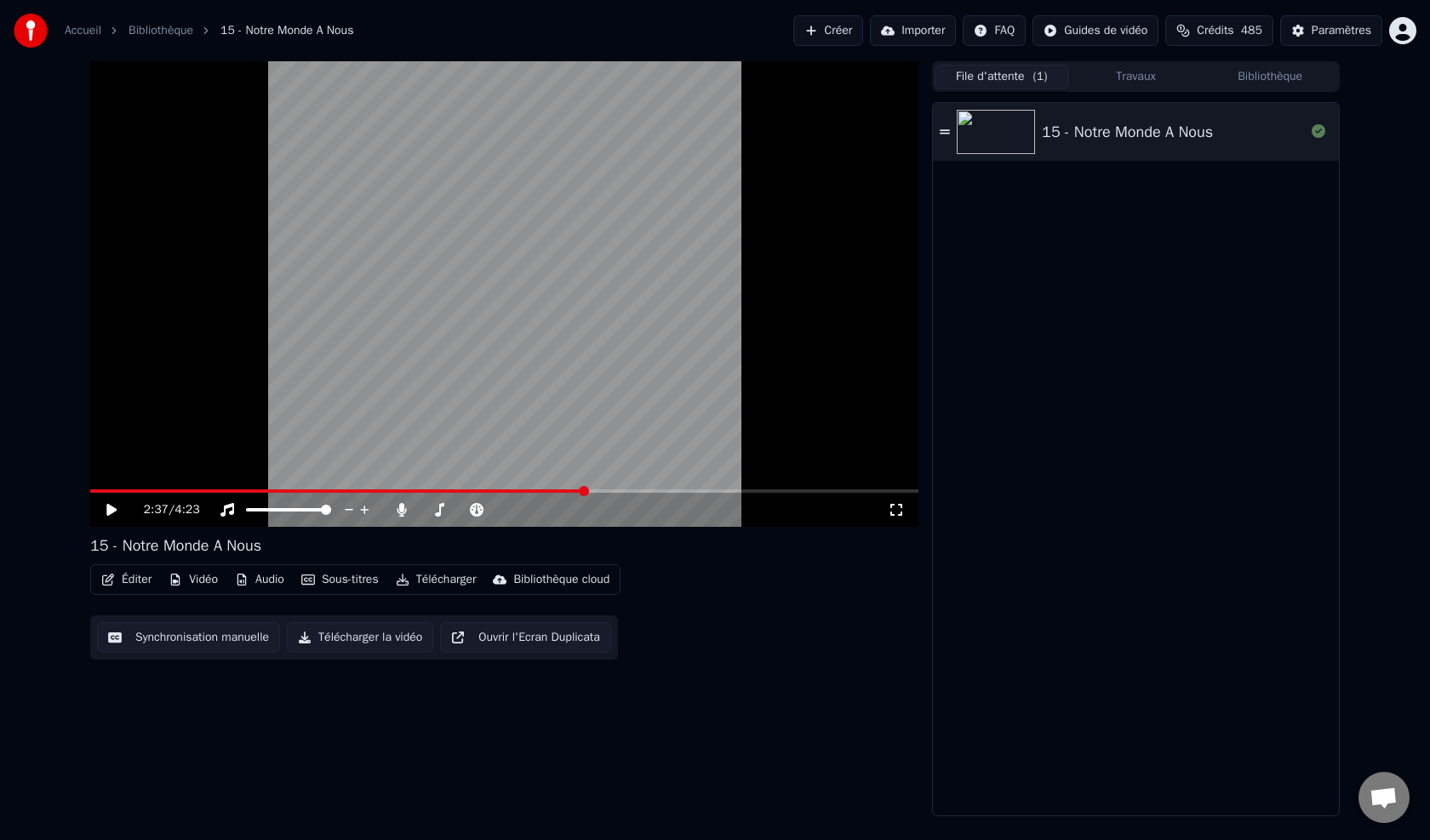 click 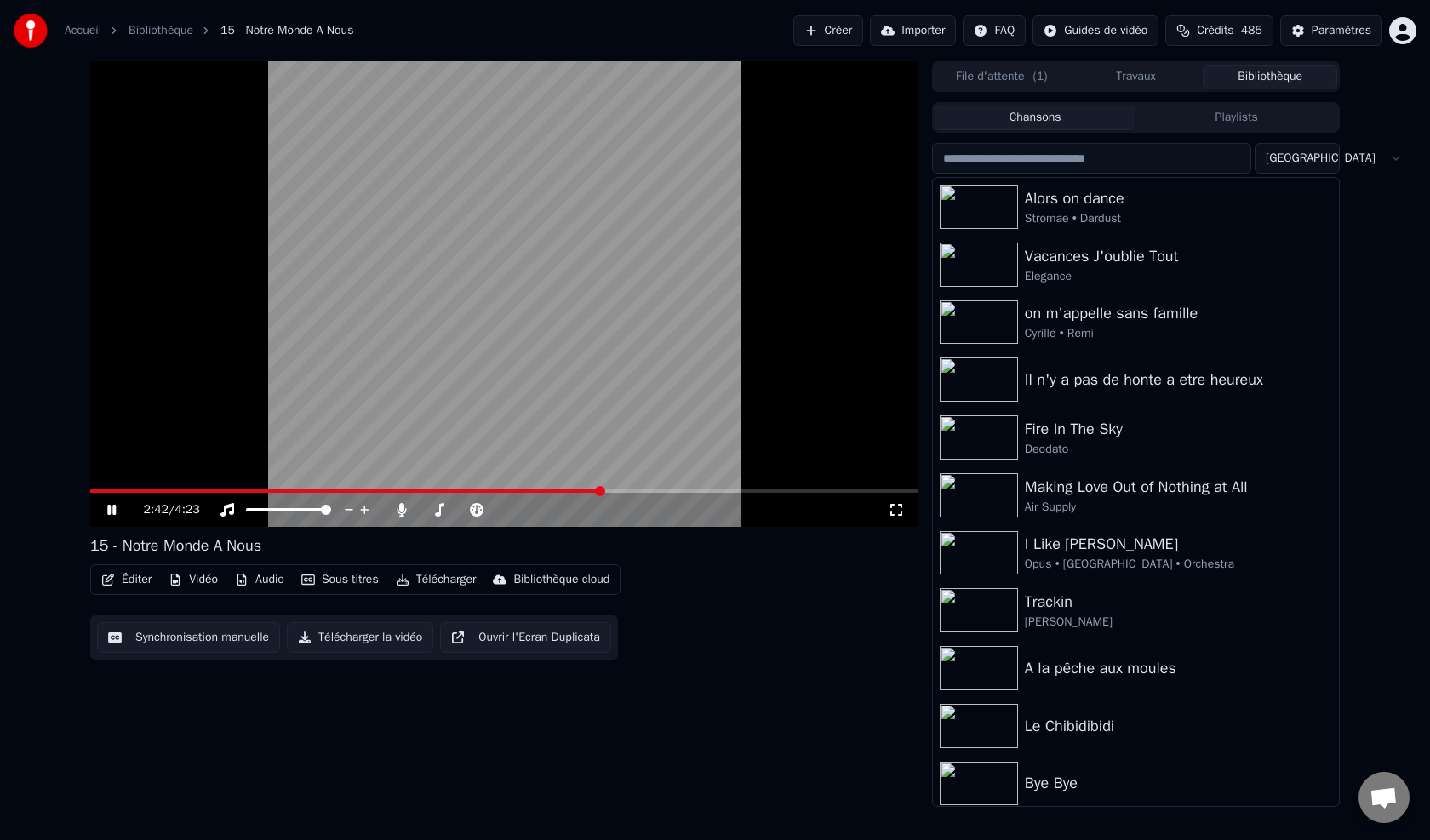 click on "Bibliothèque" at bounding box center [1270, 77] 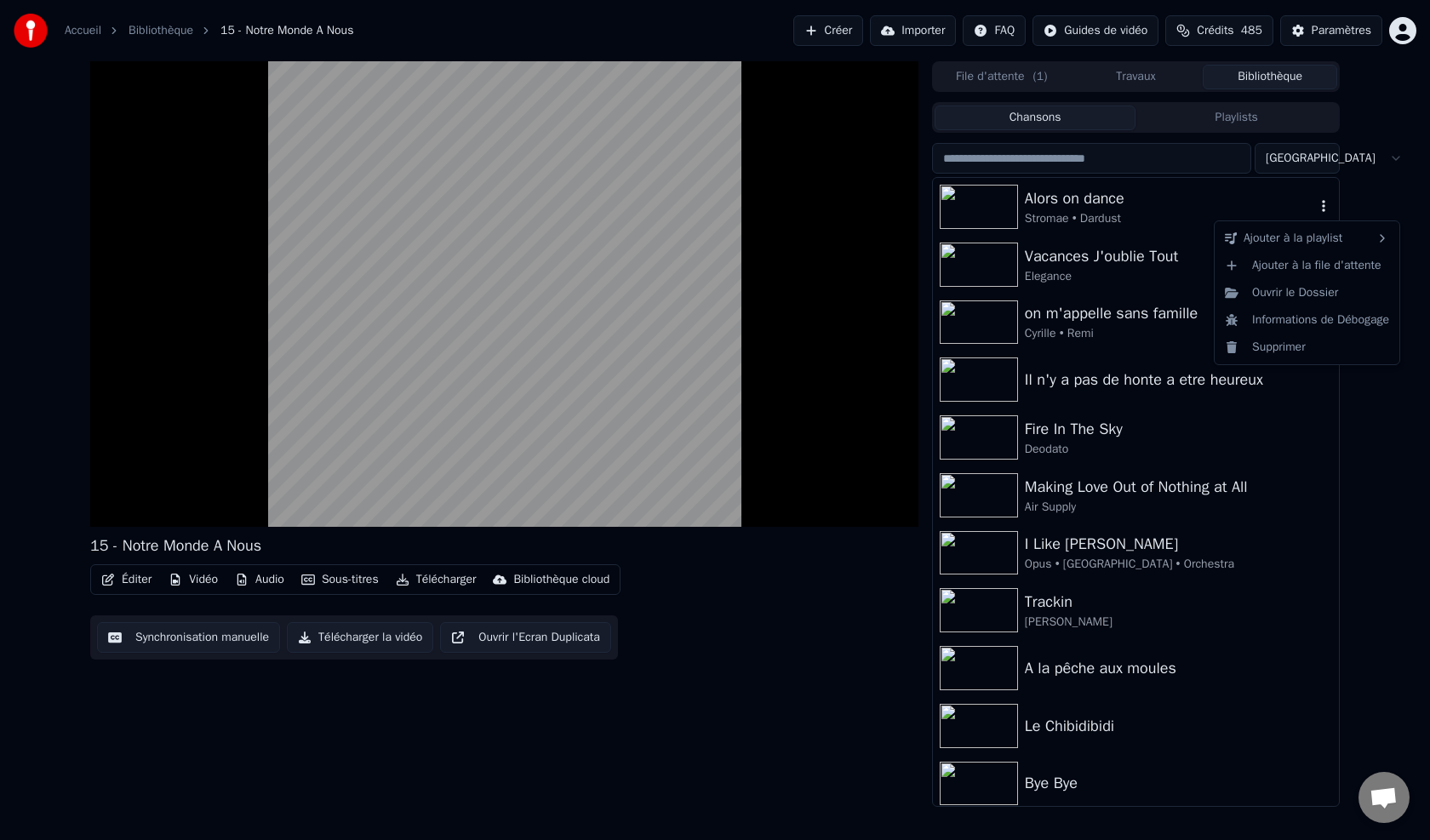 click 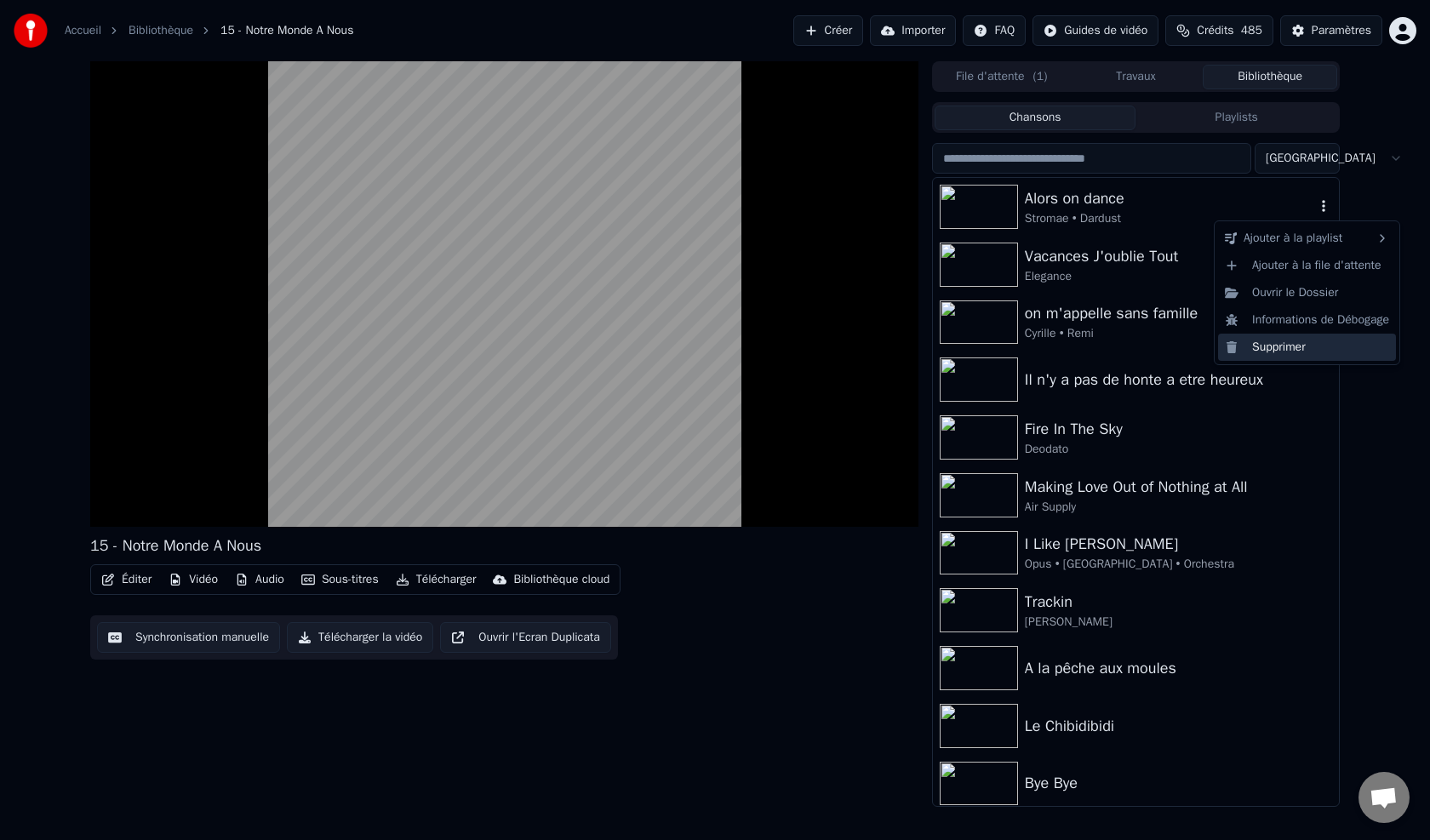 click on "Supprimer" at bounding box center [1307, 347] 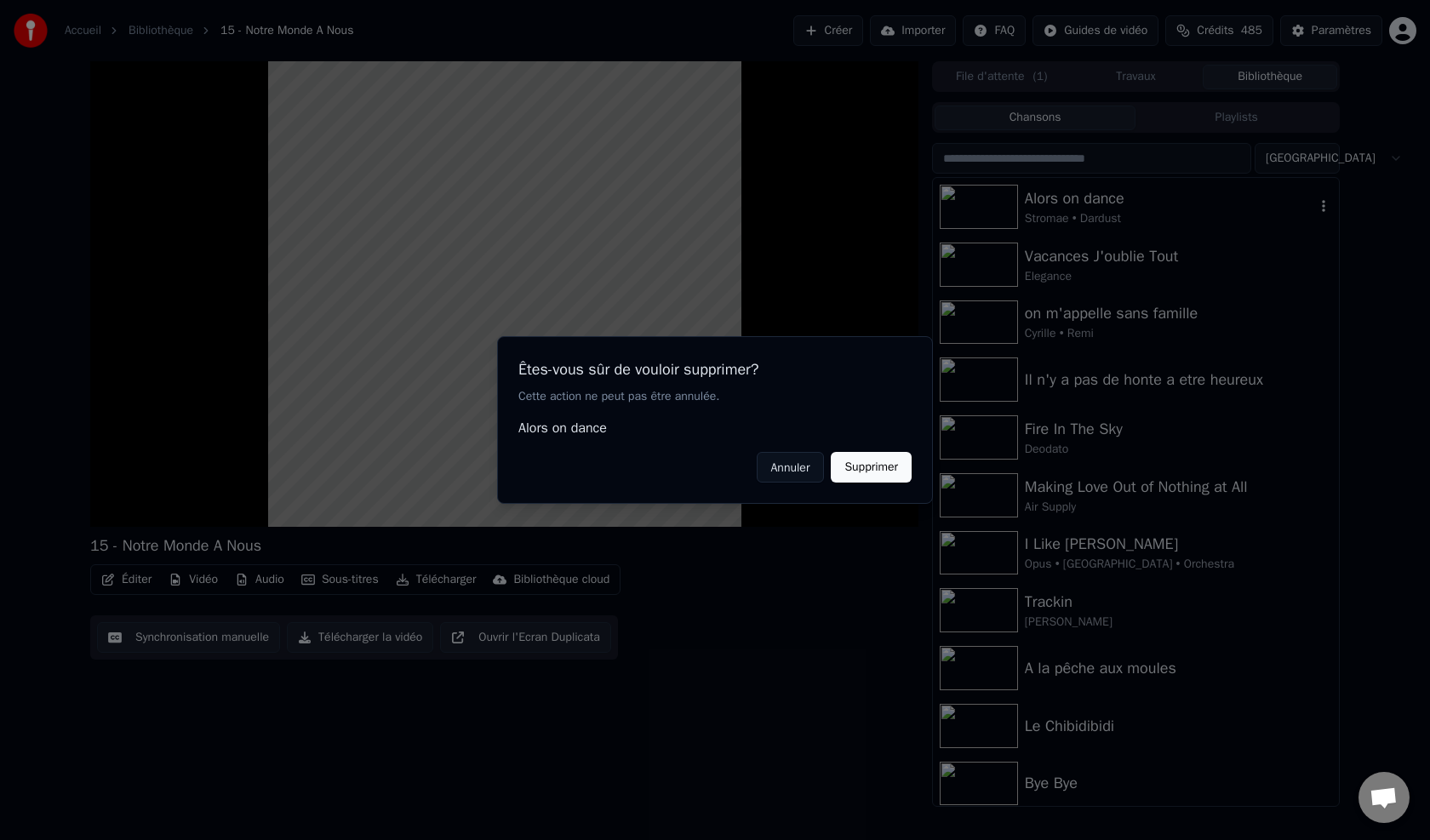 click on "Supprimer" at bounding box center (871, 467) 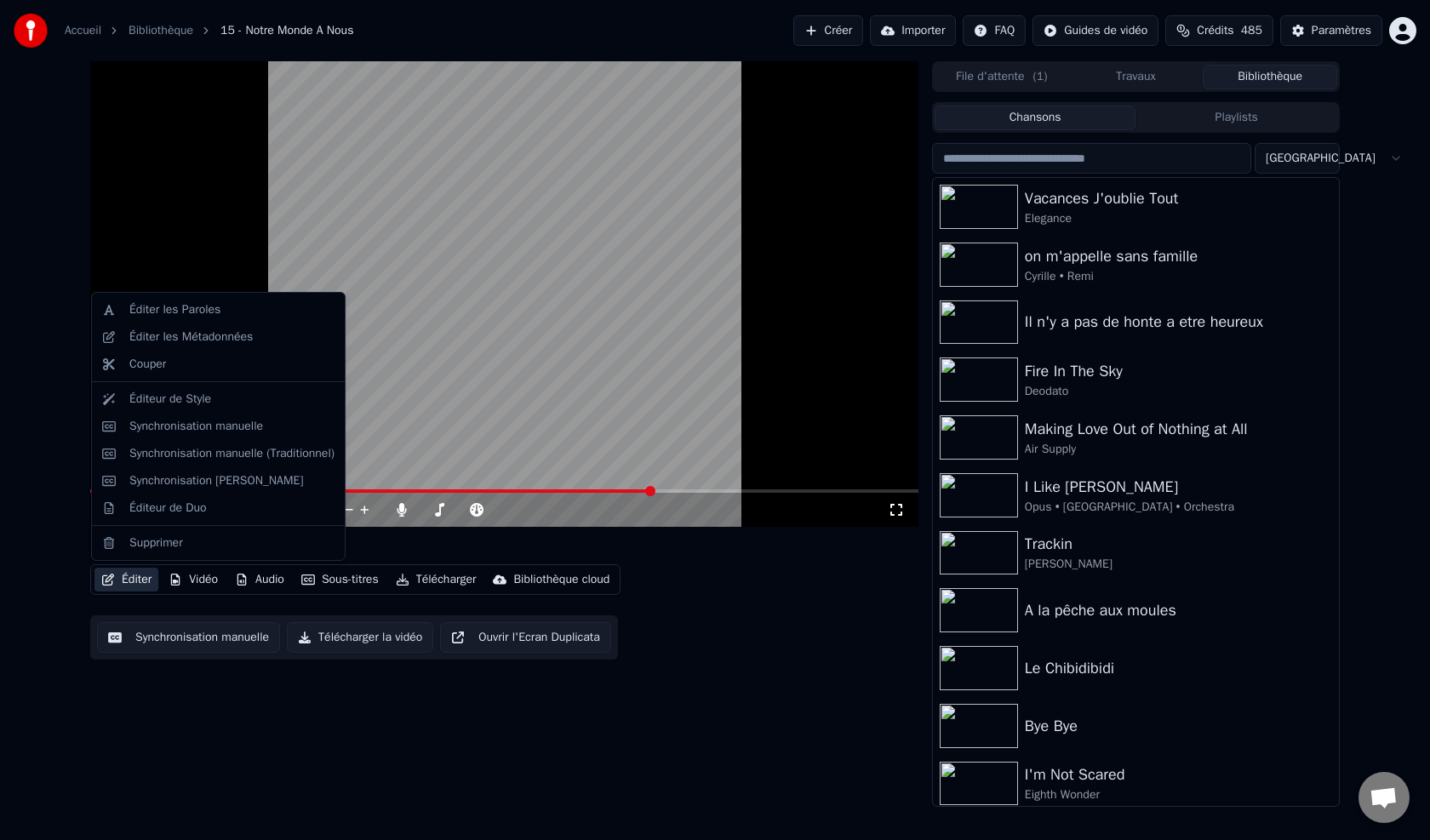 click on "Éditer" at bounding box center [126, 580] 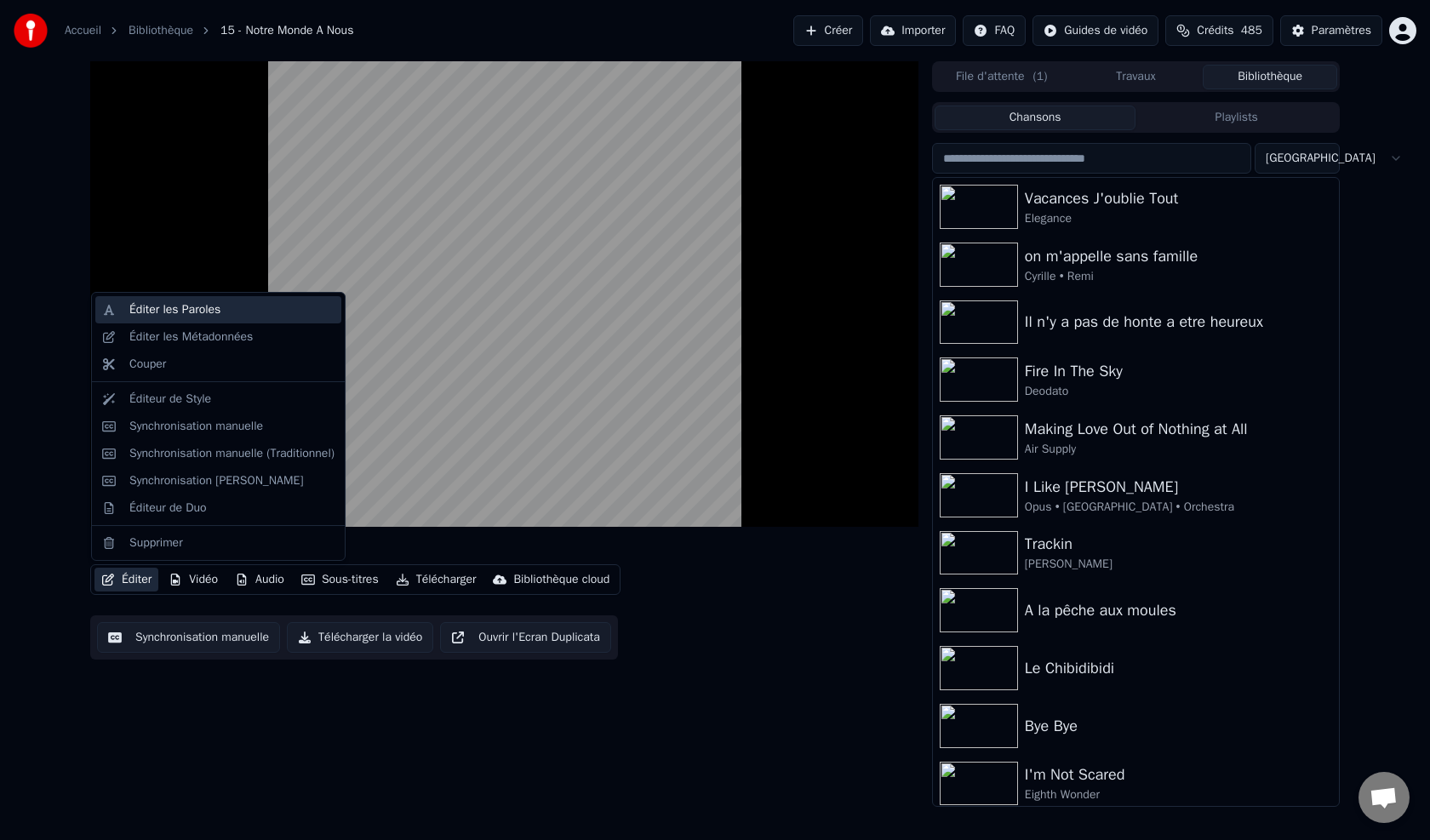 click on "Éditer les Paroles" at bounding box center [174, 310] 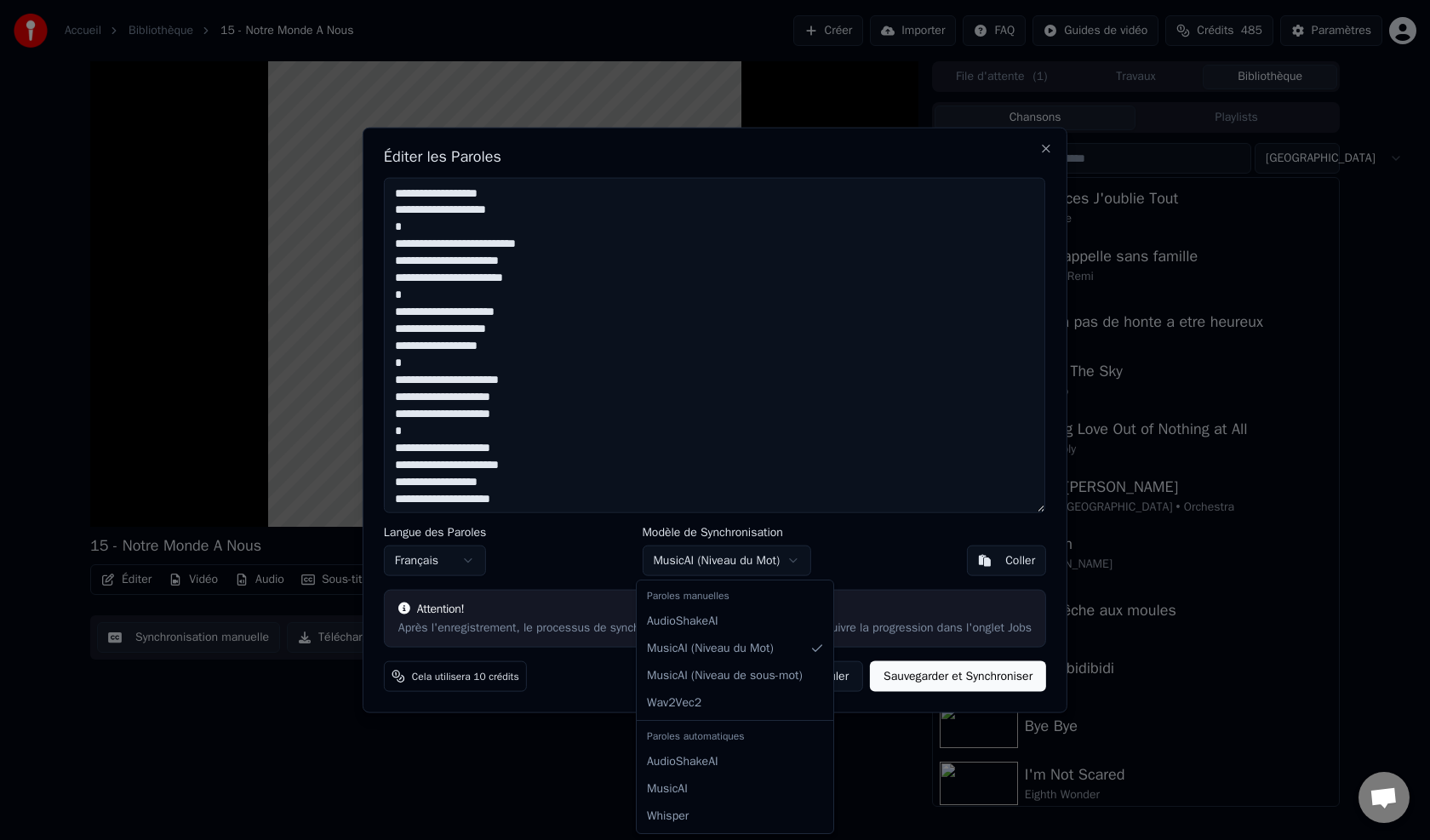 click on "Accueil Bibliothèque 15 - Notre Monde A Nous Créer Importer FAQ Guides de vidéo Crédits 485 Paramètres 15 - Notre Monde A Nous Éditer Vidéo Audio Sous-titres Télécharger Bibliothèque cloud Synchronisation manuelle Télécharger la vidéo Ouvrir l'Ecran Duplicata File d'attente ( 1 ) Travaux Bibliothèque Chansons Playlists Trier Vacances J'oublie Tout Elegance on m'appelle sans famille [PERSON_NAME] • Remi Il n'y a pas de honte a etre heureux Fire In The Sky Deodato Making Love Out of Nothing at All Air Supply I Like Chopin Opus • [GEOGRAPHIC_DATA] • Orchestra Trackin [PERSON_NAME] A la pêche aux moules Le Chibidibidi Bye Bye I'm Not Scared Eighth Wonder J'ai Pas Peur Eighth Wonder Protège Moi Placebo Deux mains pour [DATE] Les Freres Misere Messages [PERSON_NAME] Des questions ? Discutons ! Support absent Hors-ligne. Inactif pendant trop de temps. Envoyez un message pour vous reconnecter. Youka Desktop Bonjour ! Comment puis-je vous aider ?  Envoyer un fichier Insérer un emoji Envoyer un fichier Message audio ) )" at bounding box center [715, 420] 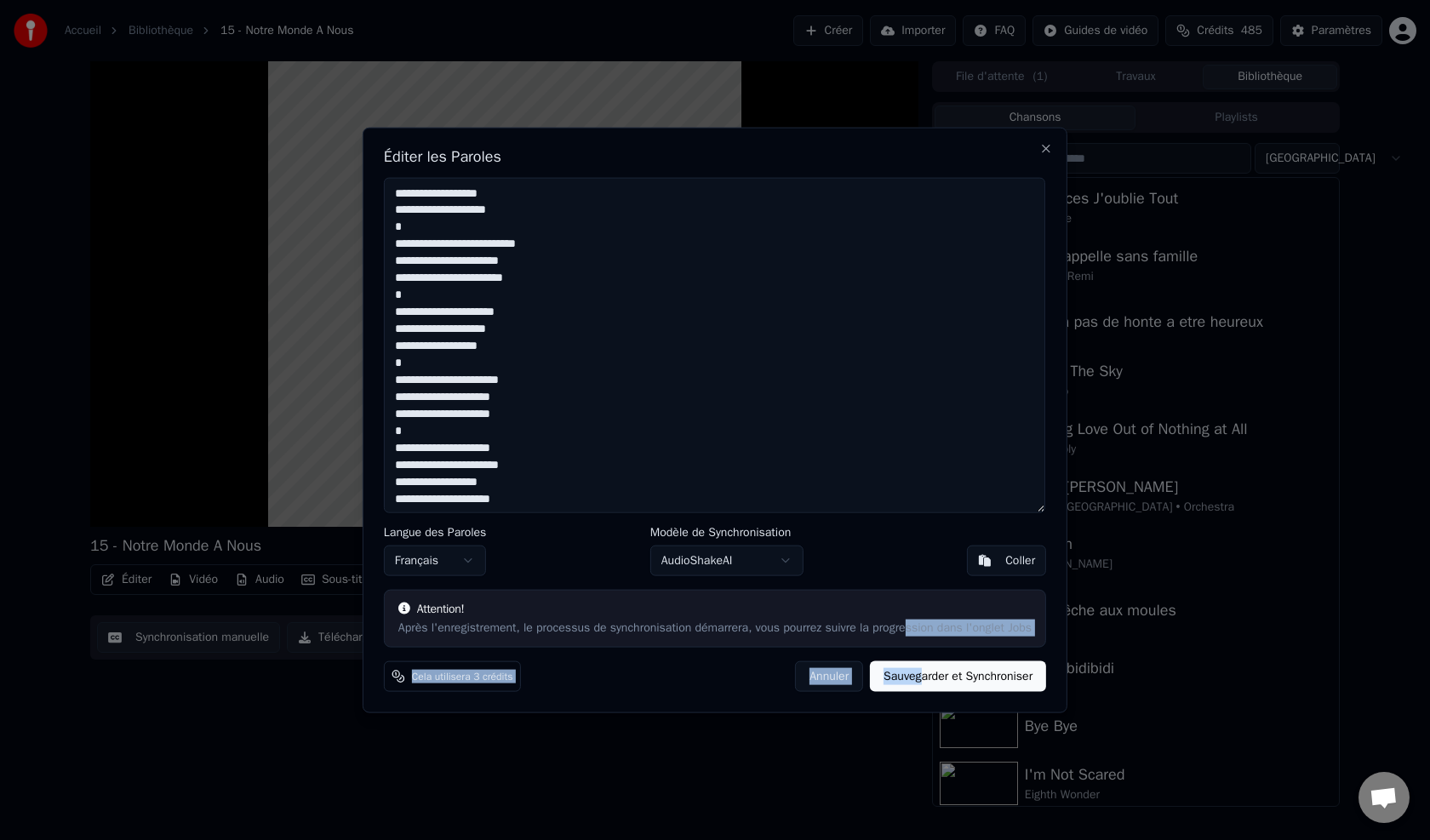 drag, startPoint x: 908, startPoint y: 653, endPoint x: 920, endPoint y: 666, distance: 17.691806 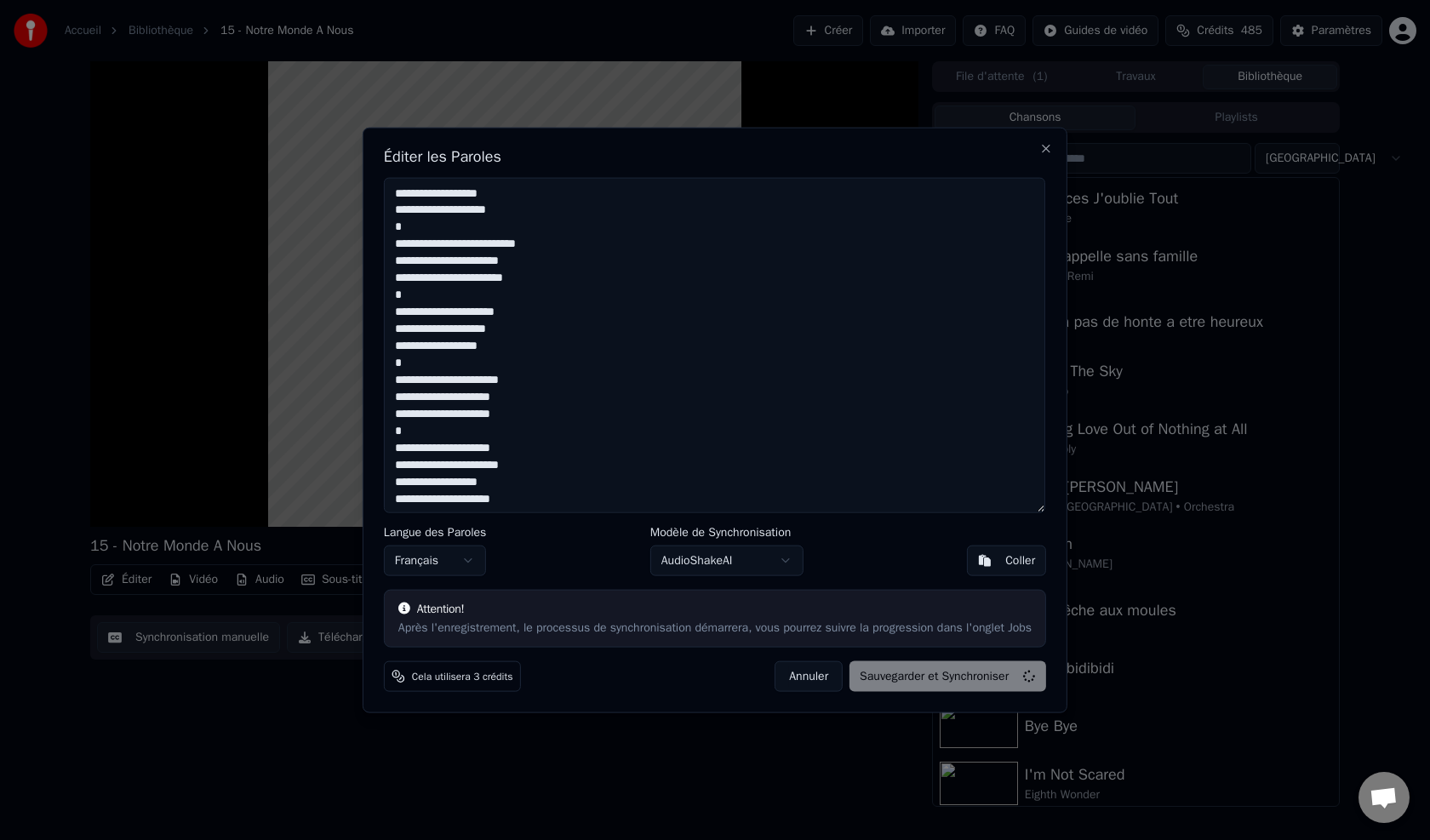 click on "Annuler Sauvegarder et Synchroniser" at bounding box center (910, 677) 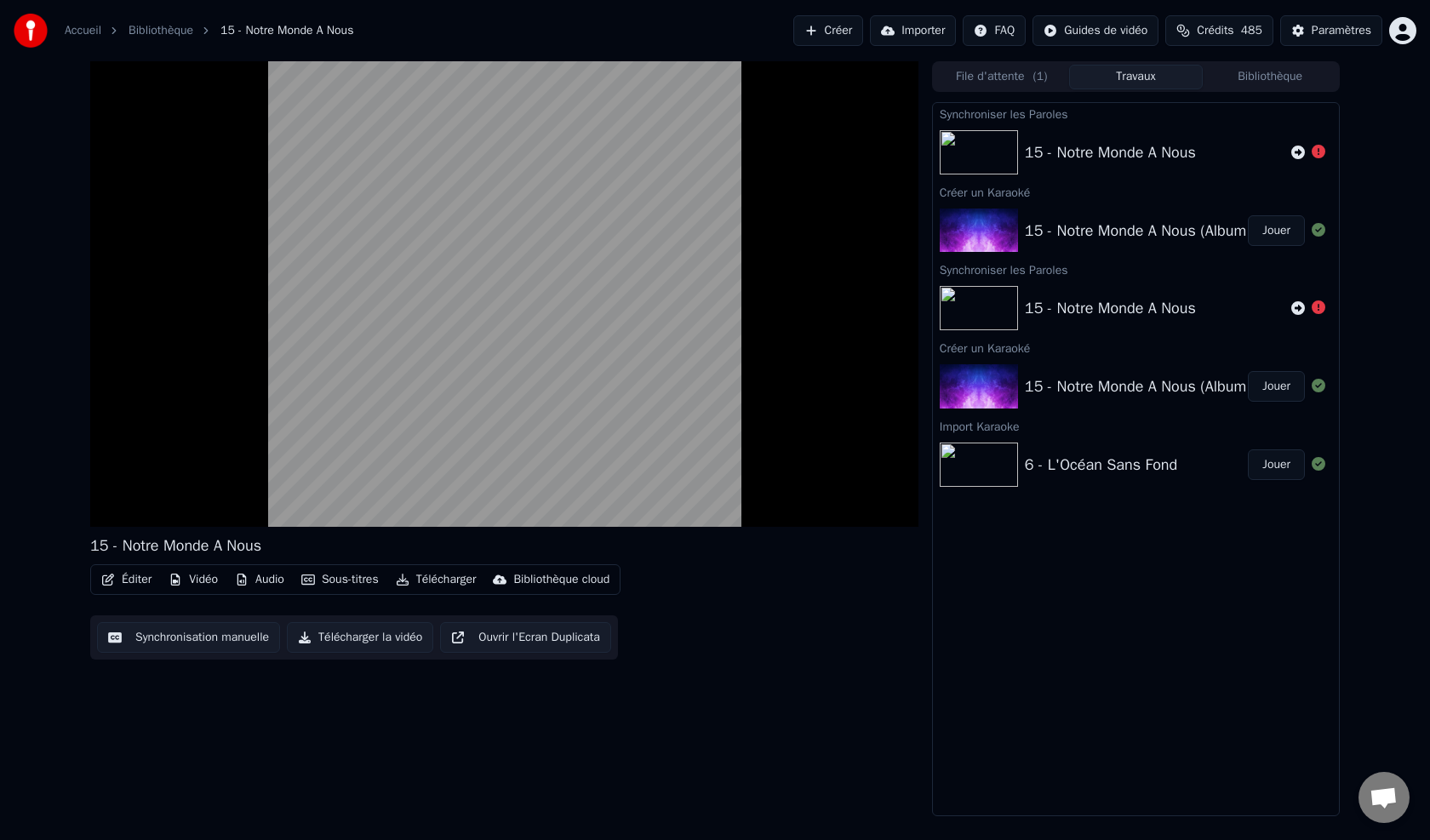 click on "File d'attente ( 1 )" at bounding box center [1002, 77] 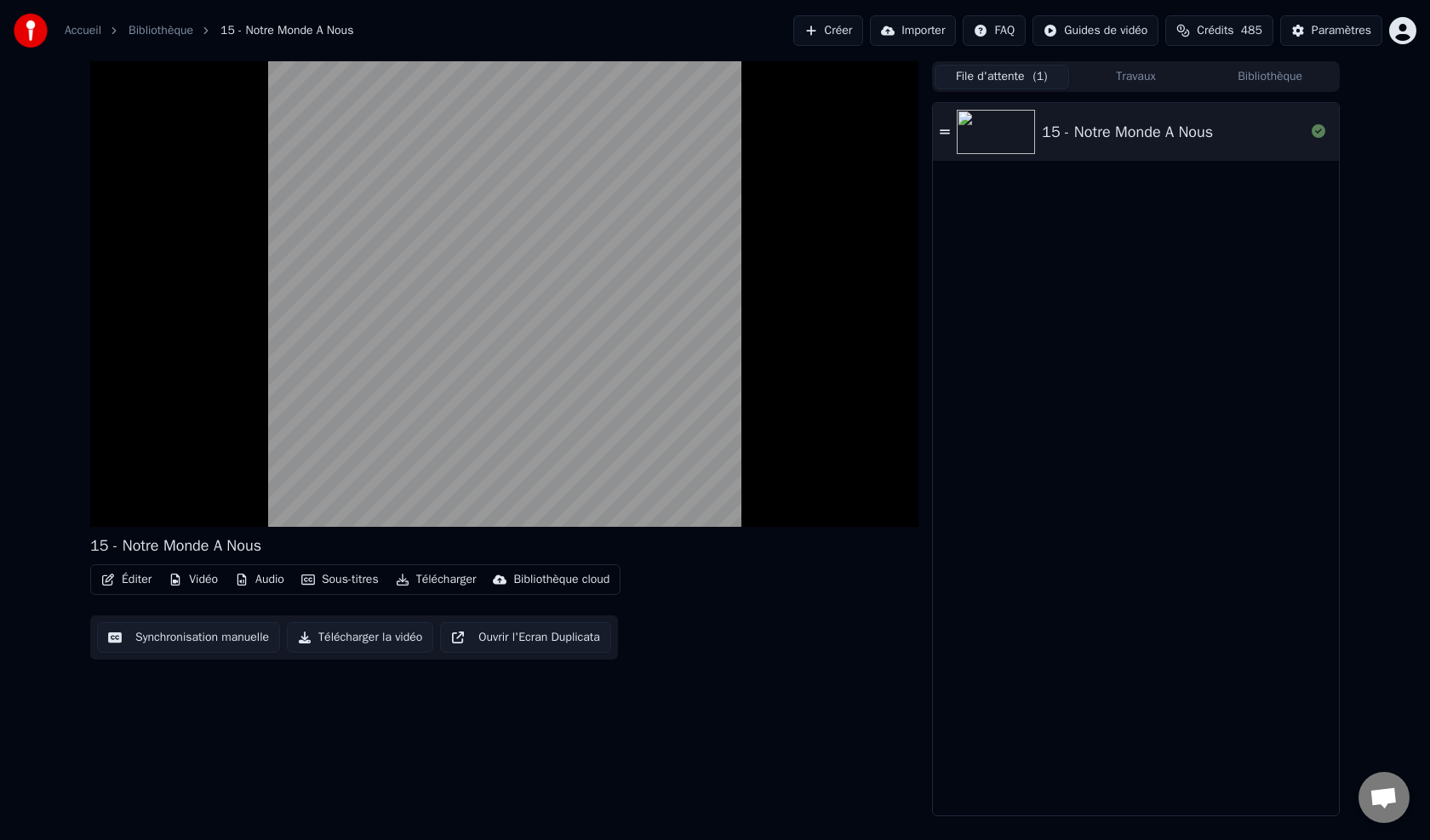 click on "15 - Notre Monde A Nous" at bounding box center (1173, 132) 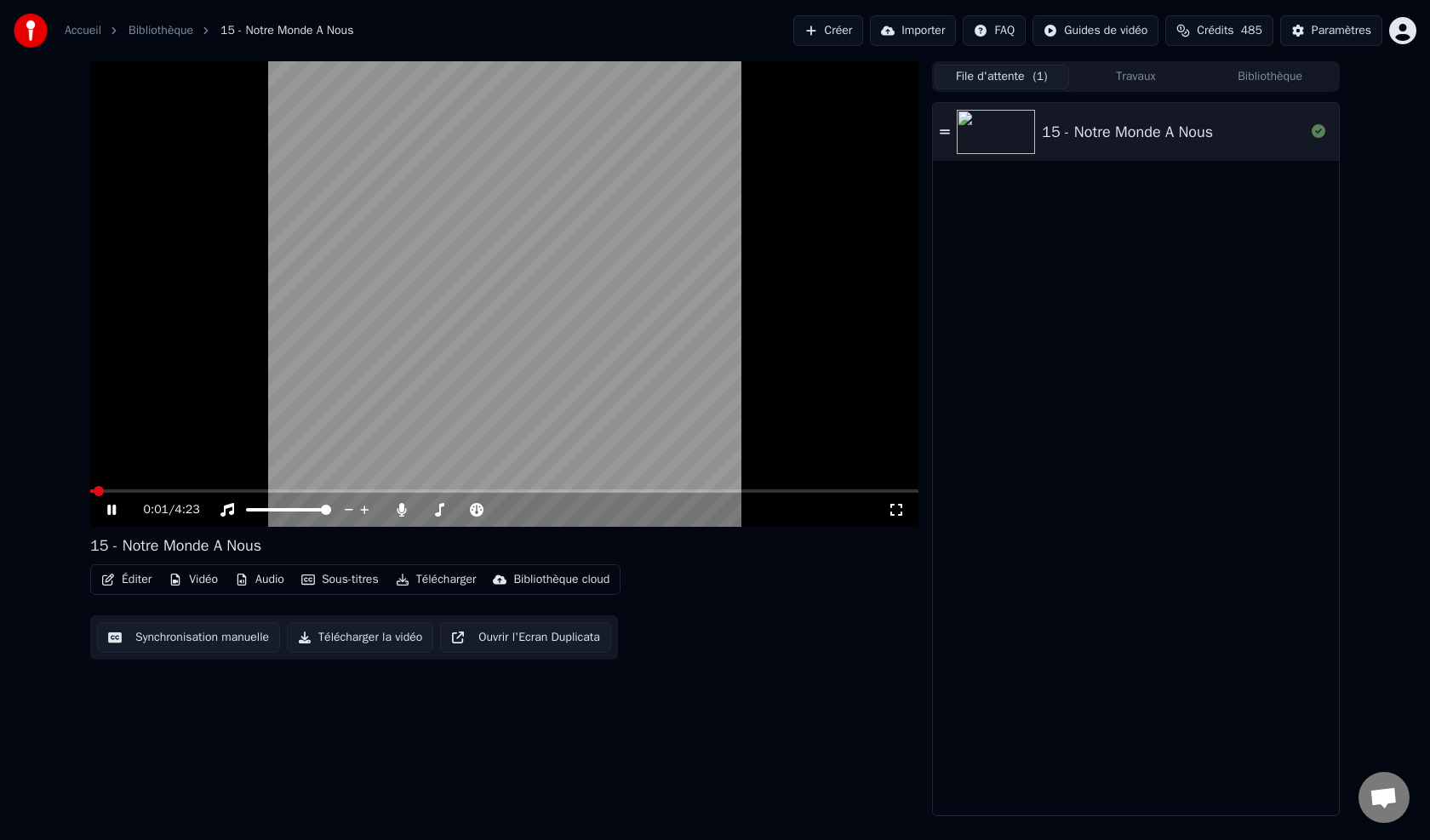 drag, startPoint x: 98, startPoint y: 483, endPoint x: 392, endPoint y: 487, distance: 294.02721 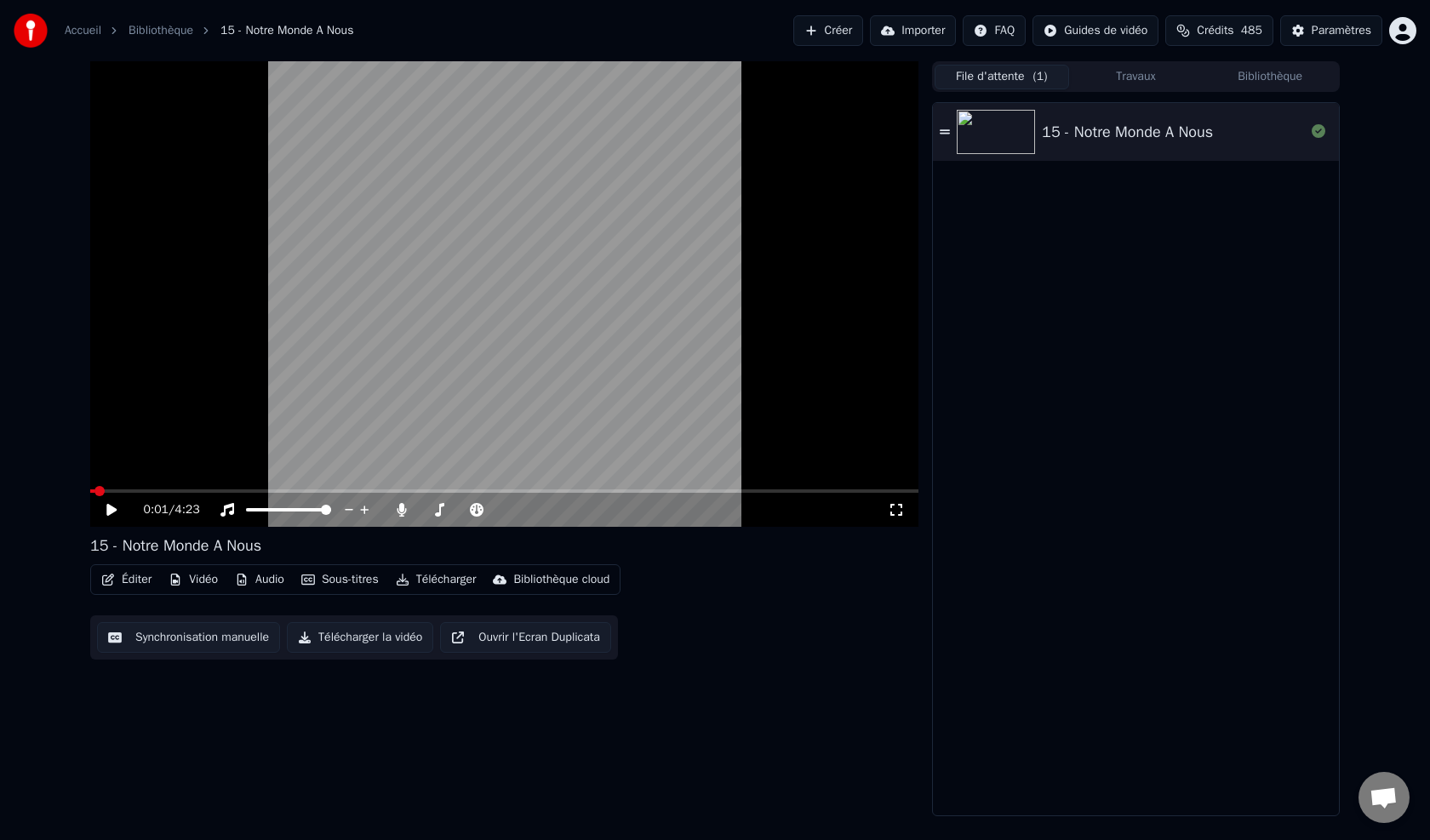 click at bounding box center (504, 294) 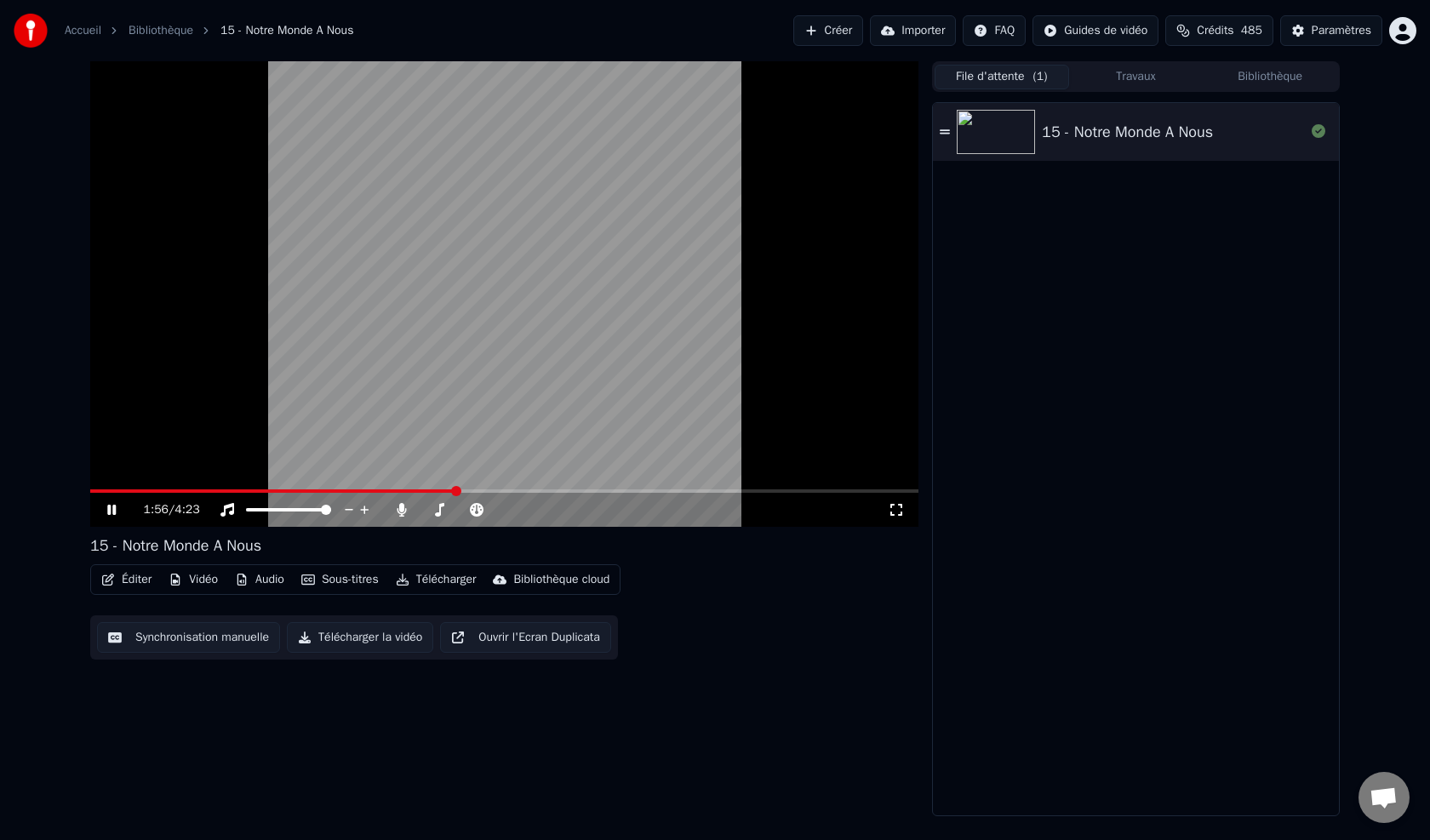 click at bounding box center (456, 491) 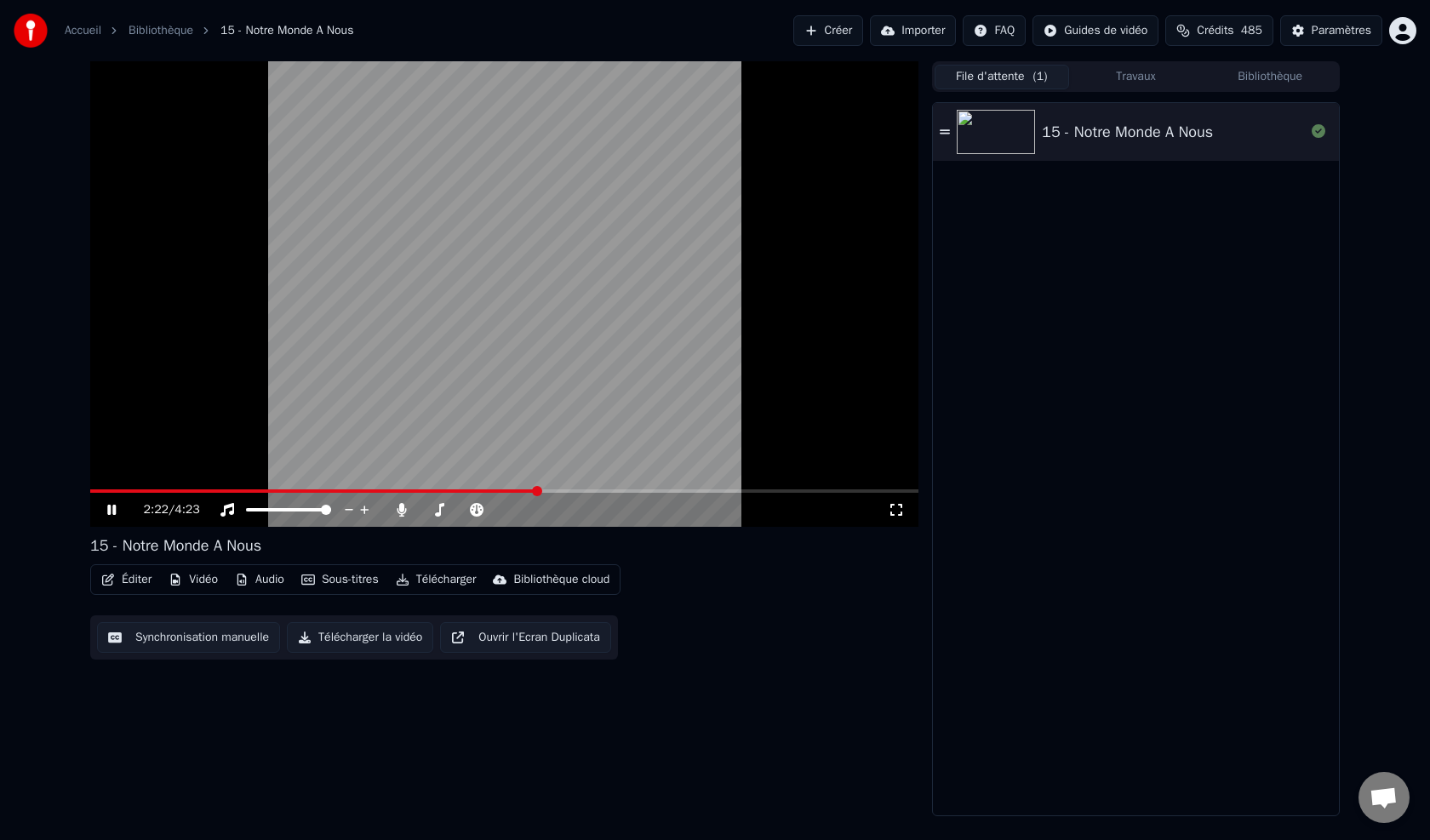 click at bounding box center (537, 491) 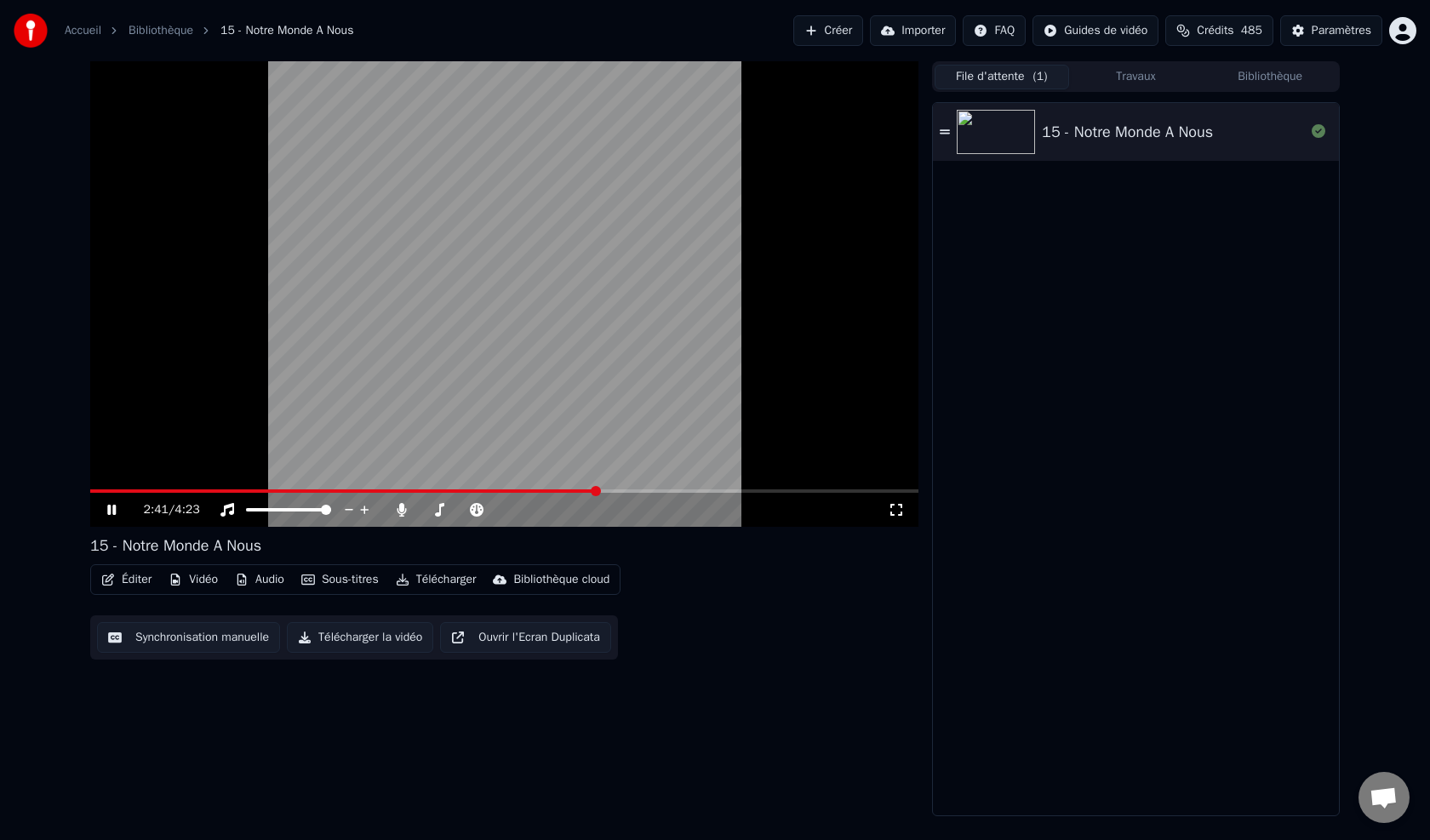 click at bounding box center [596, 491] 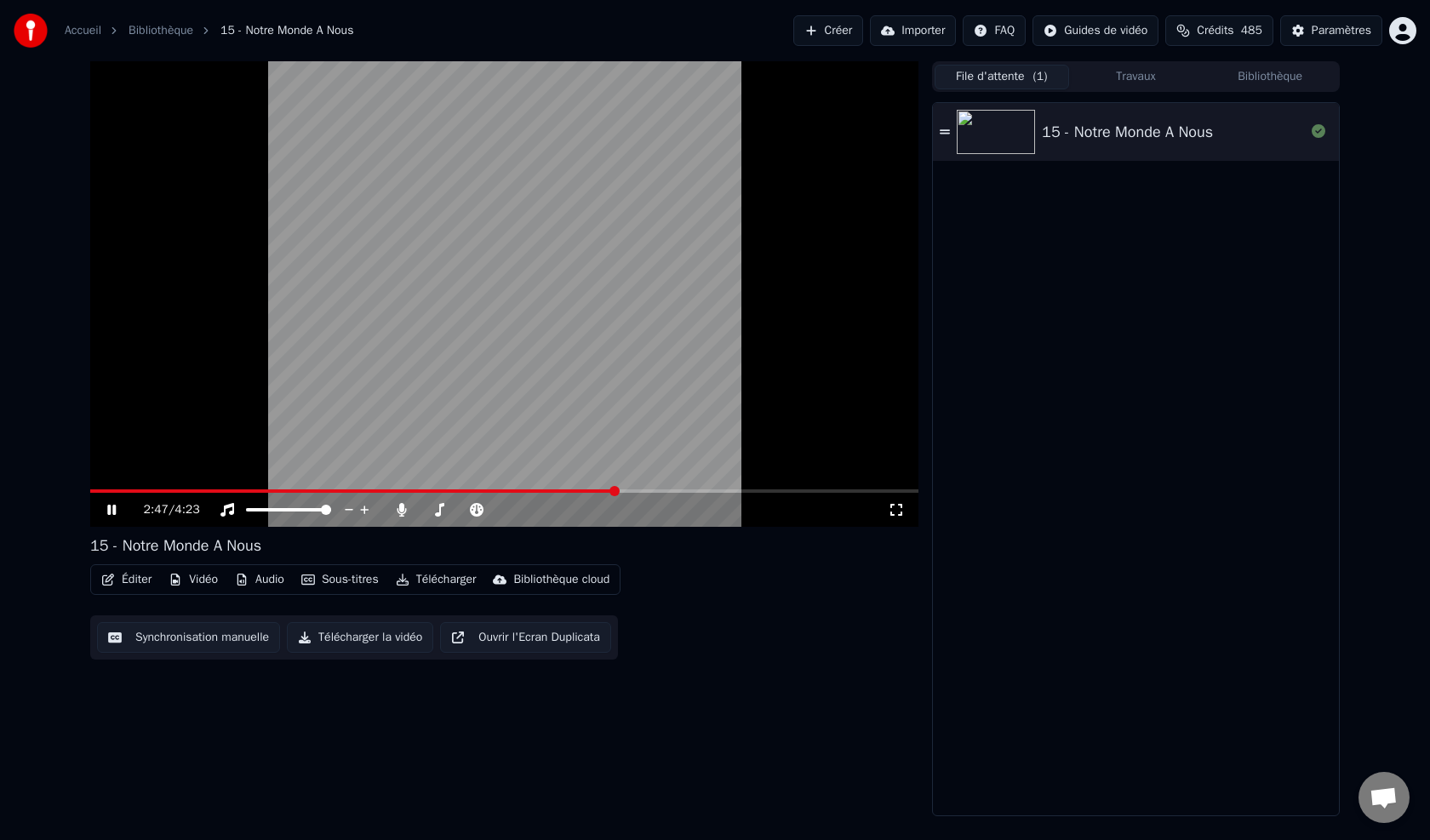 click at bounding box center (615, 491) 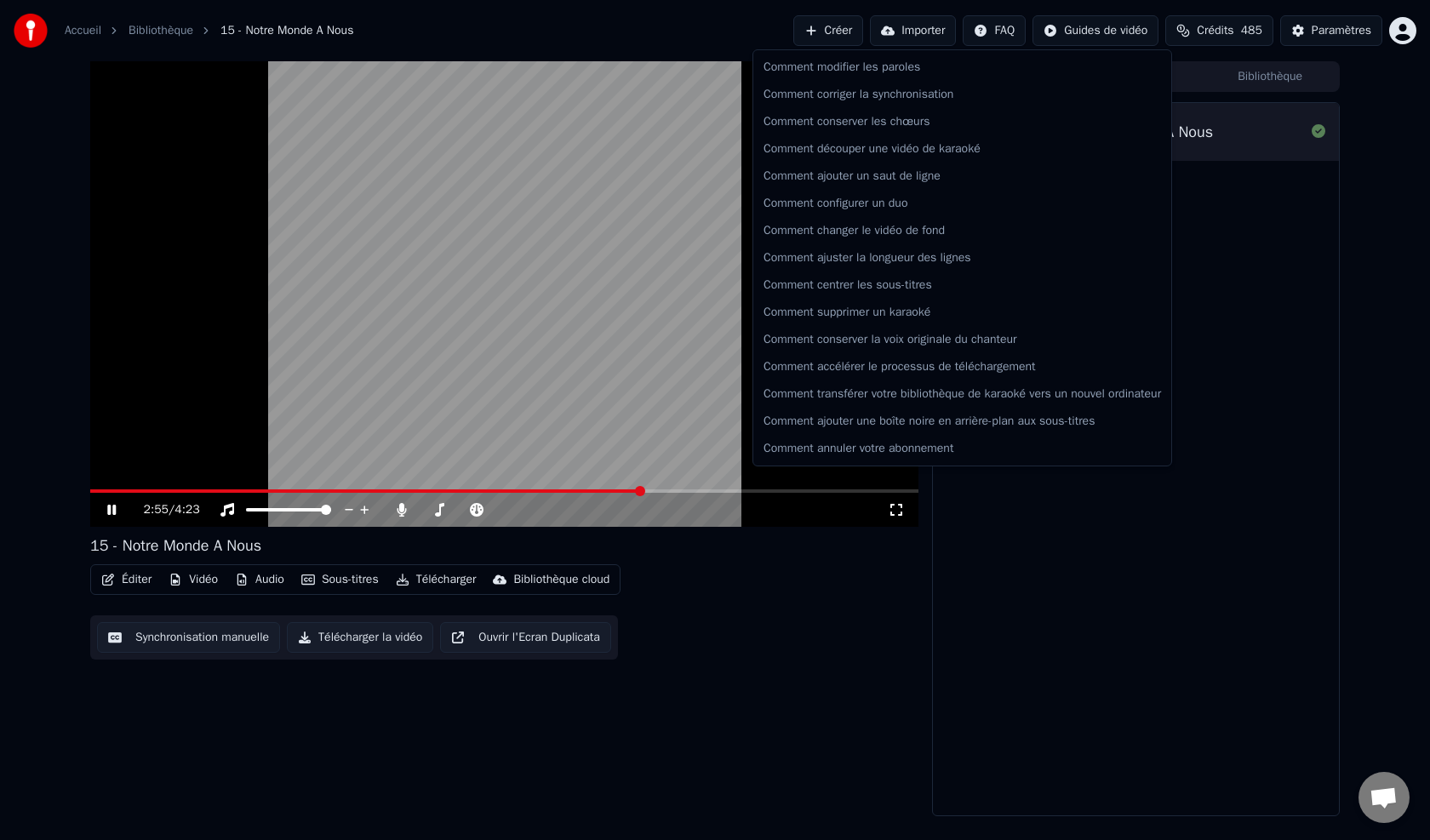 click on "Accueil Bibliothèque 15 - Notre Monde A Nous Créer Importer FAQ Guides de vidéo Crédits 485 Paramètres 2:55  /  4:23 15 - Notre Monde A Nous Éditer Vidéo Audio Sous-titres Télécharger Bibliothèque cloud Synchronisation manuelle Télécharger la vidéo Ouvrir l'Ecran Duplicata File d'attente ( 1 ) Travaux Bibliothèque 15 - Notre Monde A Nous Messages [PERSON_NAME] questions ? Discutons ! Support absent Hors-ligne. Inactif pendant trop de temps. Envoyez un message pour vous reconnecter. Youka Desktop Bonjour ! Comment puis-je vous aider ?  Envoyer un fichier Insérer un emoji Envoyer un fichier Message audio We run on Crisp Comment modifier les paroles Comment corriger la synchronisation Comment conserver les chœurs Comment découper une vidéo de karaoké Comment ajouter un saut de ligne Comment configurer un duo Comment changer le vidéo de fond Comment ajuster la longueur des lignes Comment centrer les sous-titres Comment supprimer un karaoké Comment conserver la voix originale du chanteur" at bounding box center (715, 420) 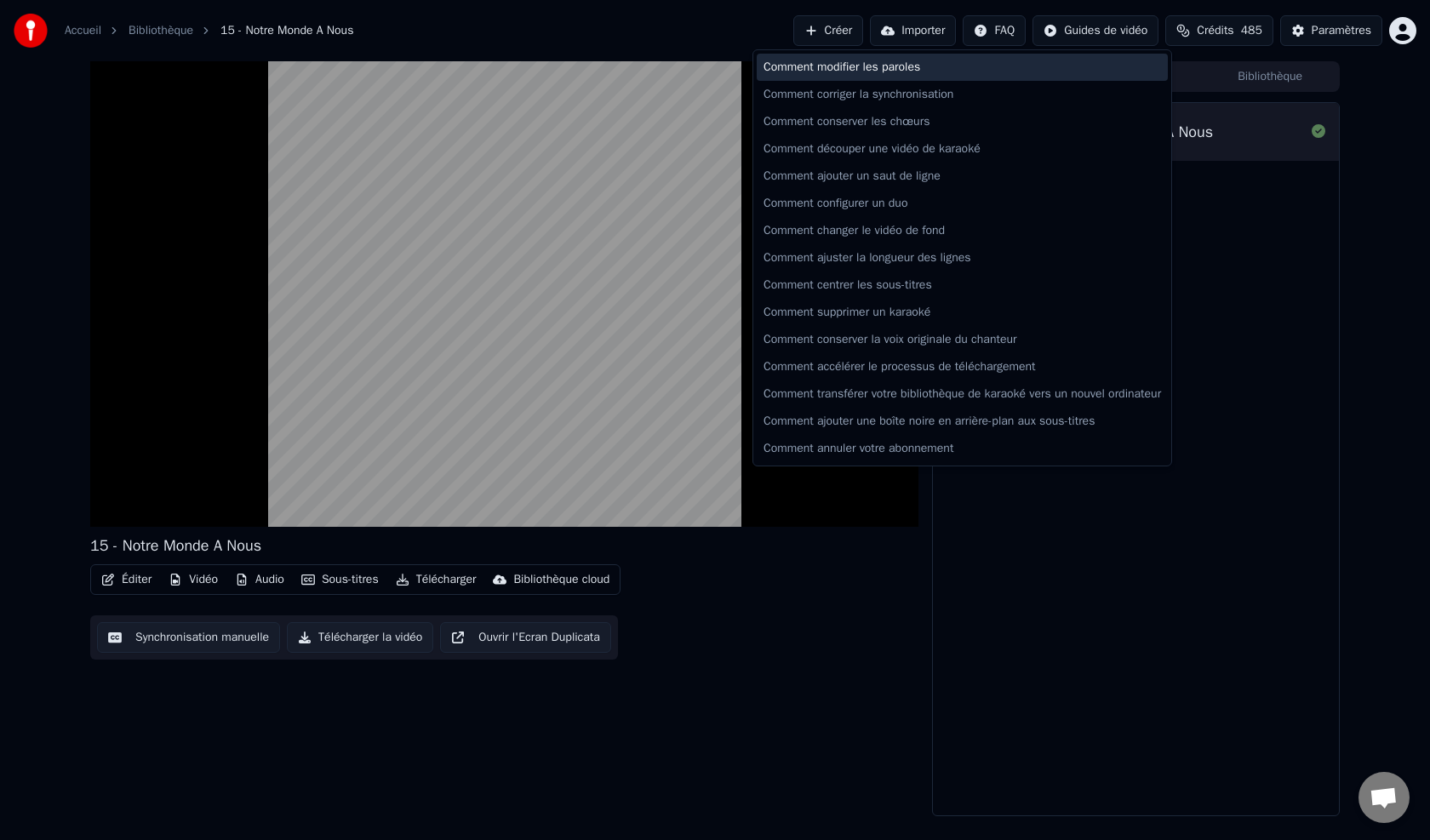 click on "Comment modifier les paroles" at bounding box center [962, 67] 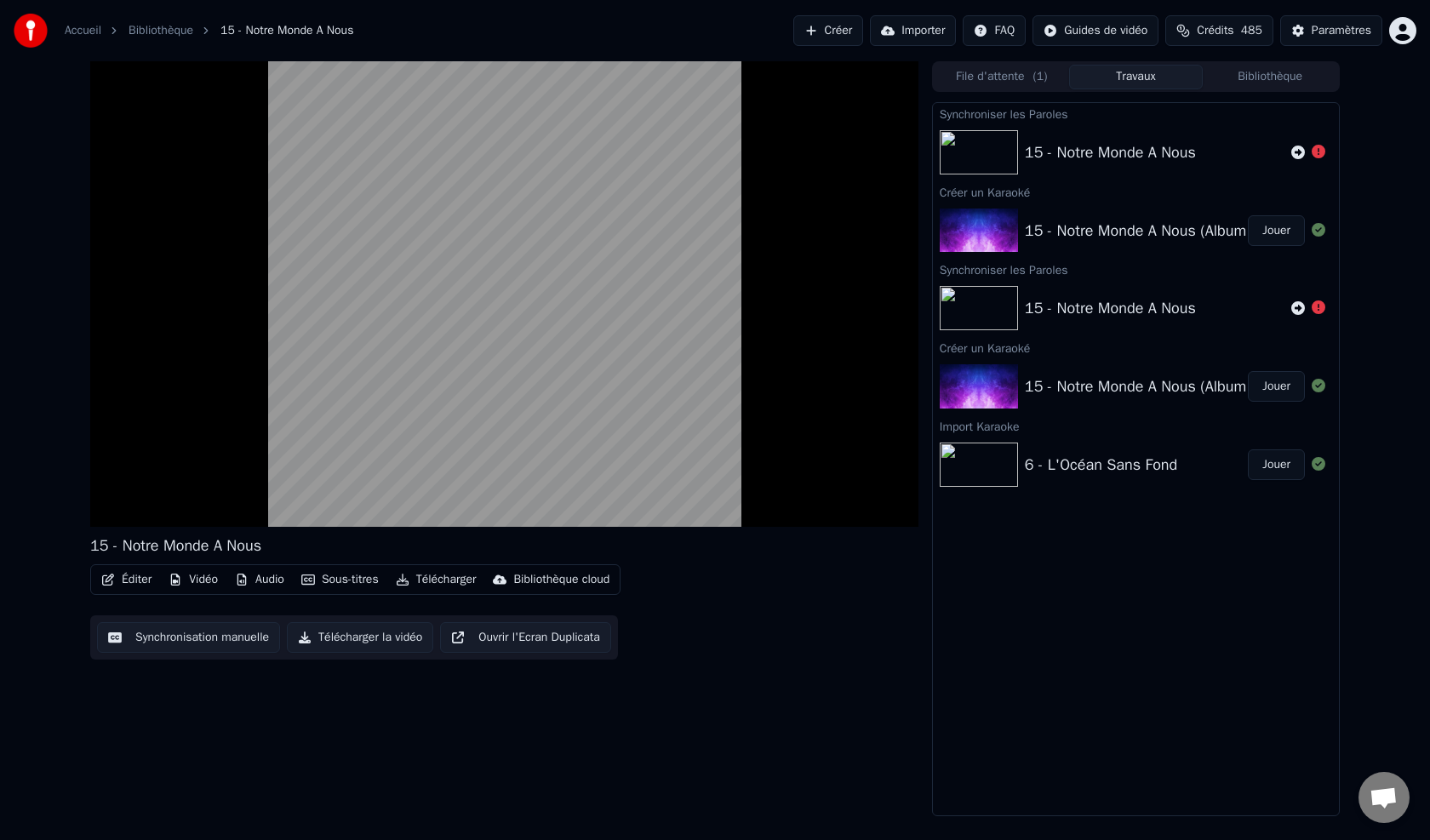 click on "Travaux" at bounding box center [1136, 77] 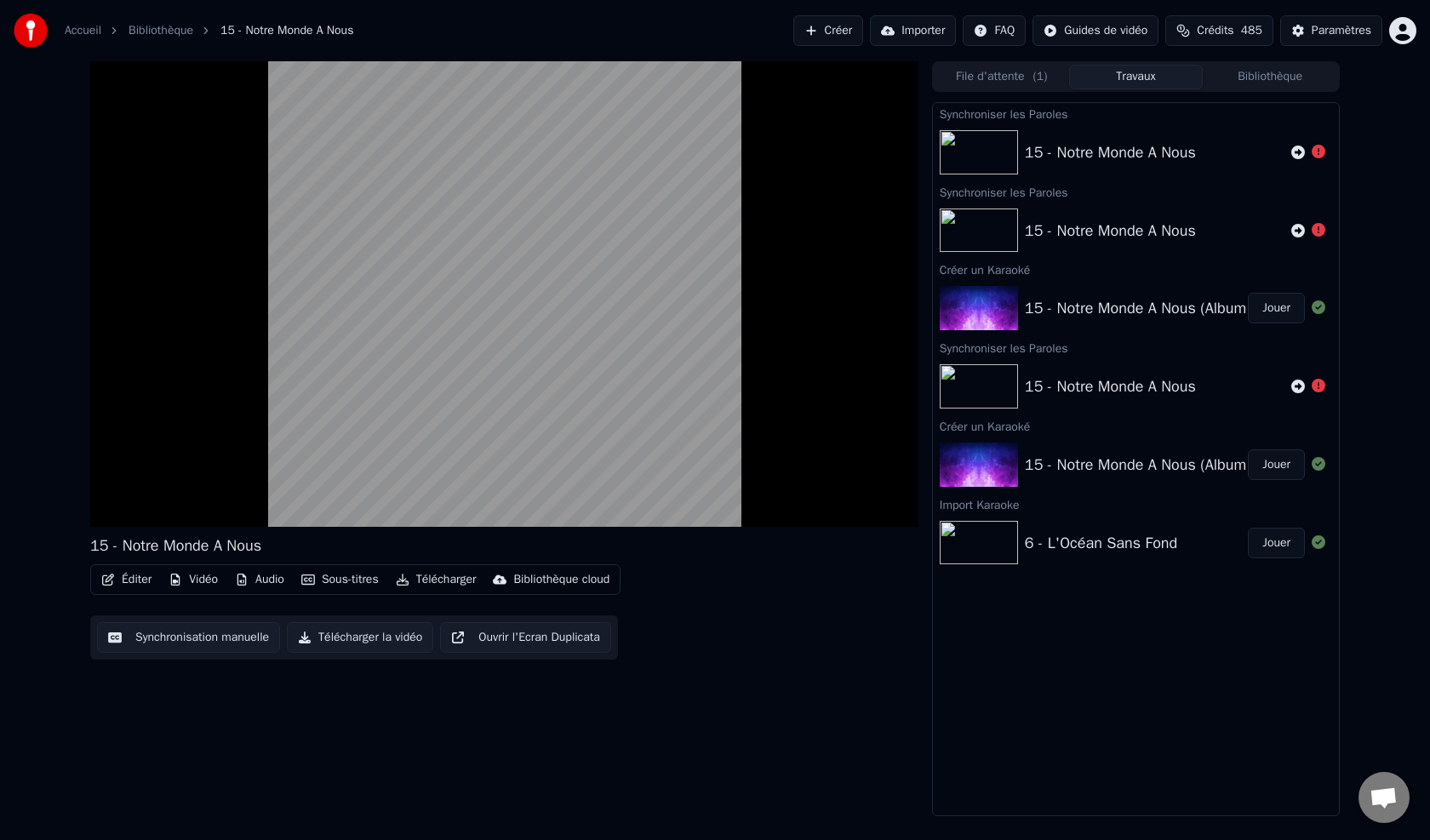 click on "15 - Notre Monde A Nous" at bounding box center [1110, 152] 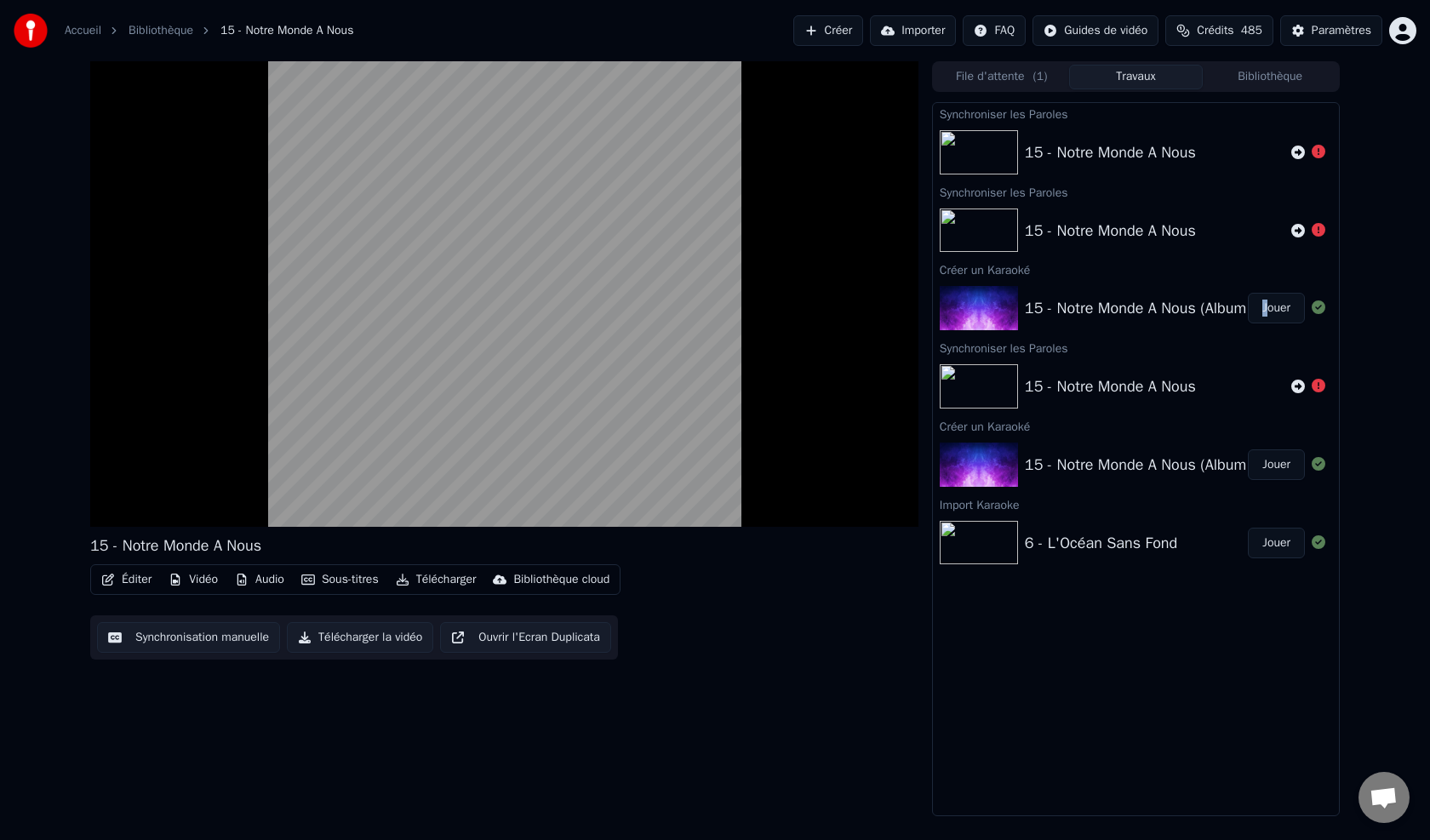 click on "15 - Notre Monde A Nous (Album Version) Jouer" at bounding box center [1135, 308] 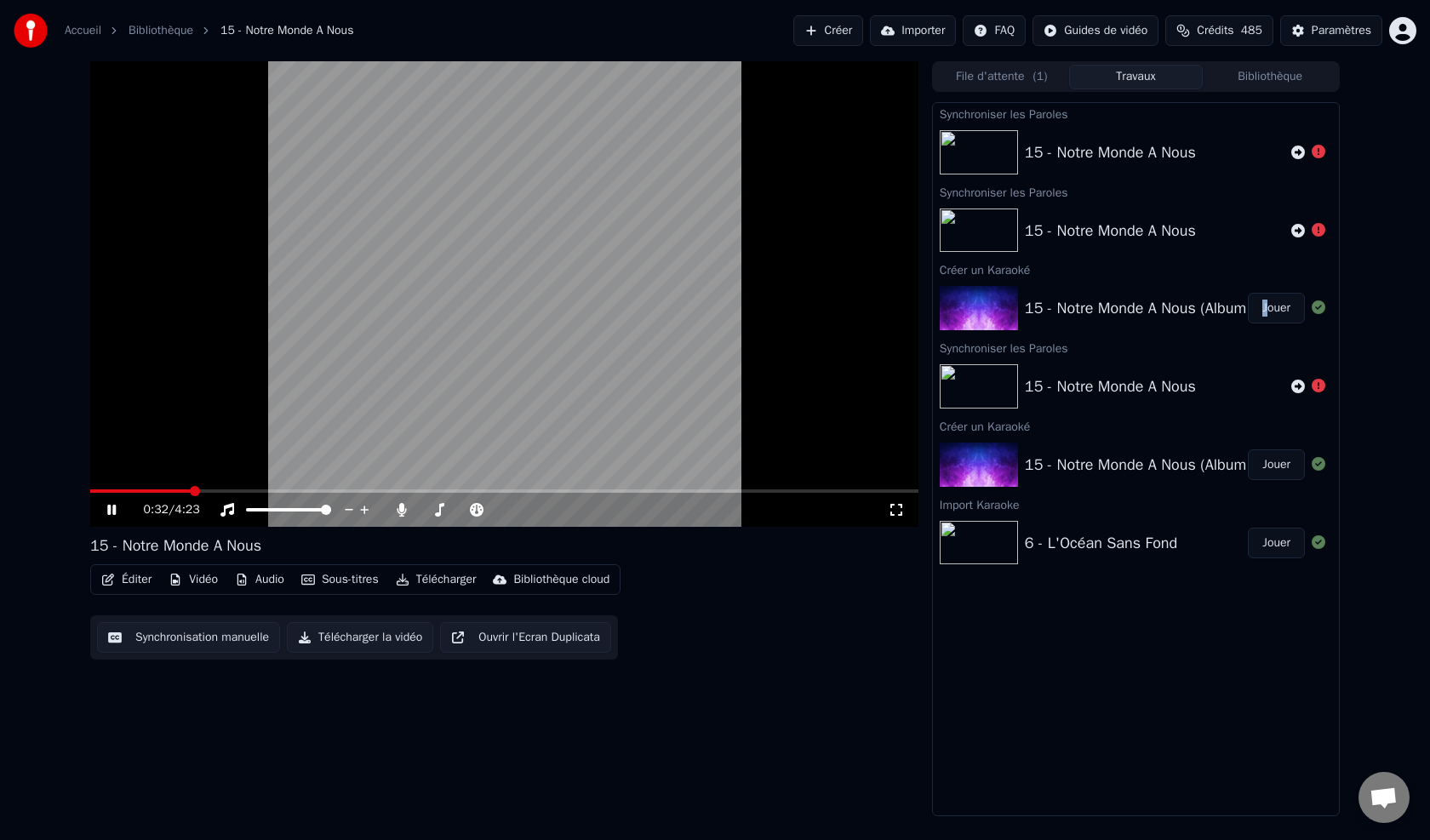 click at bounding box center [195, 491] 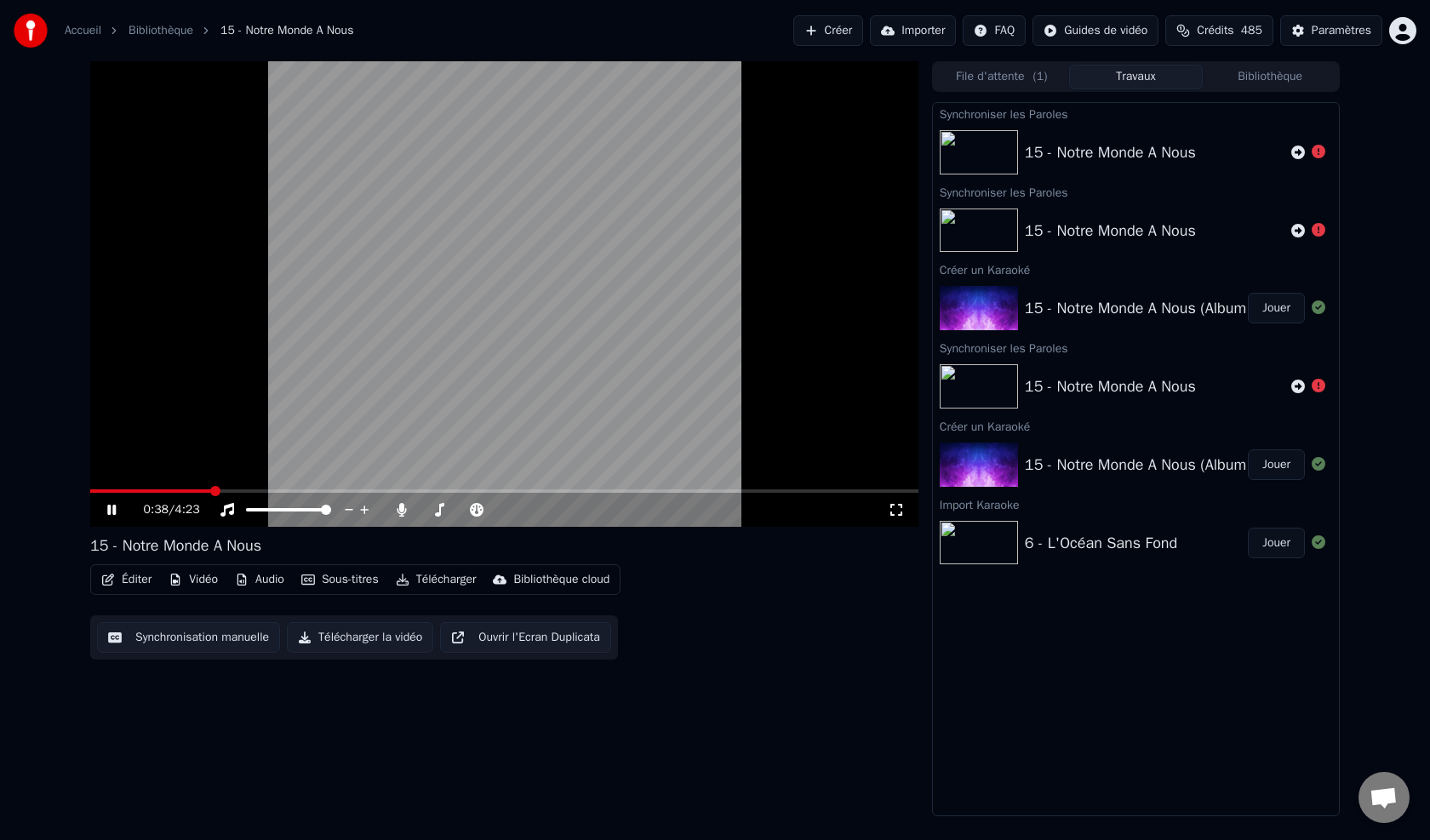 drag, startPoint x: 232, startPoint y: 519, endPoint x: 356, endPoint y: 534, distance: 124.90396 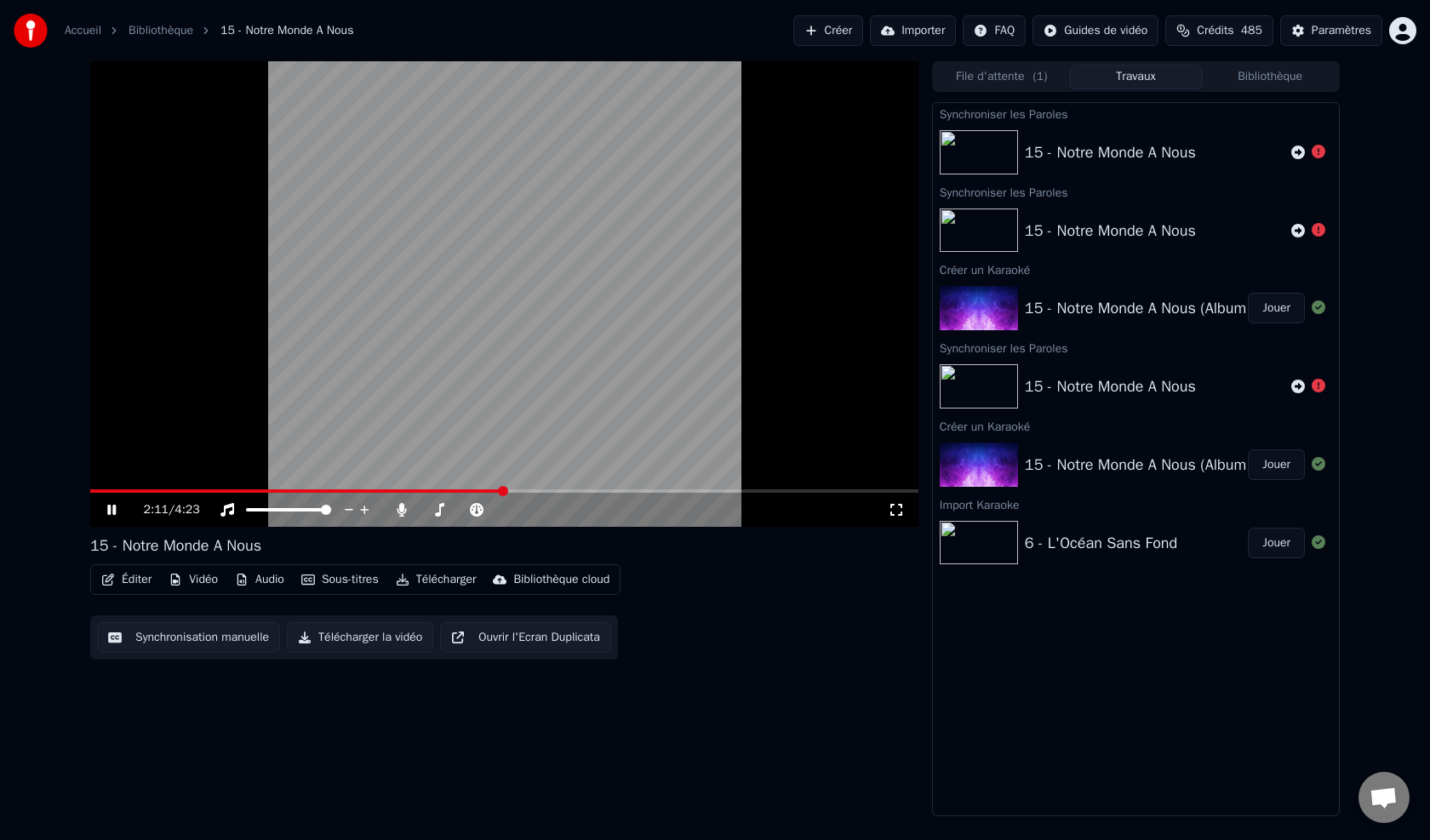 click at bounding box center [504, 491] 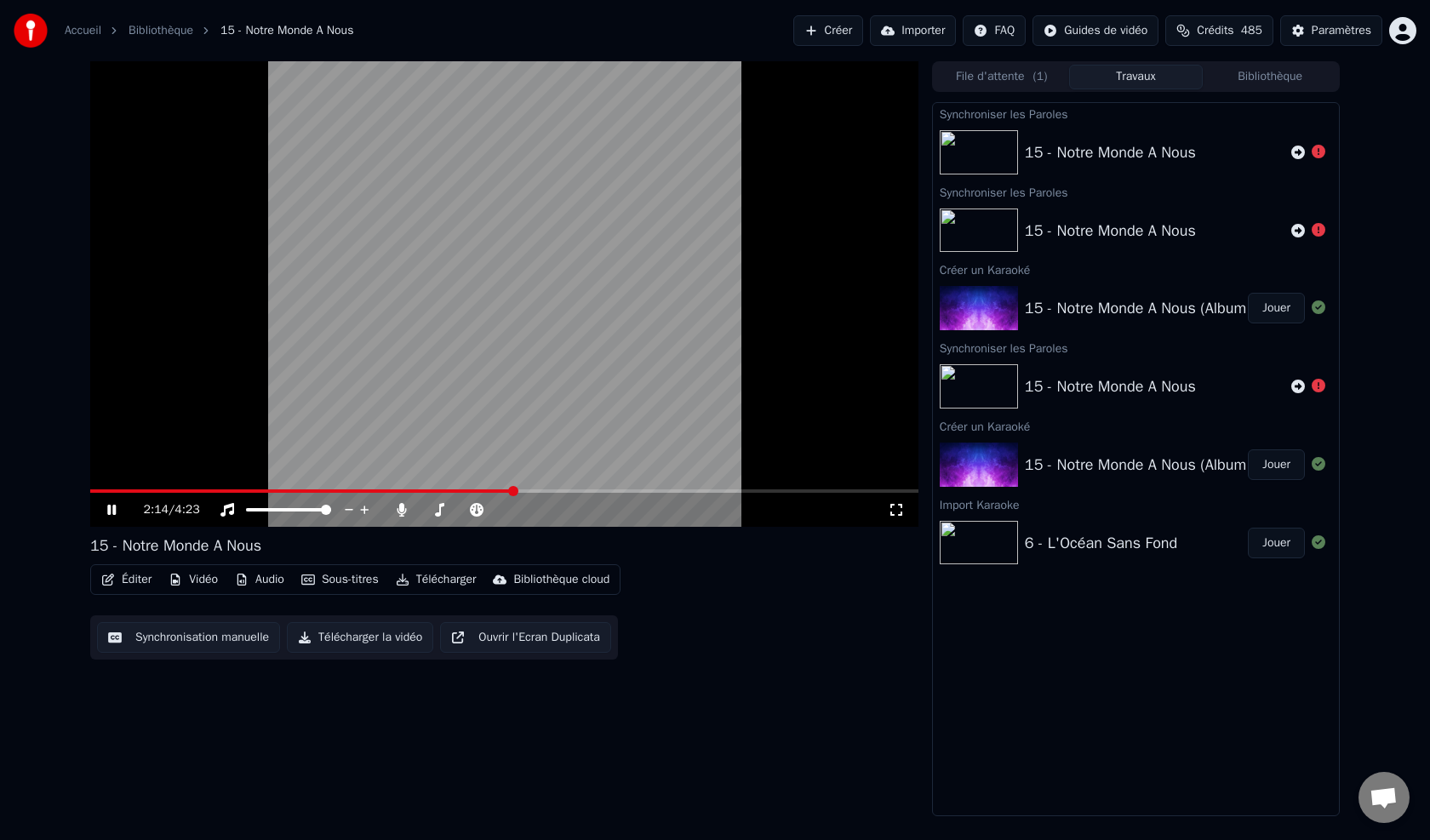 drag, startPoint x: 521, startPoint y: 487, endPoint x: 546, endPoint y: 486, distance: 25.019992 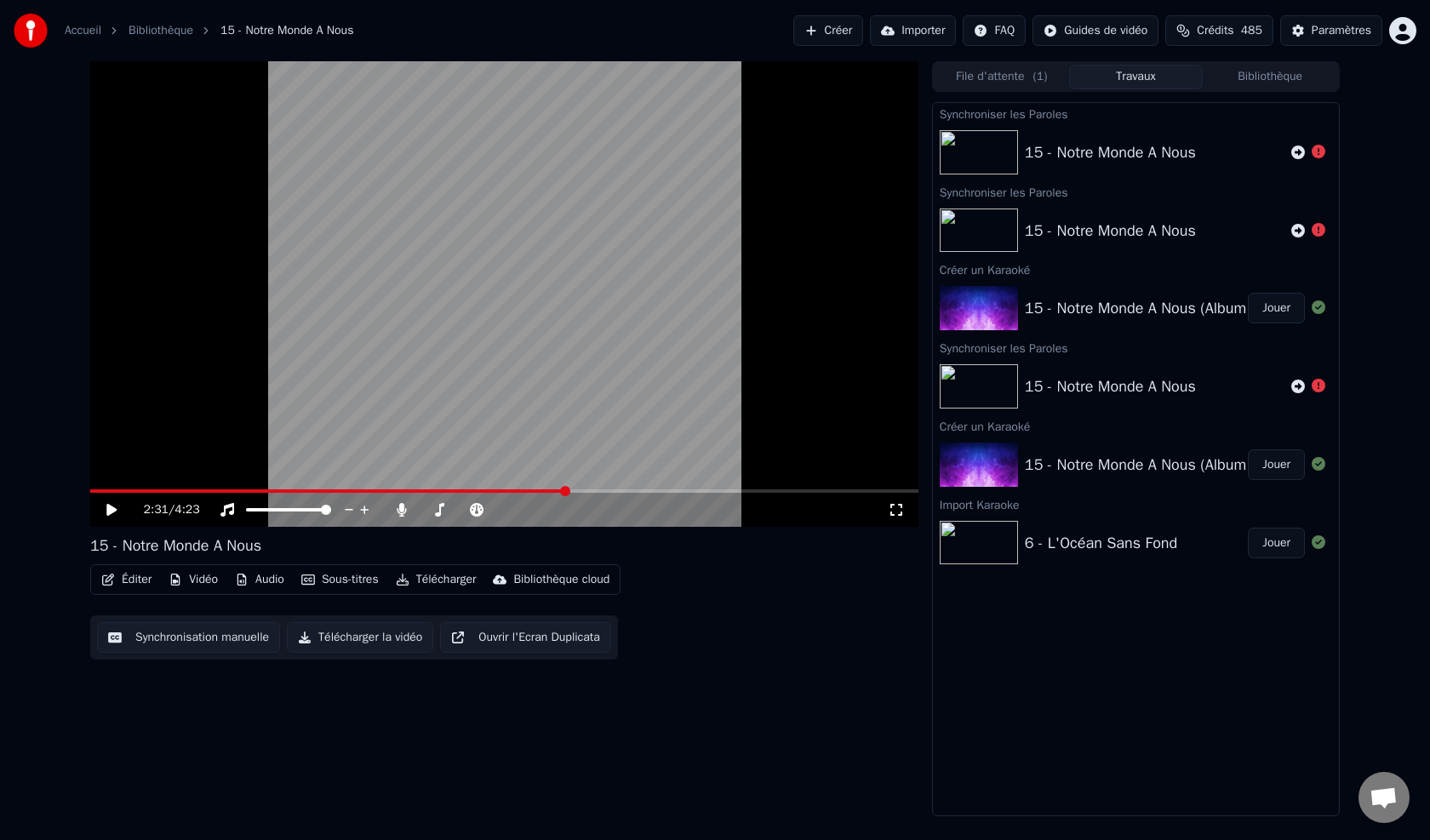 click at bounding box center [504, 491] 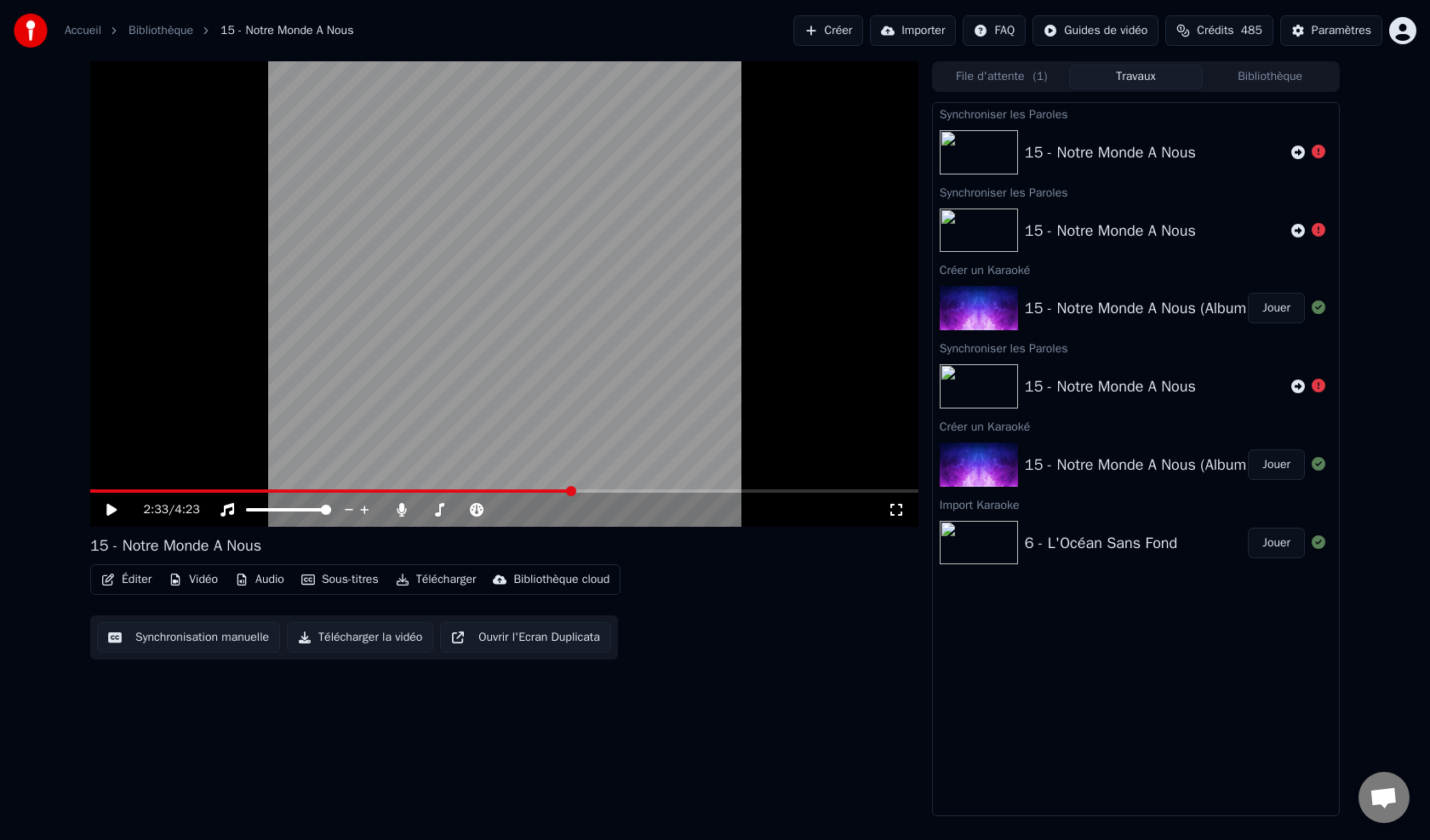 click at bounding box center [1308, 231] 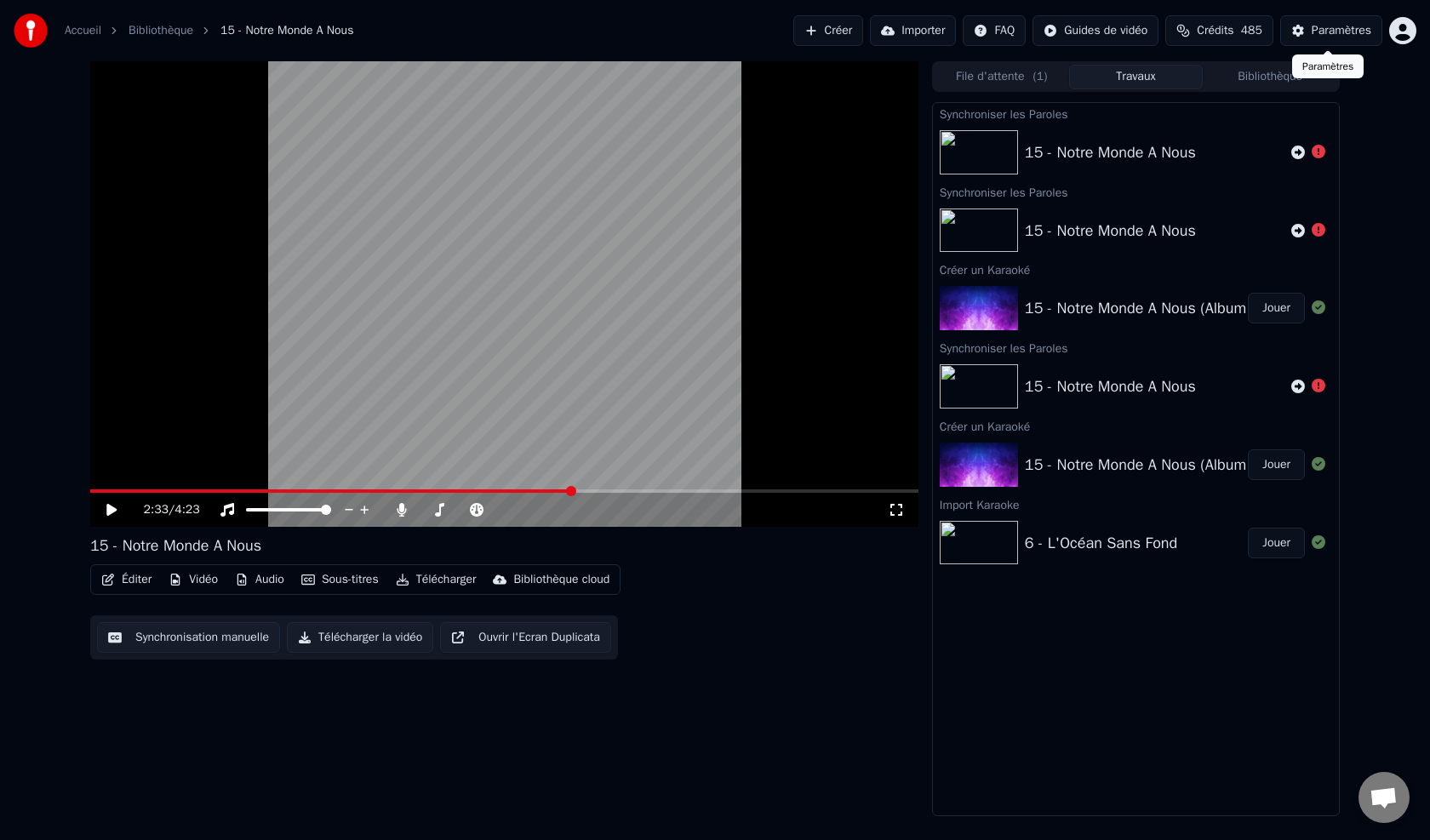 click on "Paramètres" at bounding box center (1341, 31) 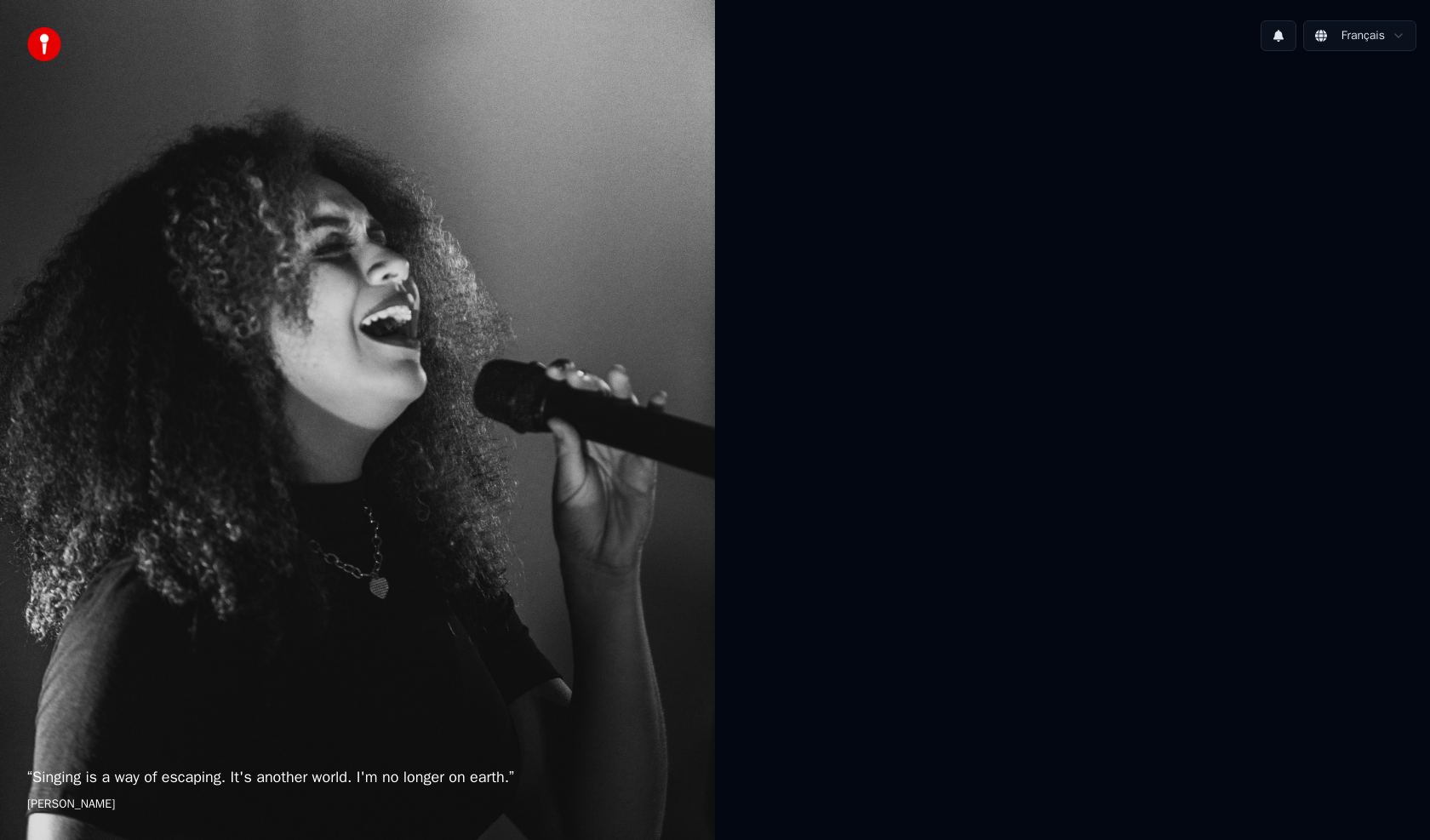 scroll, scrollTop: 0, scrollLeft: 0, axis: both 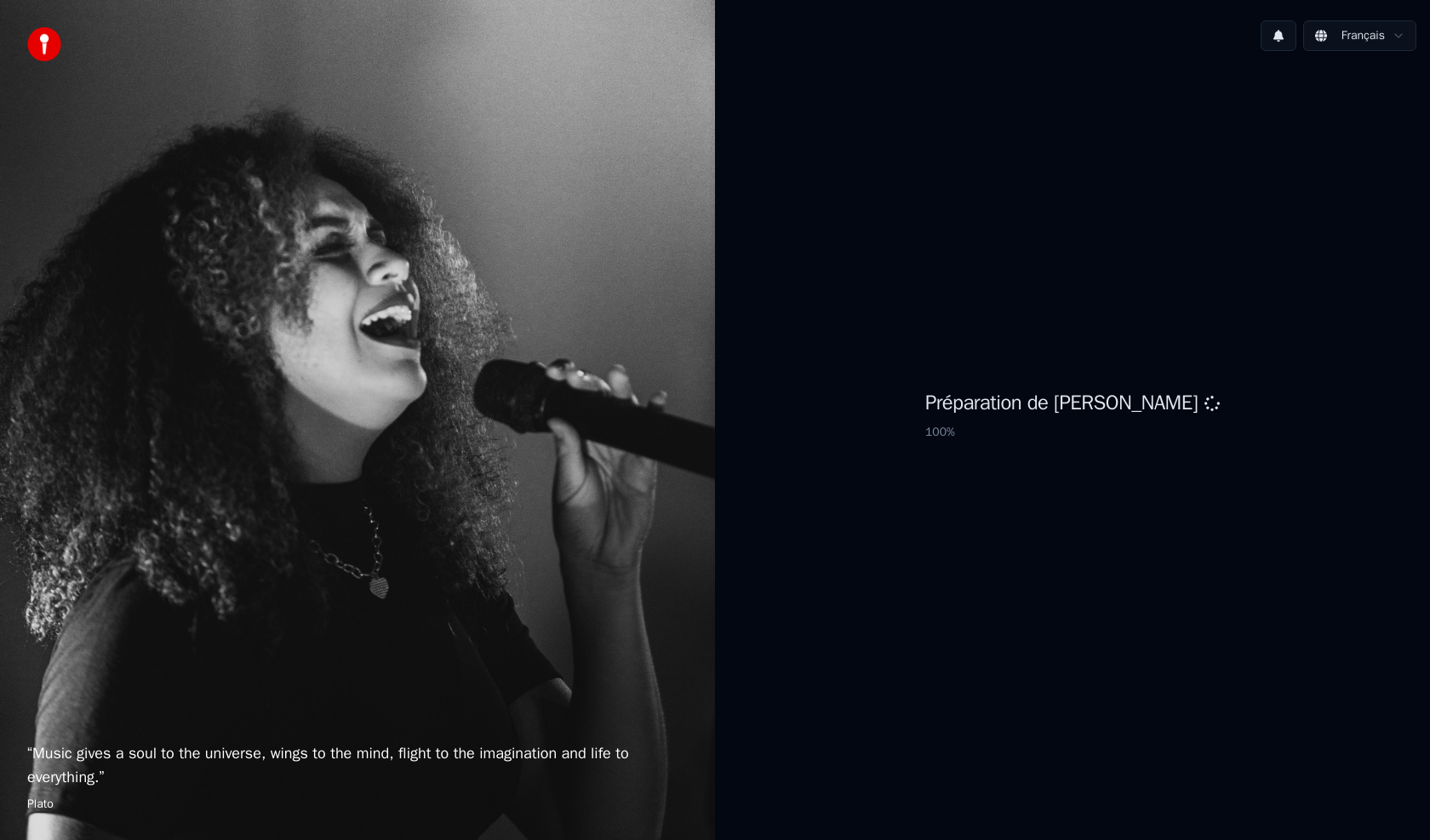 click on "“ Music gives a soul to the universe, wings to the mind, flight to the imagination and life to everything. ” Plato" at bounding box center [358, 420] 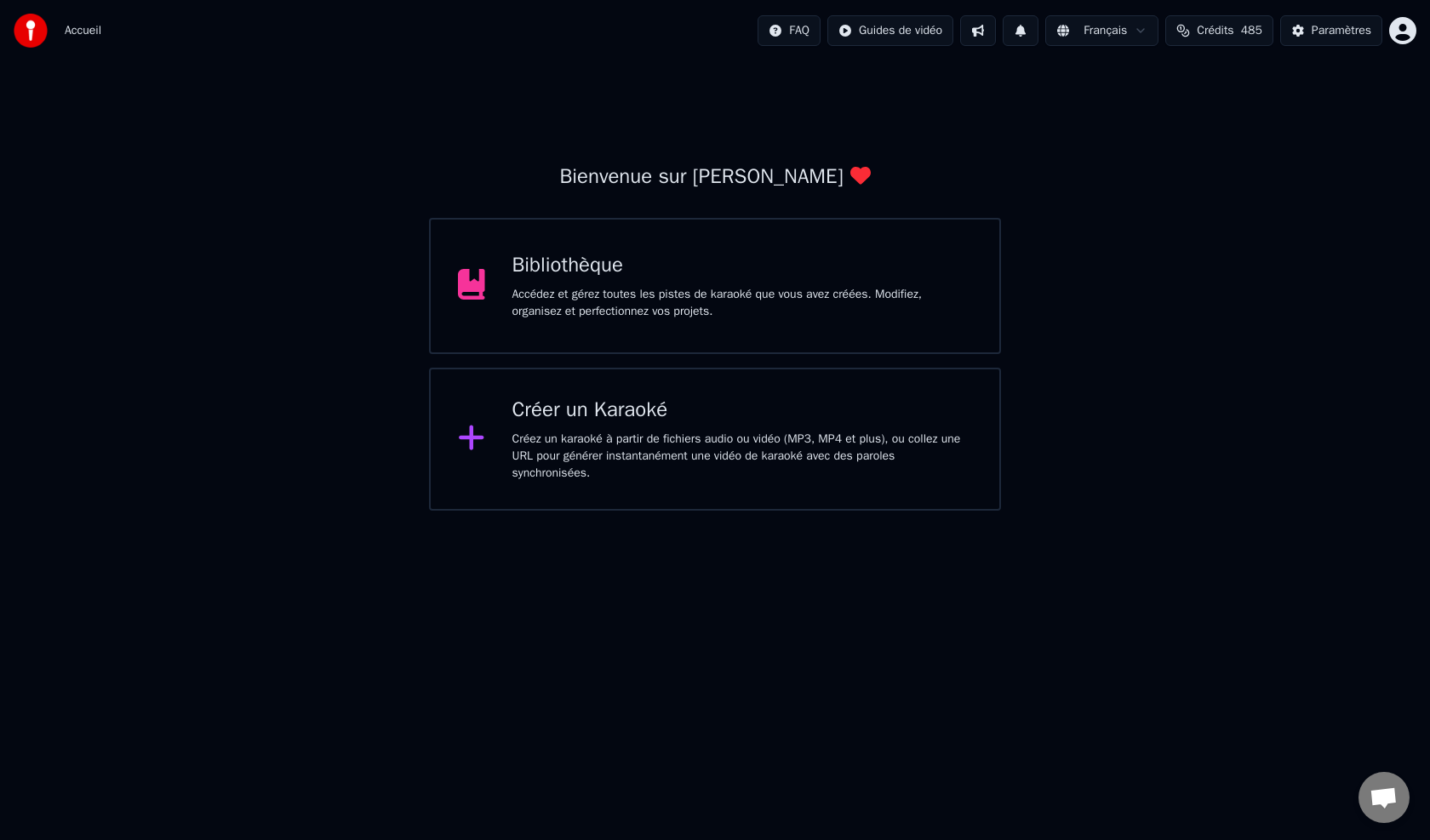 click on "Créez un karaoké à partir de fichiers audio ou vidéo (MP3, MP4 et plus), ou collez une URL pour générer instantanément une vidéo de karaoké avec des paroles synchronisées." at bounding box center [742, 456] 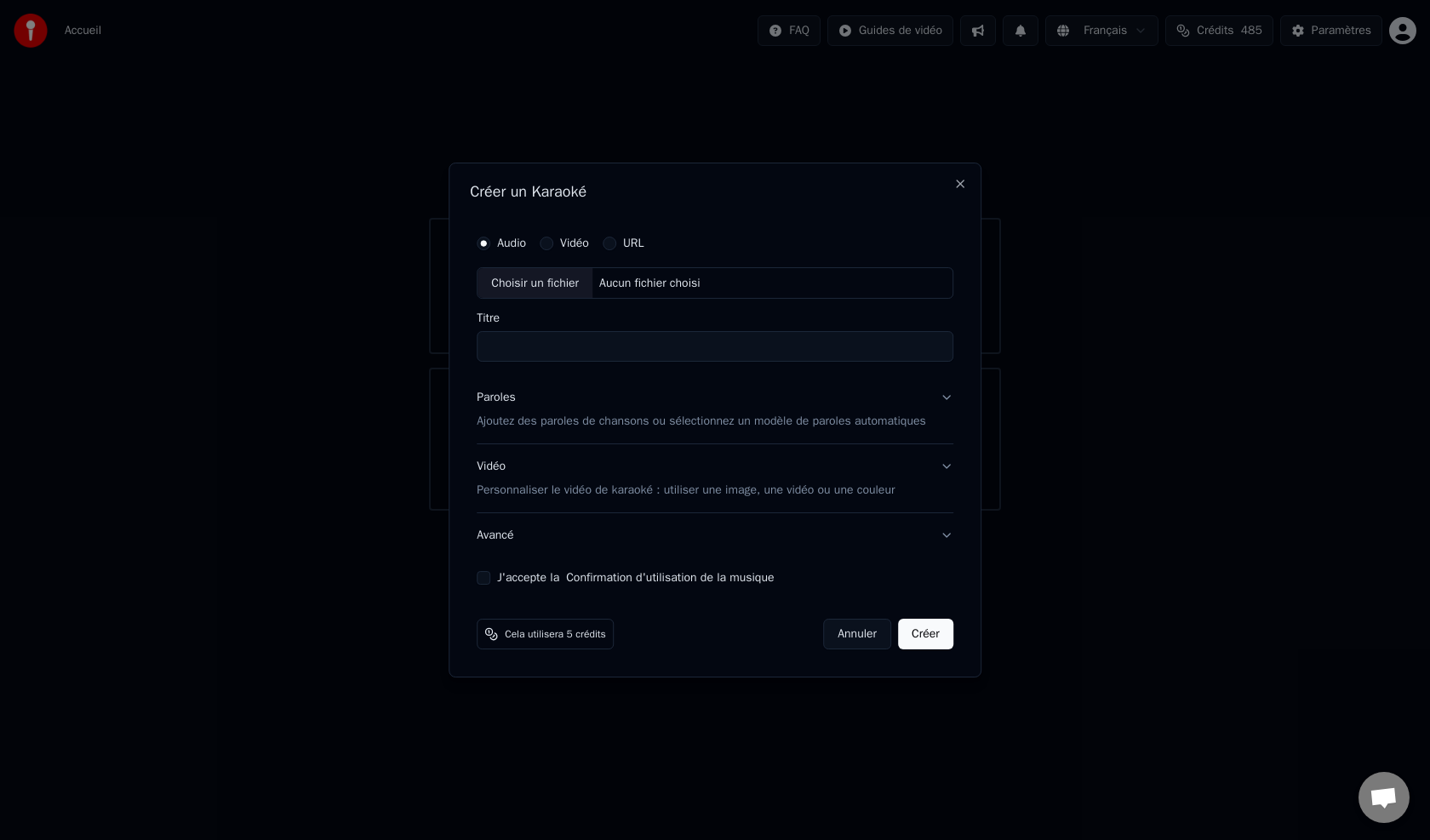 click on "Choisir un fichier" at bounding box center (535, 283) 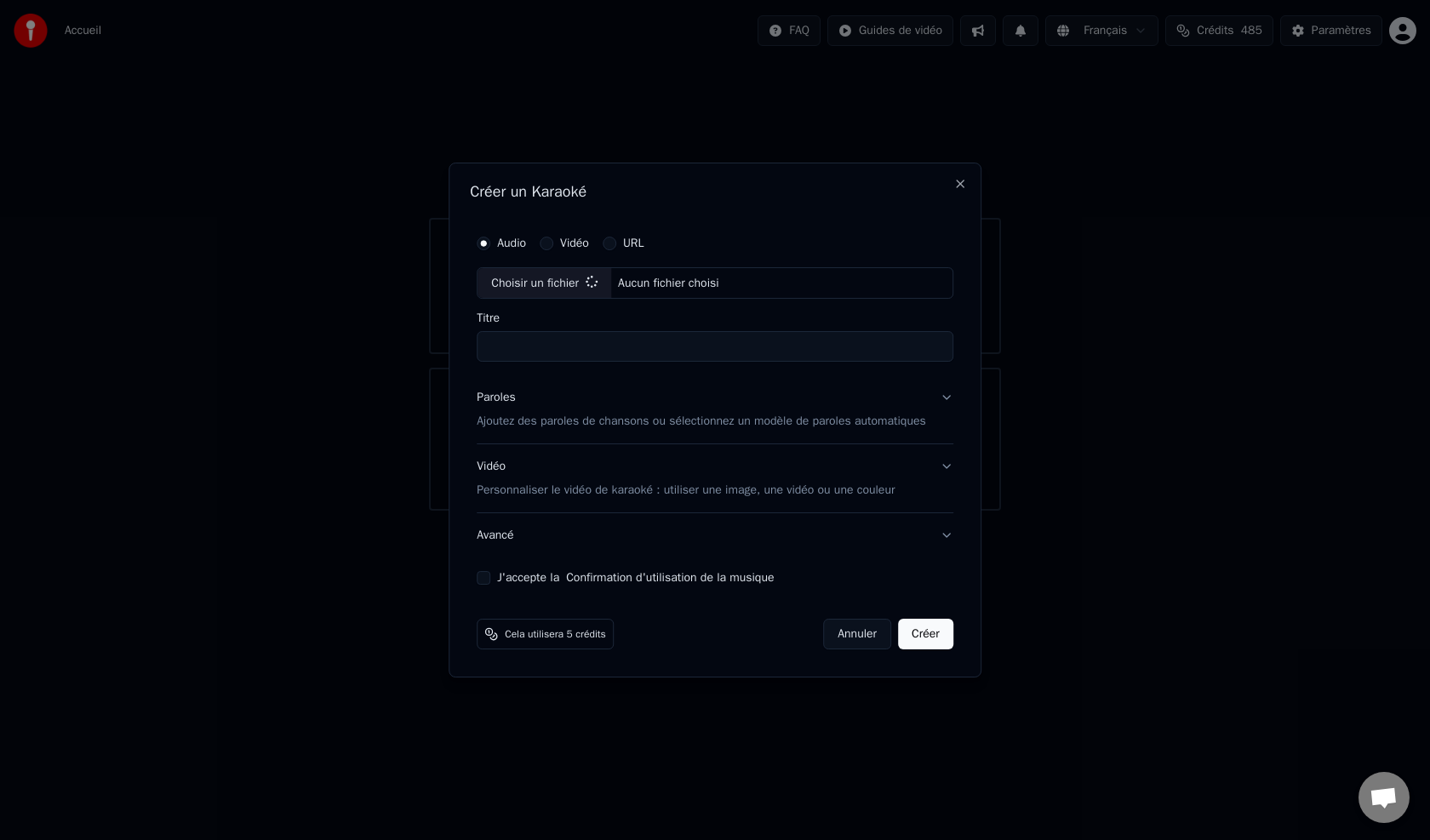 type on "**********" 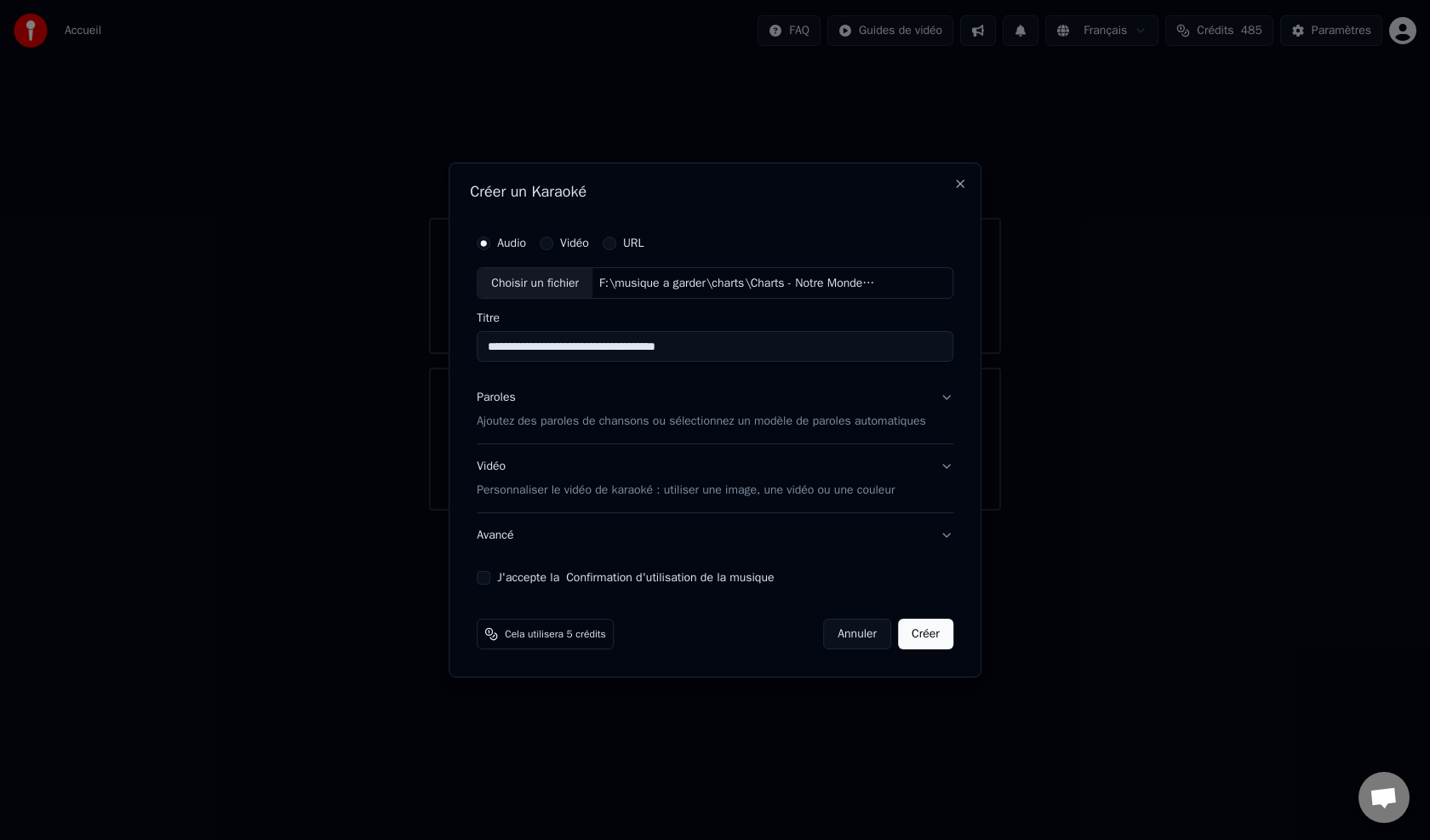 click on "Ajoutez des paroles de chansons ou sélectionnez un modèle de paroles automatiques" at bounding box center (701, 422) 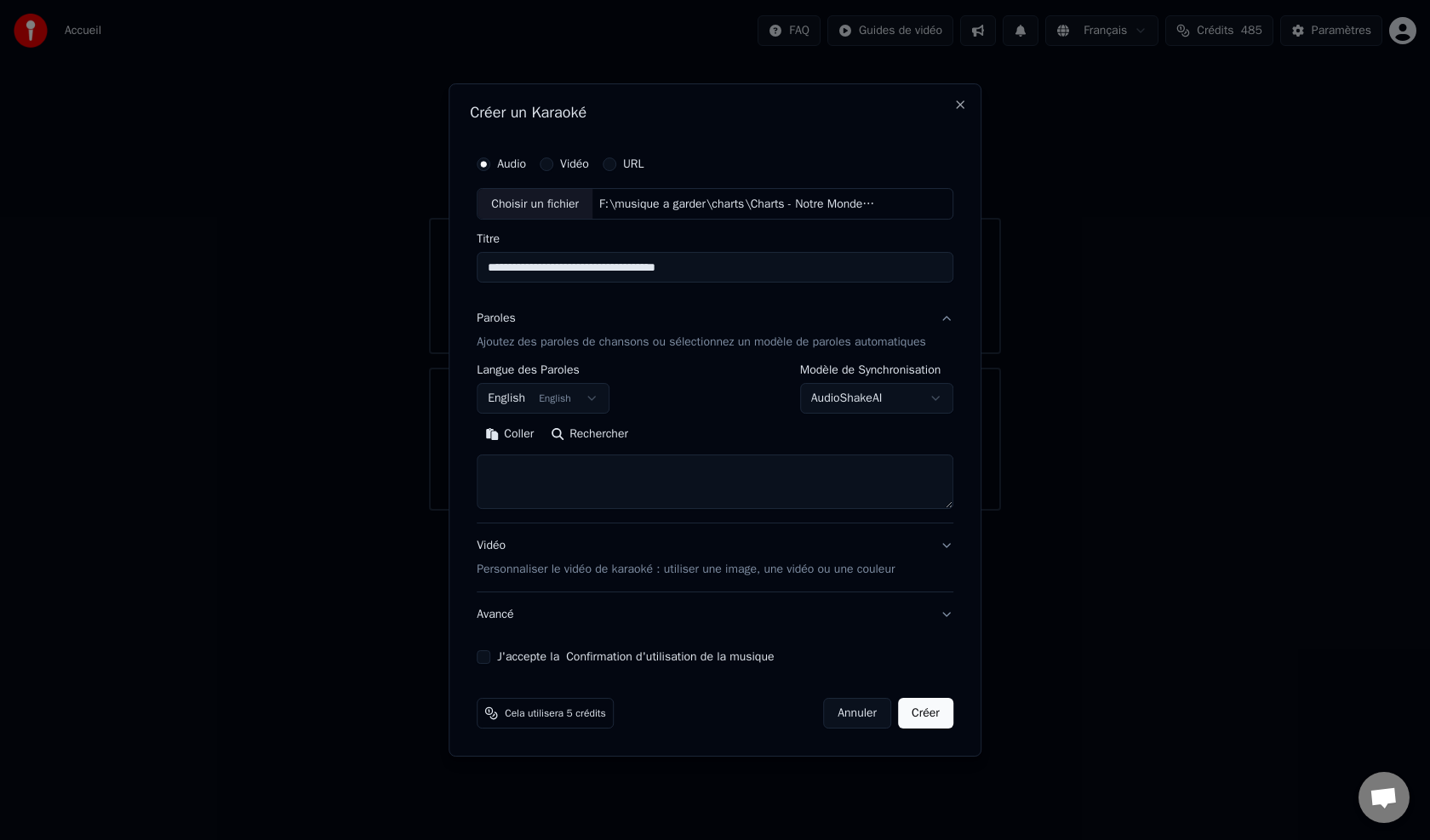 click on "Coller" at bounding box center [509, 435] 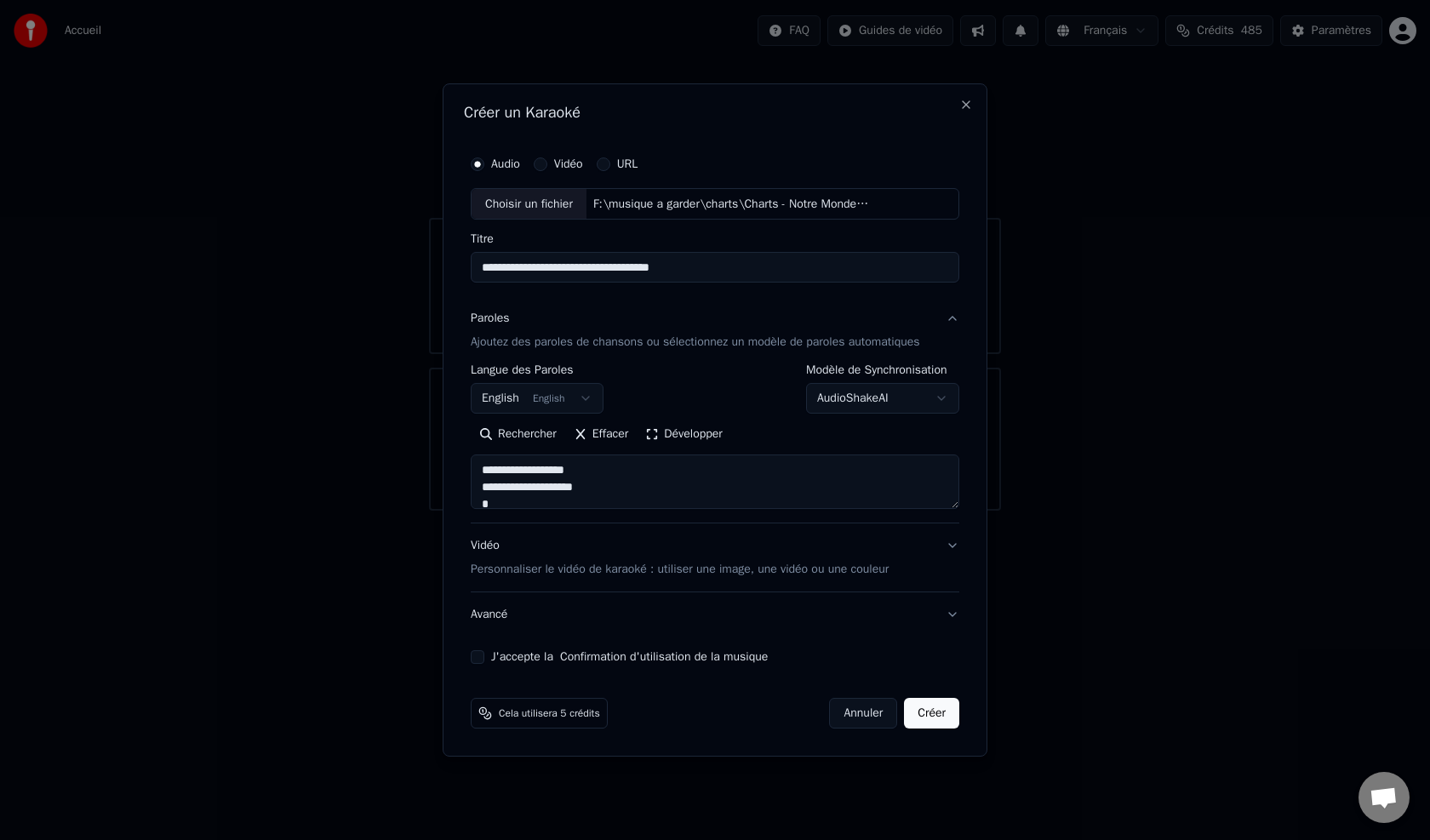 type on "**********" 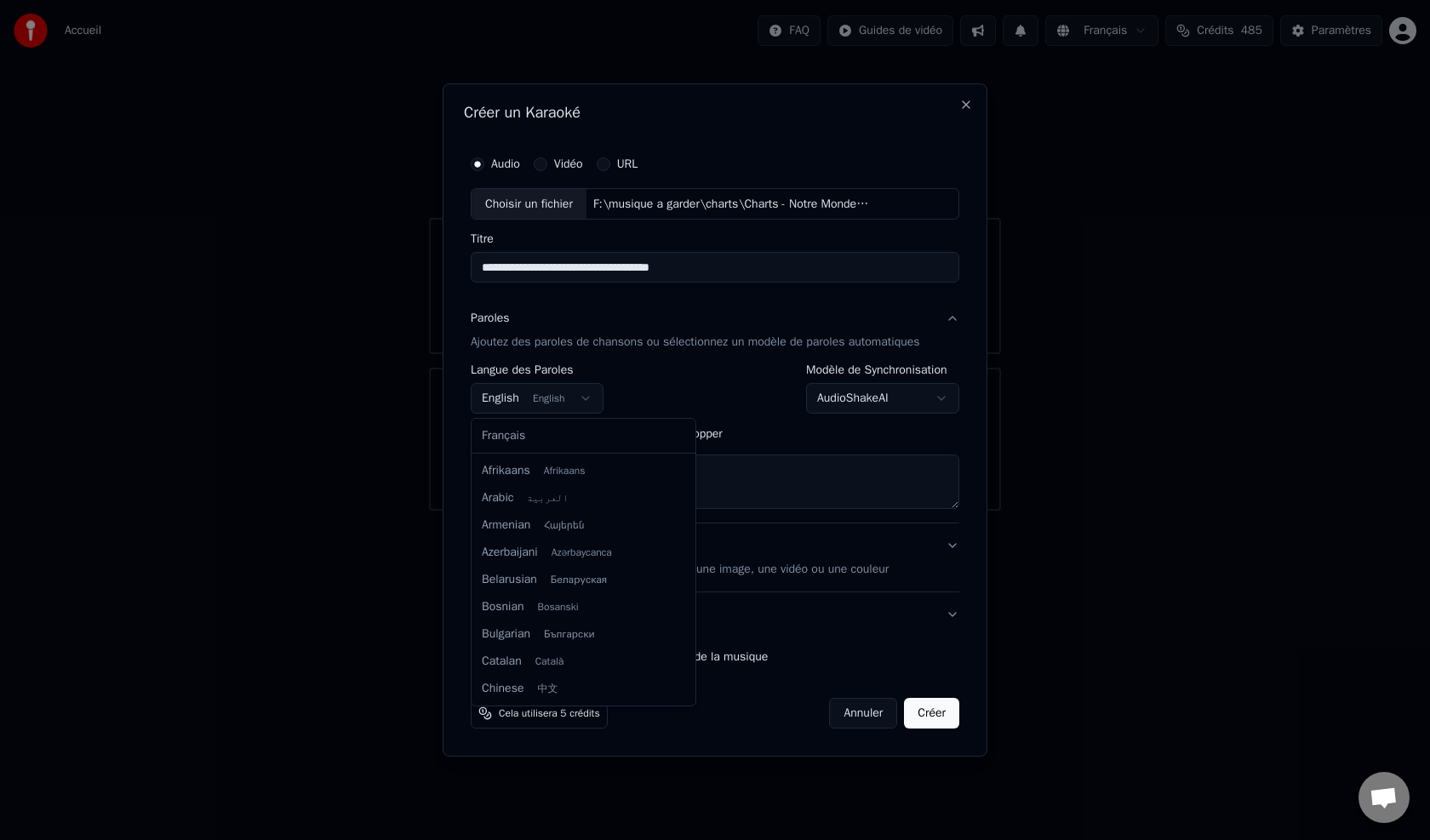 click on "**********" at bounding box center (715, 255) 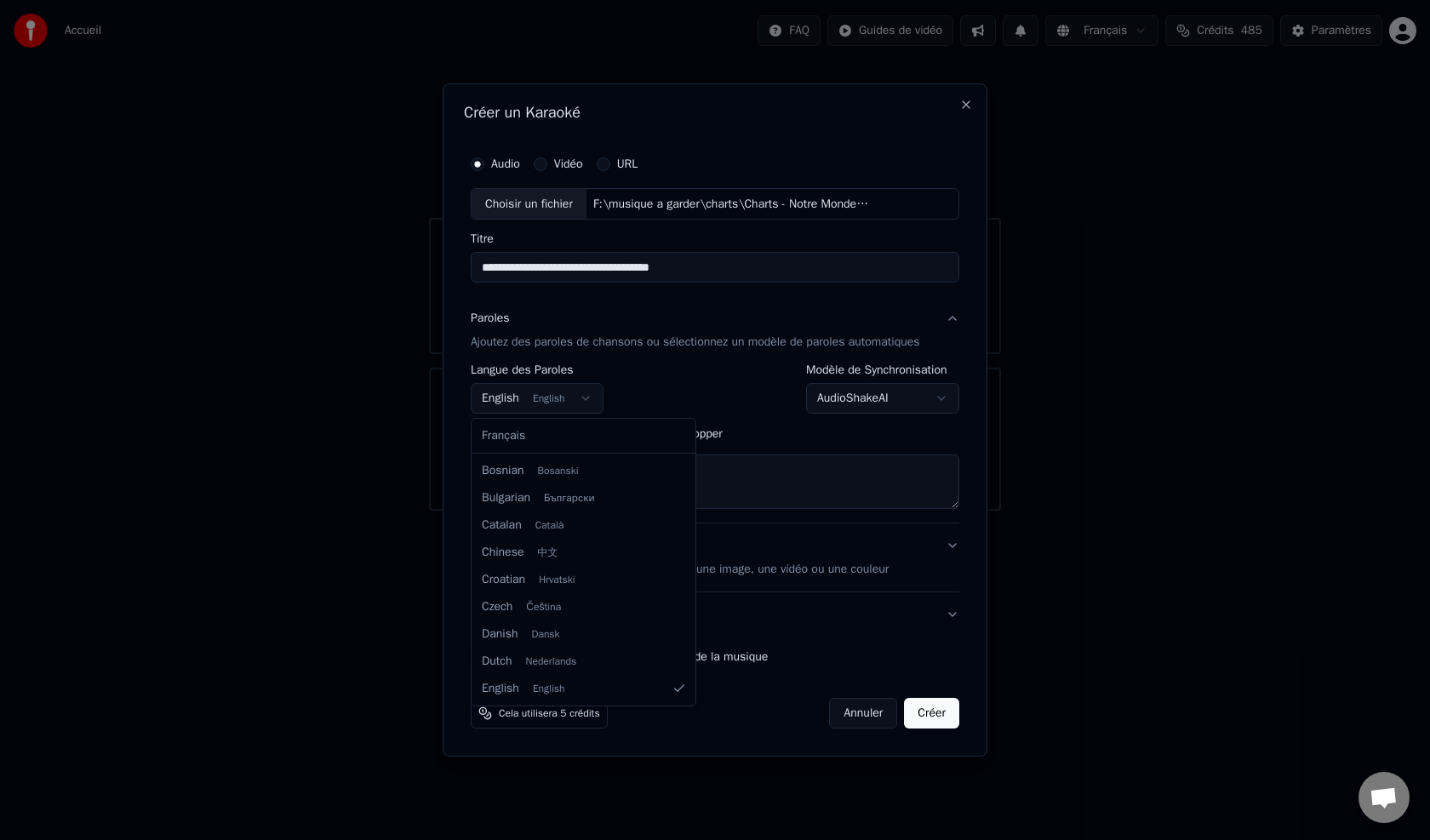 select on "**" 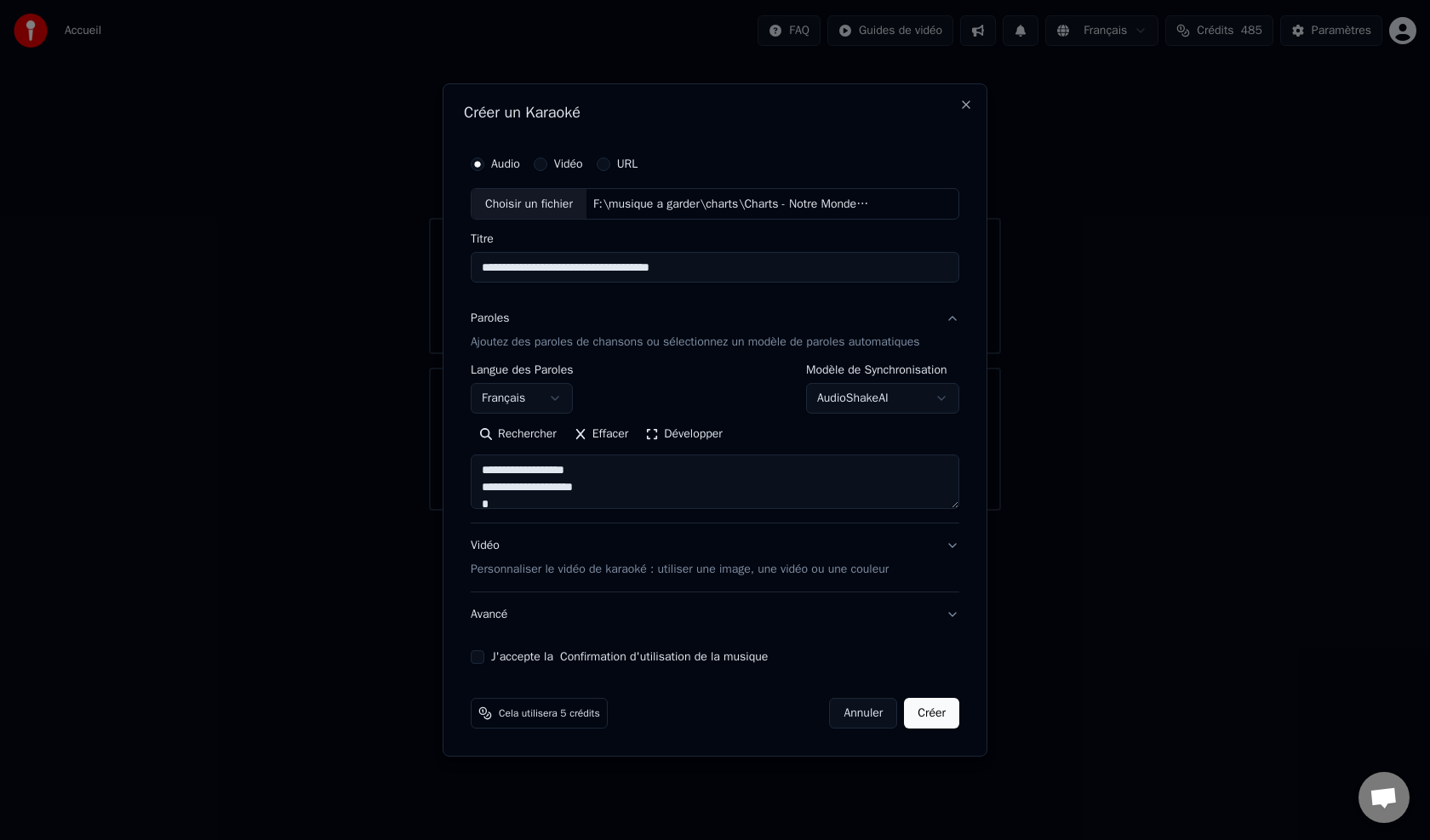 click on "**********" at bounding box center (715, 406) 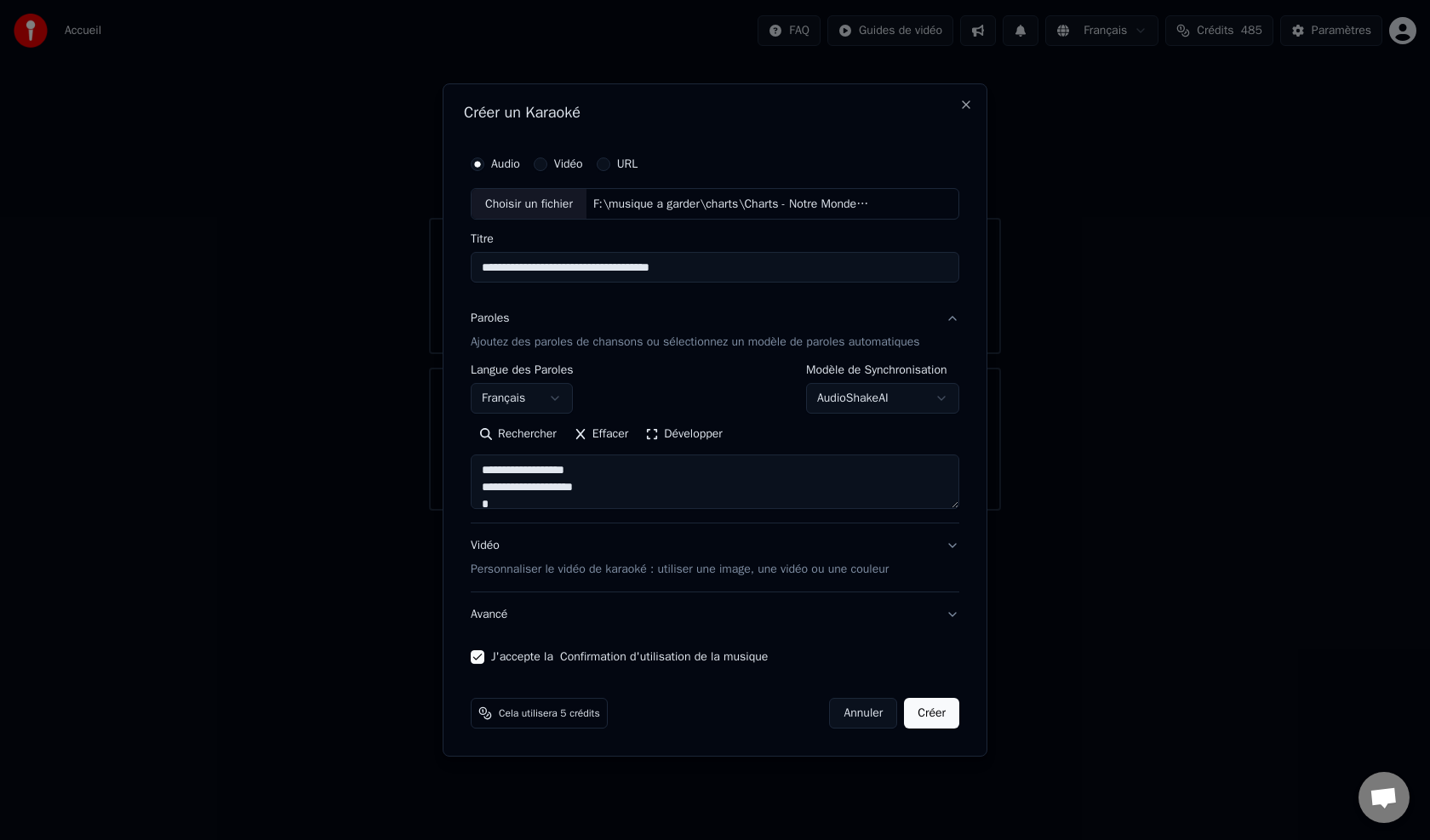 click on "Avancé" at bounding box center [715, 614] 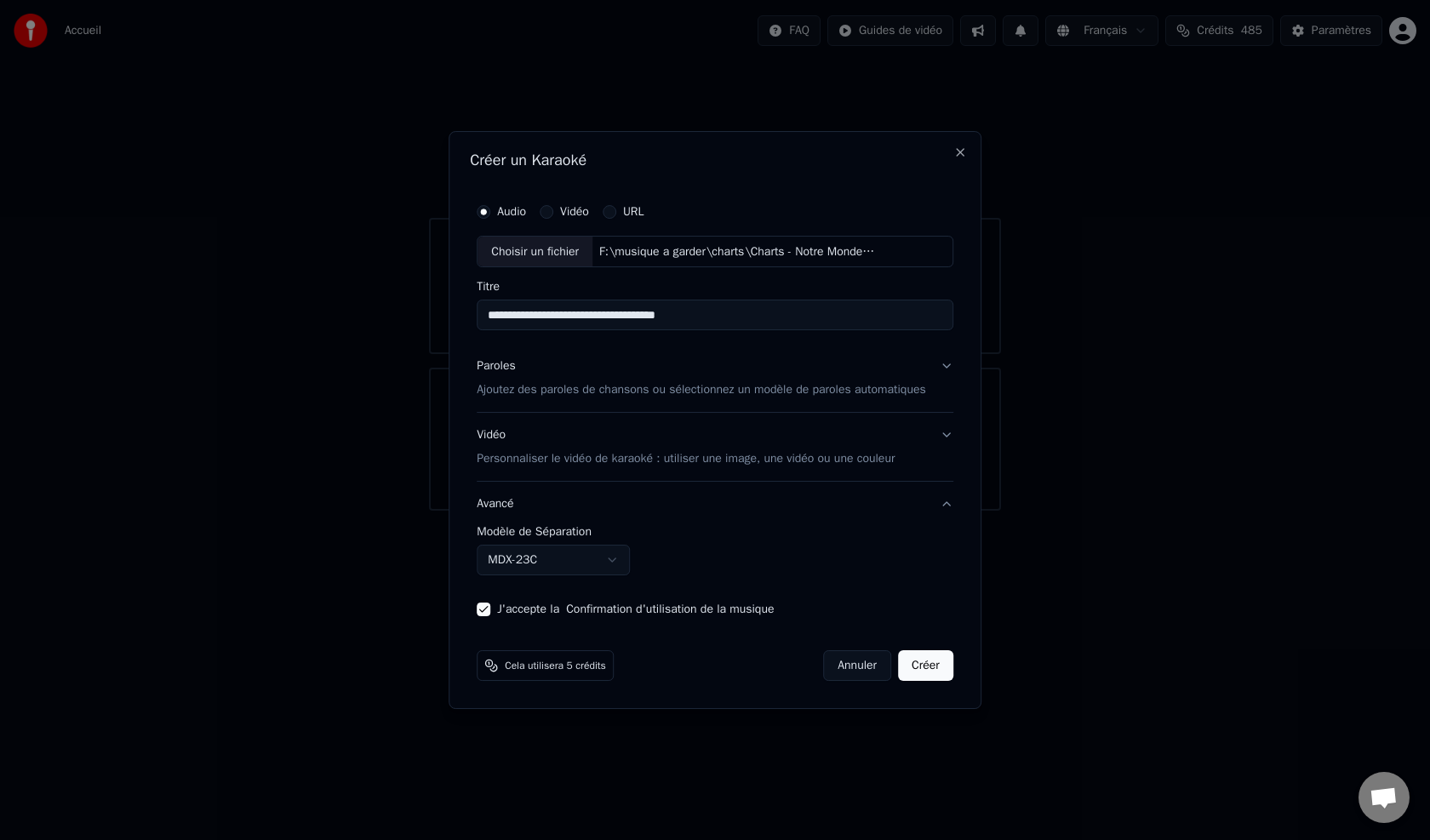 click on "J'accepte la   Confirmation d'utilisation de la musique" at bounding box center (715, 609) 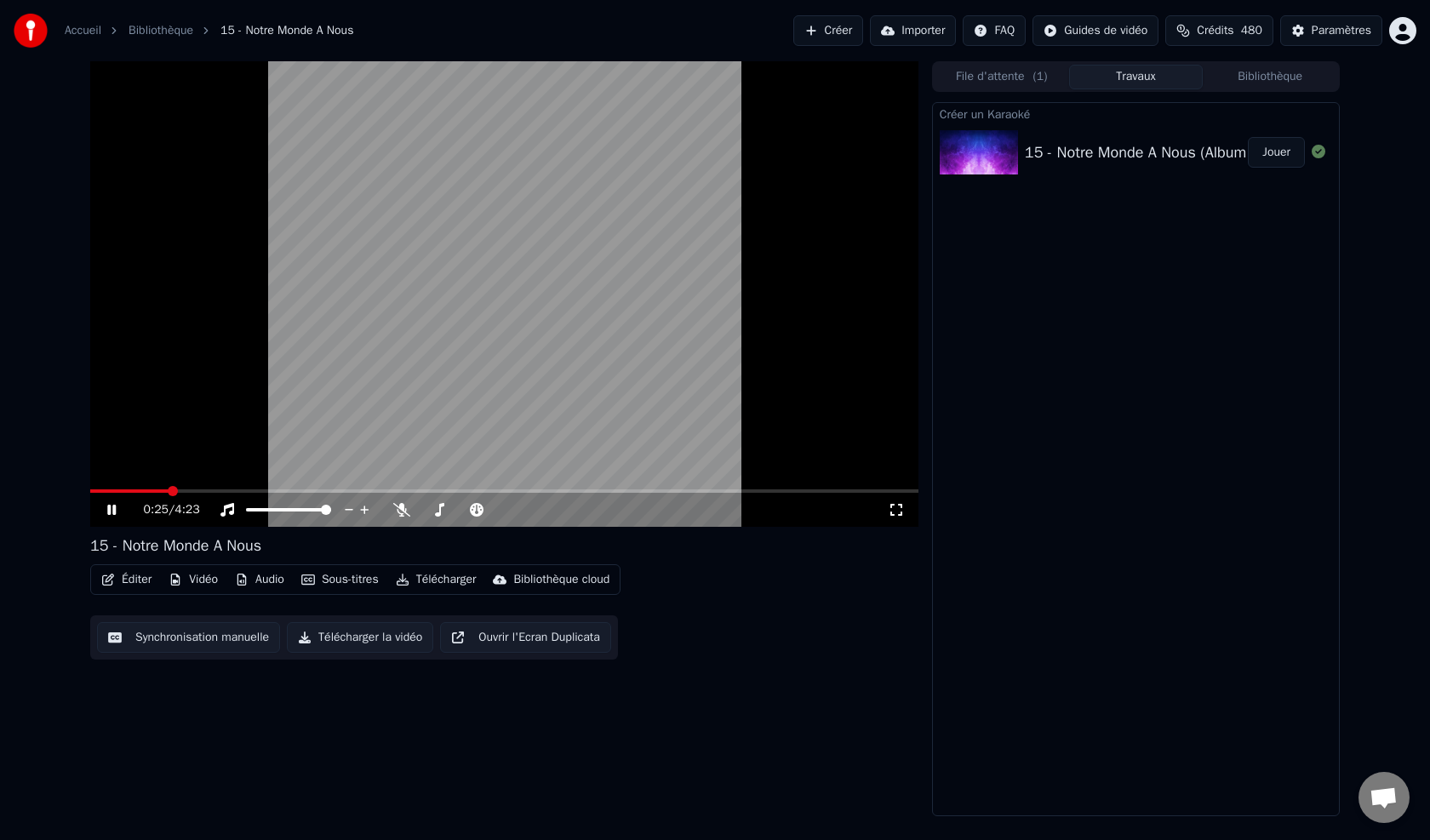 click at bounding box center [173, 491] 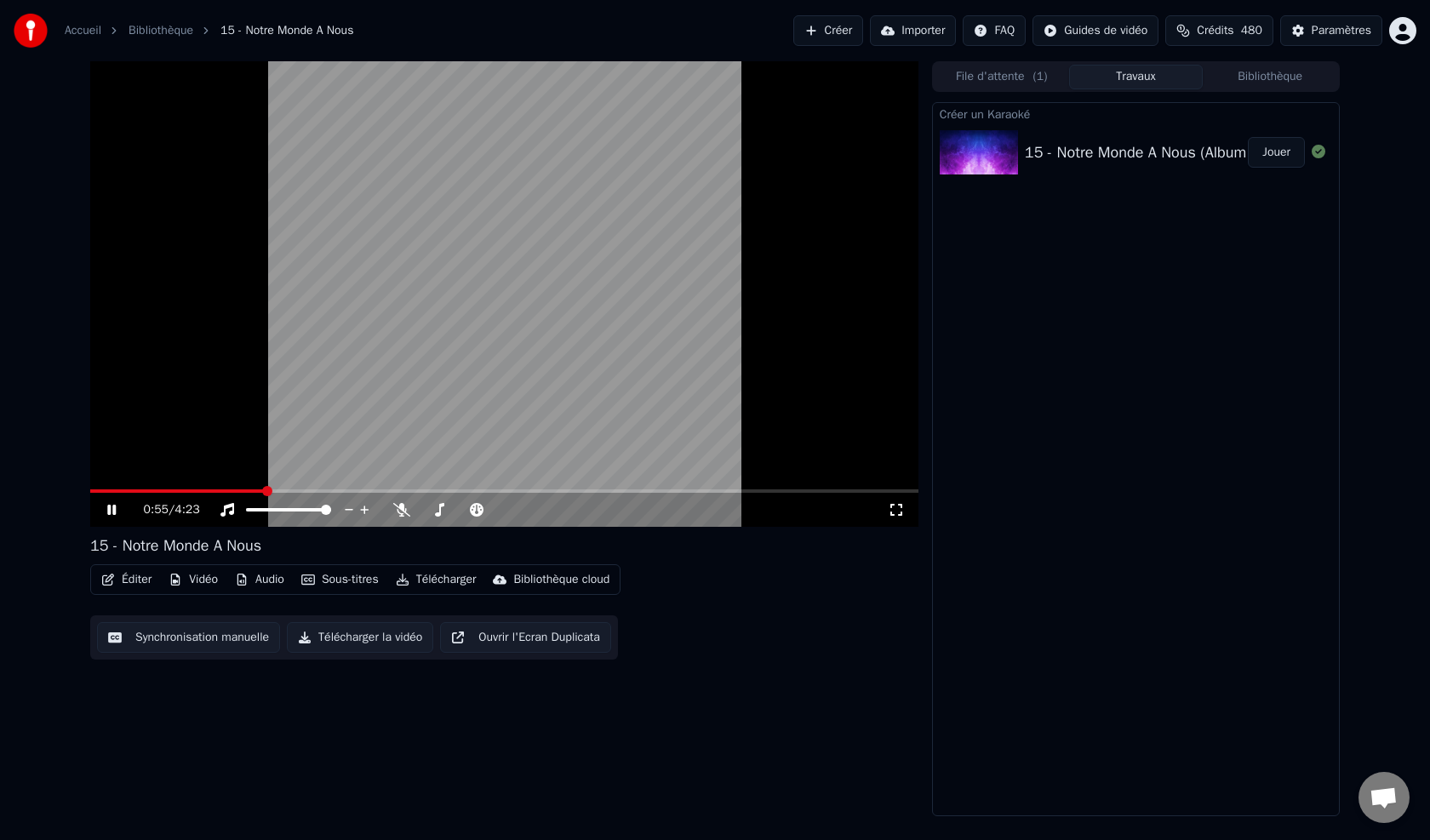 drag, startPoint x: 272, startPoint y: 489, endPoint x: 450, endPoint y: 500, distance: 178.34 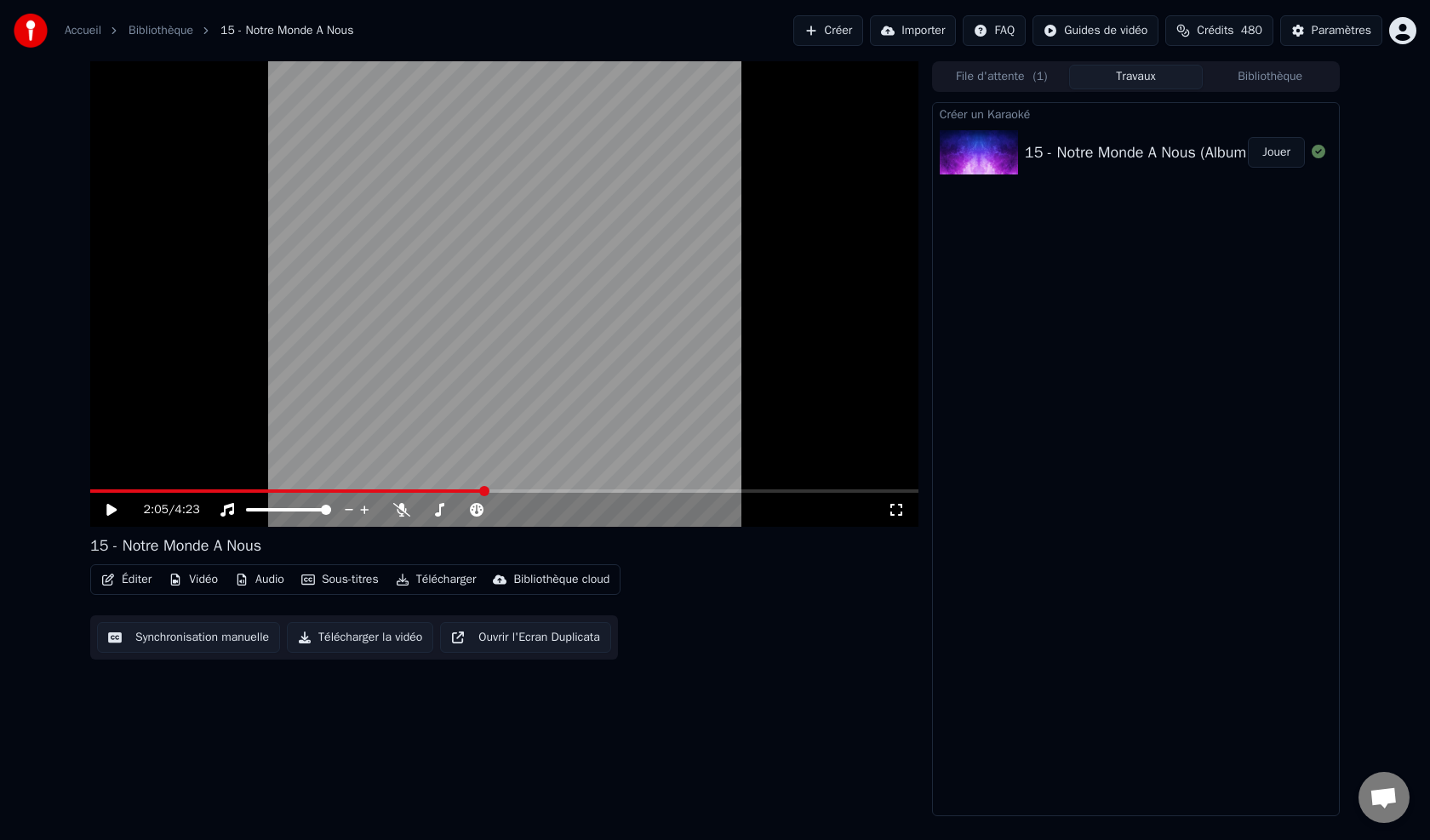click at bounding box center [484, 491] 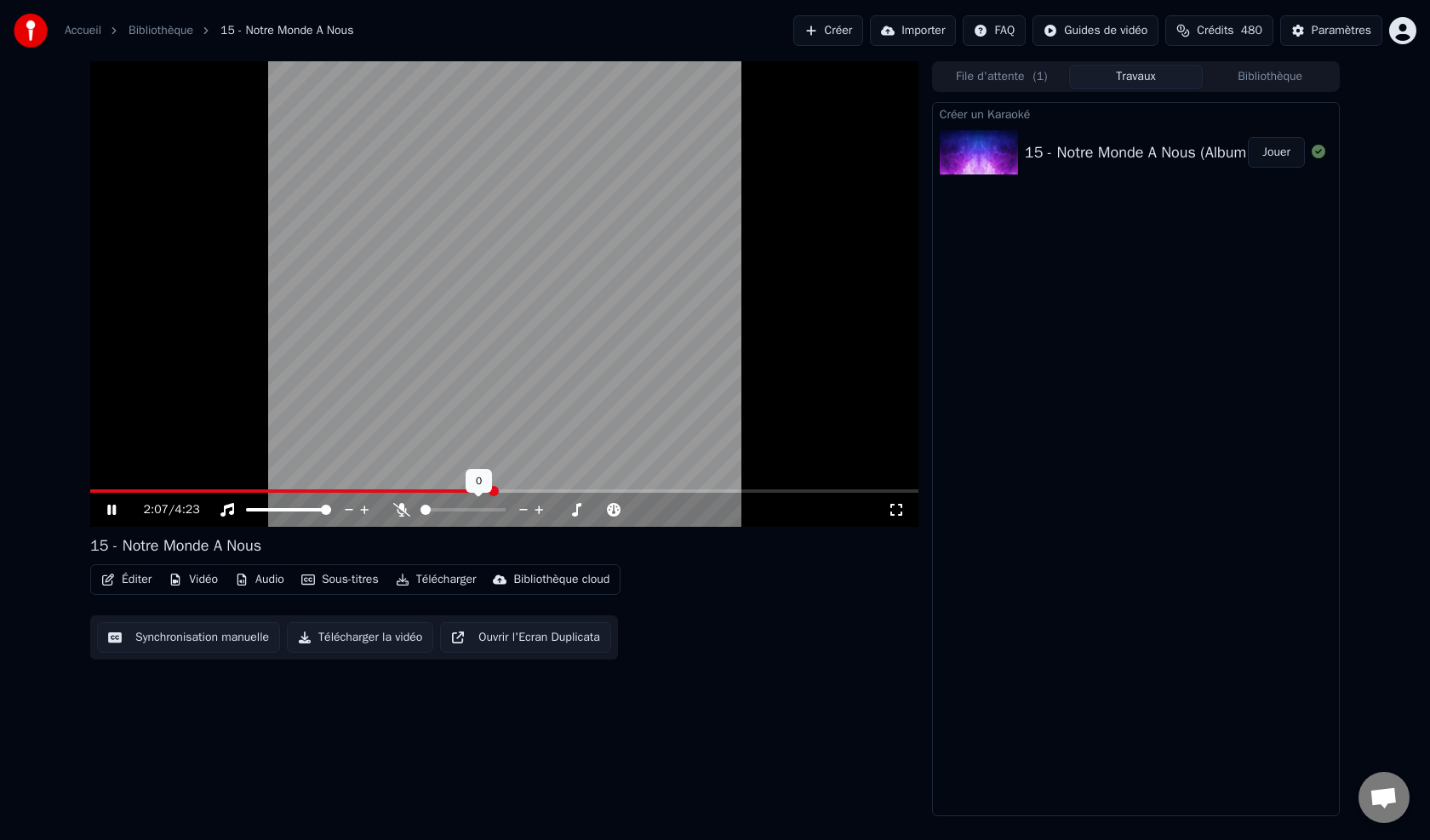 click 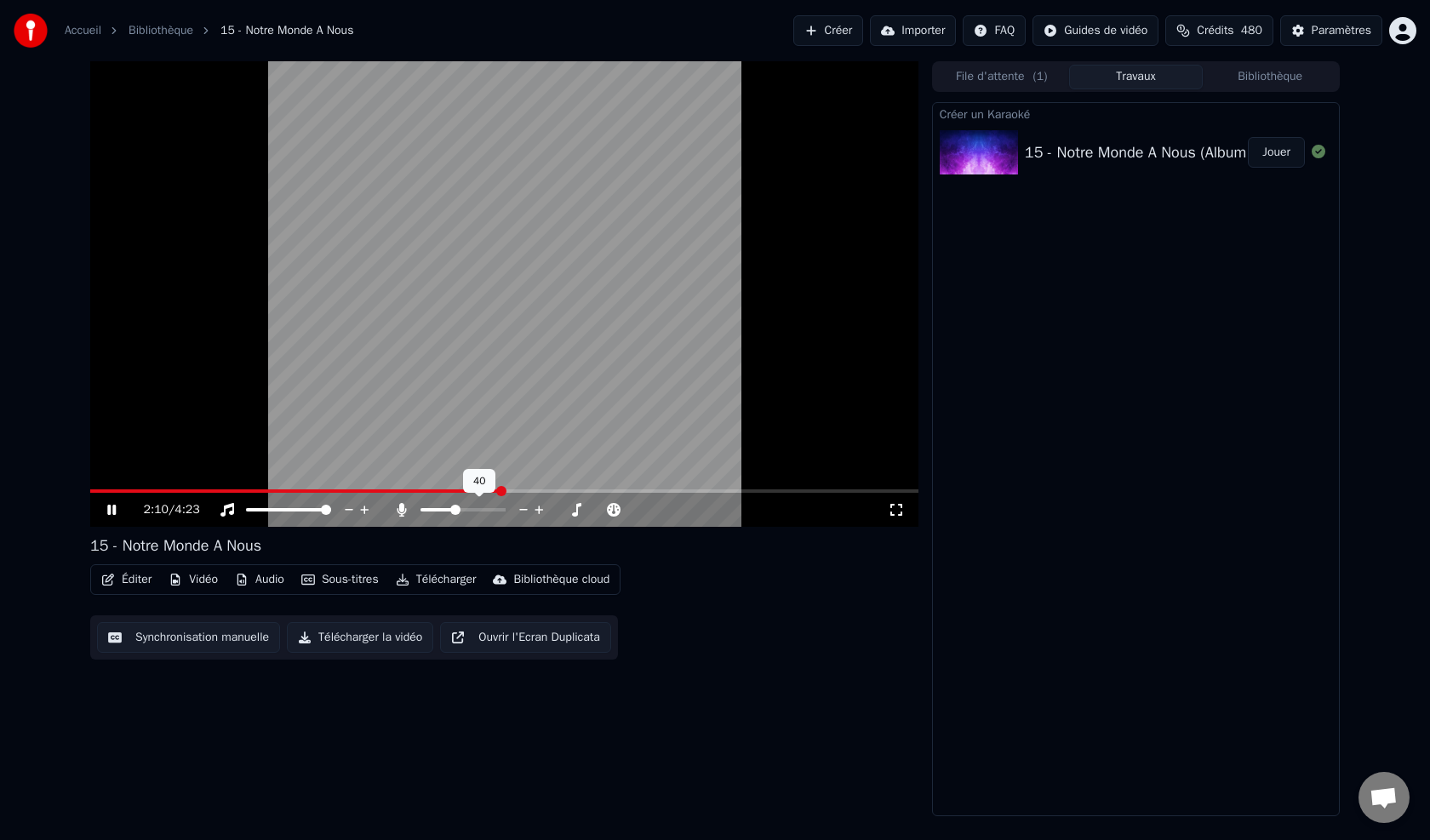 click at bounding box center (438, 510) 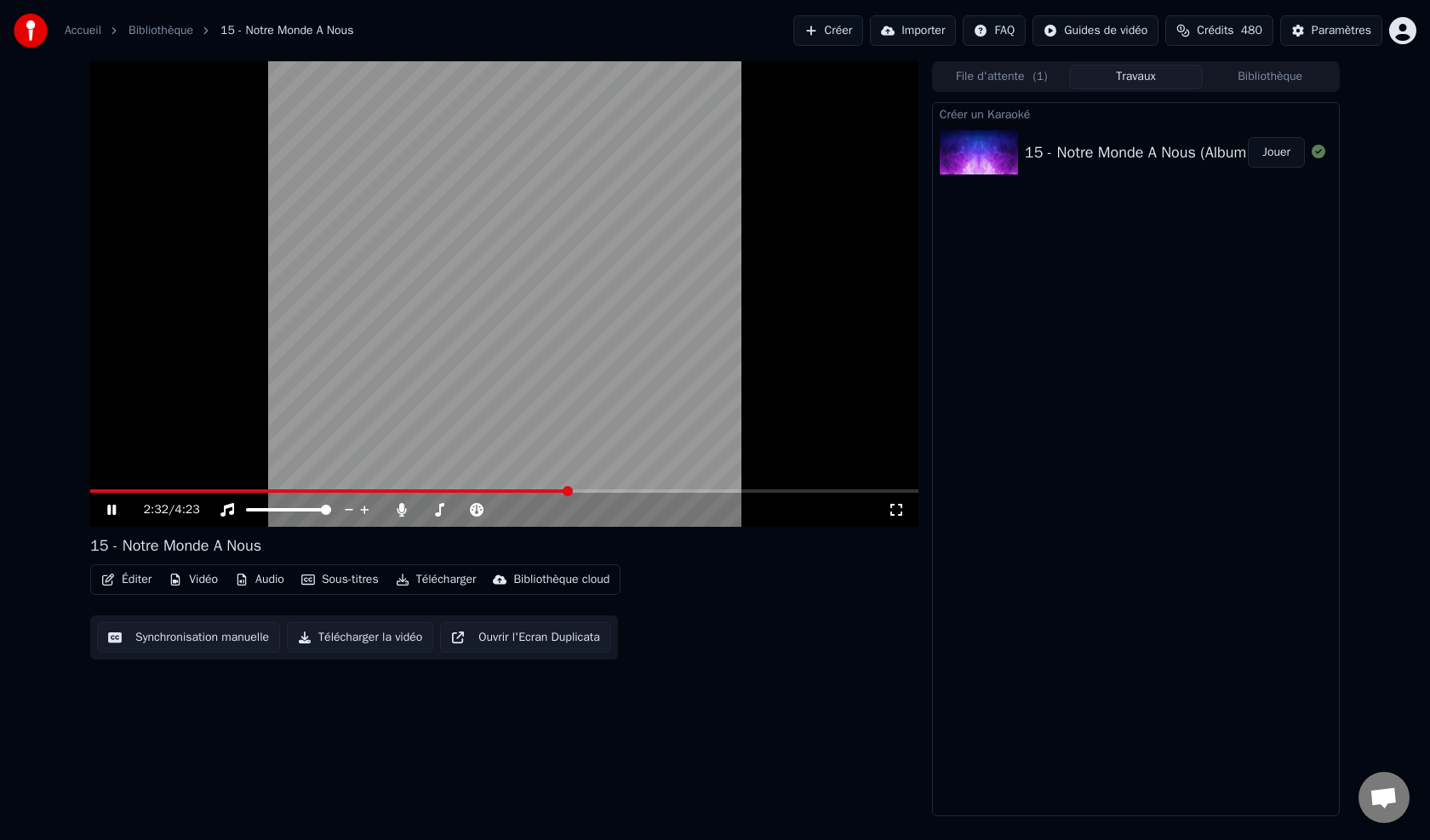click at bounding box center [568, 491] 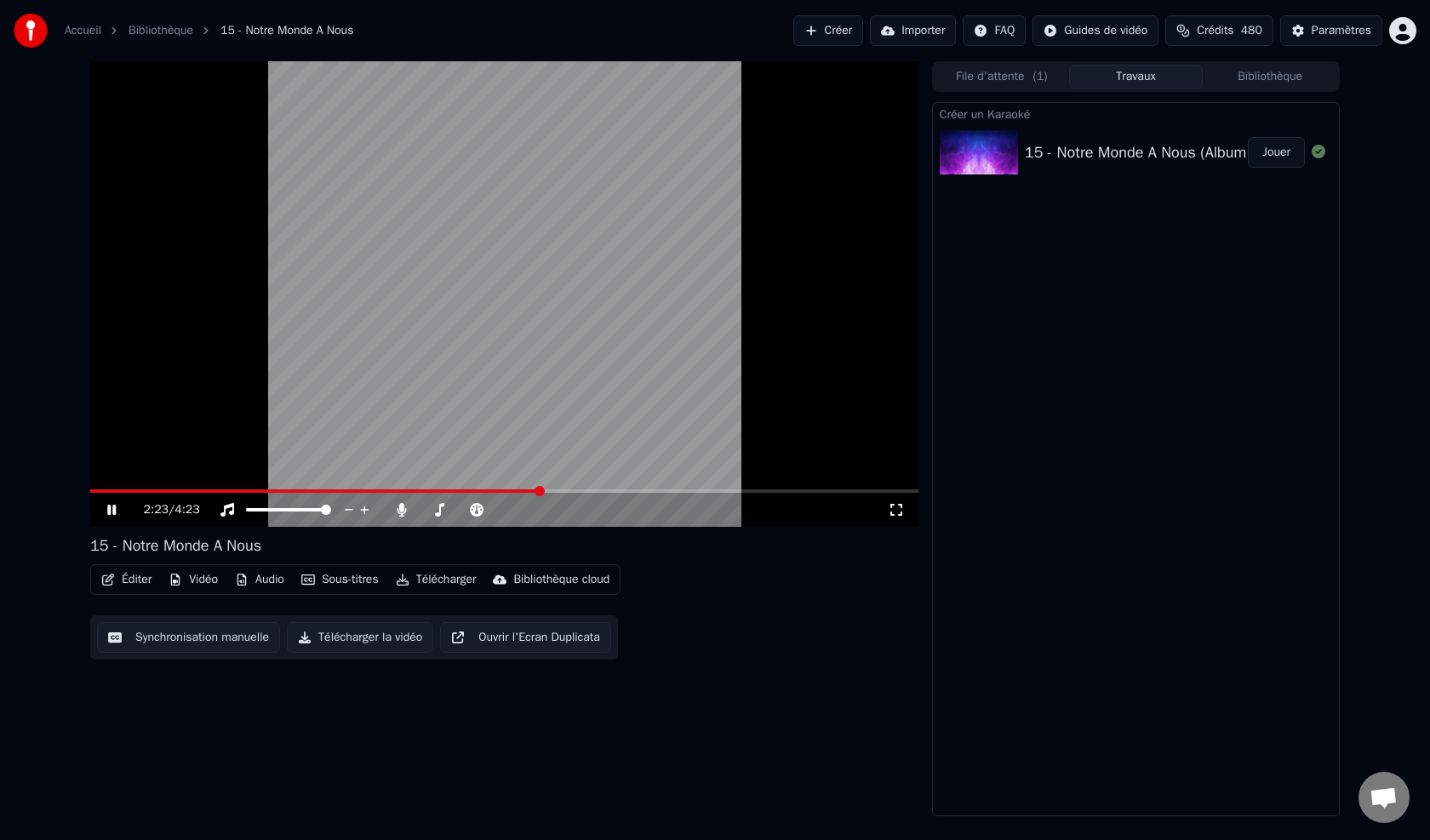 click at bounding box center [540, 491] 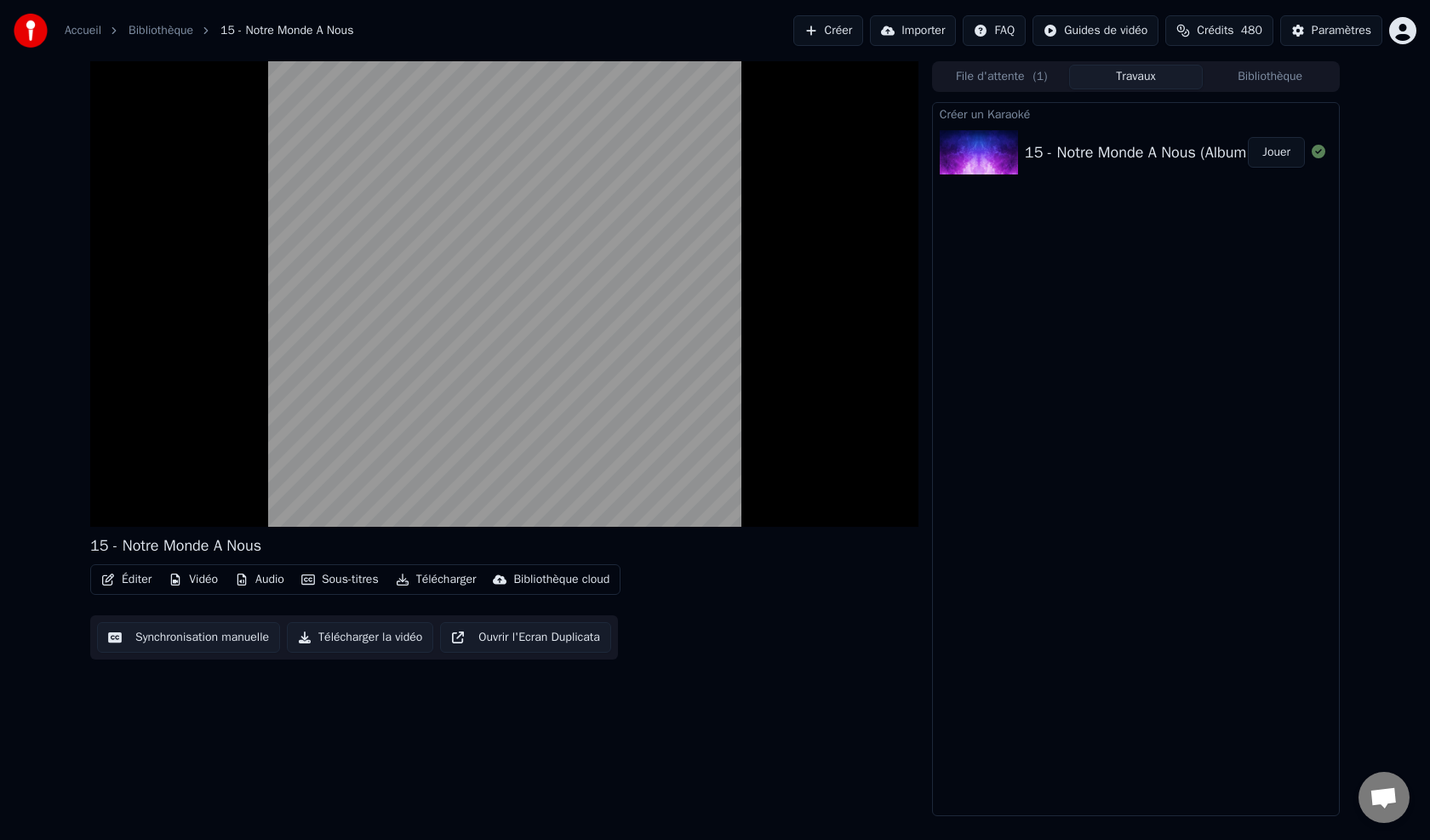 click on "15 - Notre Monde A Nous (Album Version)" at bounding box center [1165, 152] 